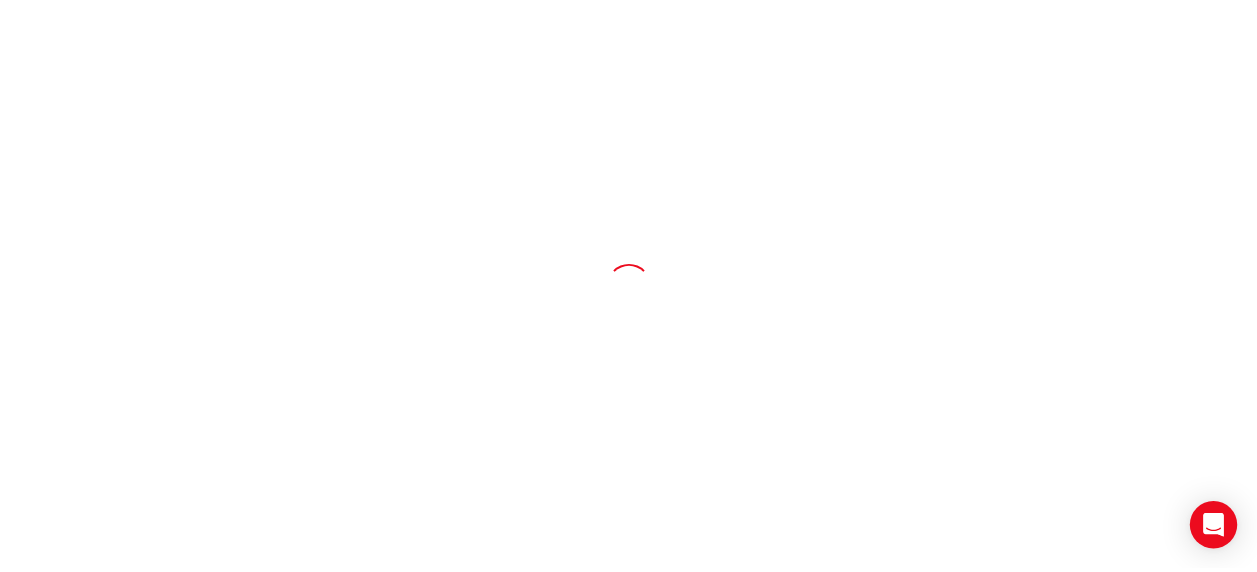 scroll, scrollTop: 0, scrollLeft: 0, axis: both 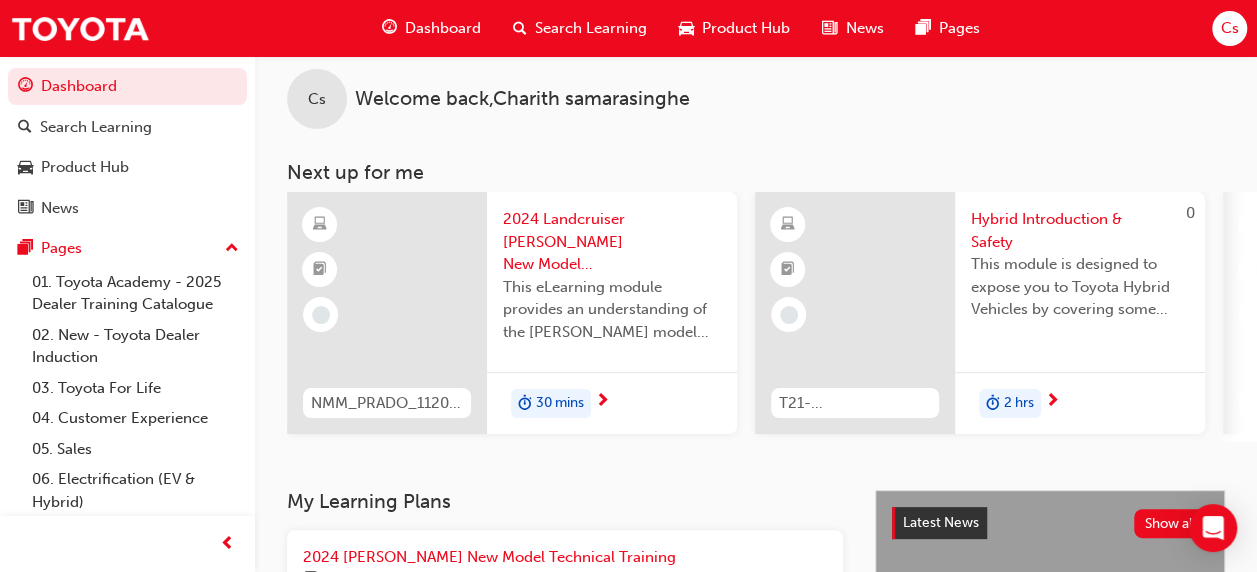 click on "Dashboard" at bounding box center (431, 28) 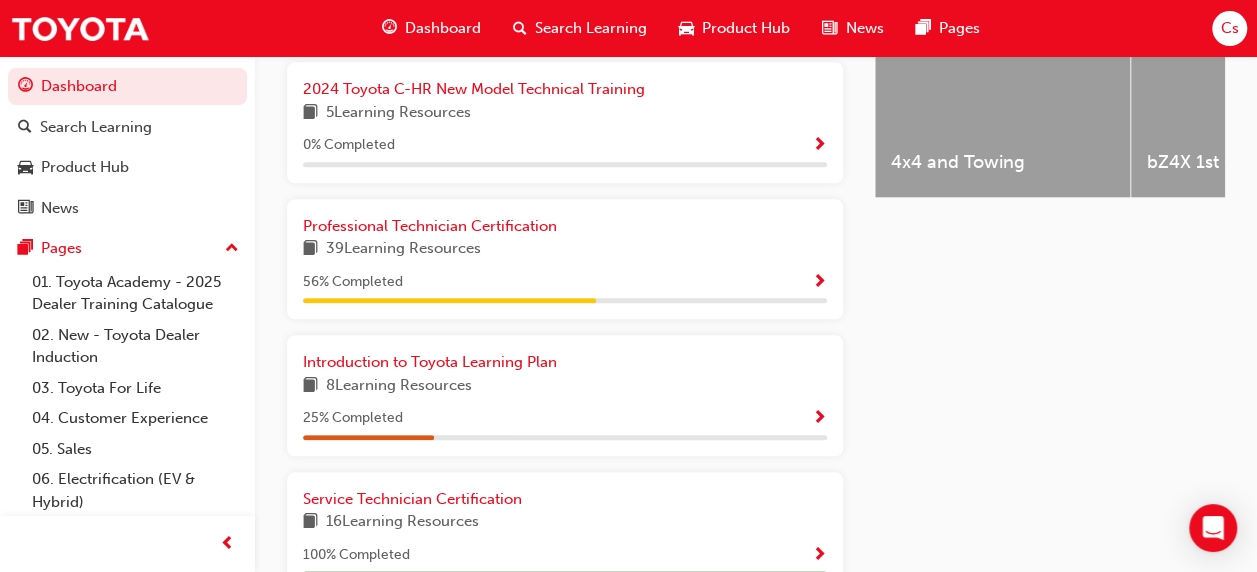 scroll, scrollTop: 1020, scrollLeft: 0, axis: vertical 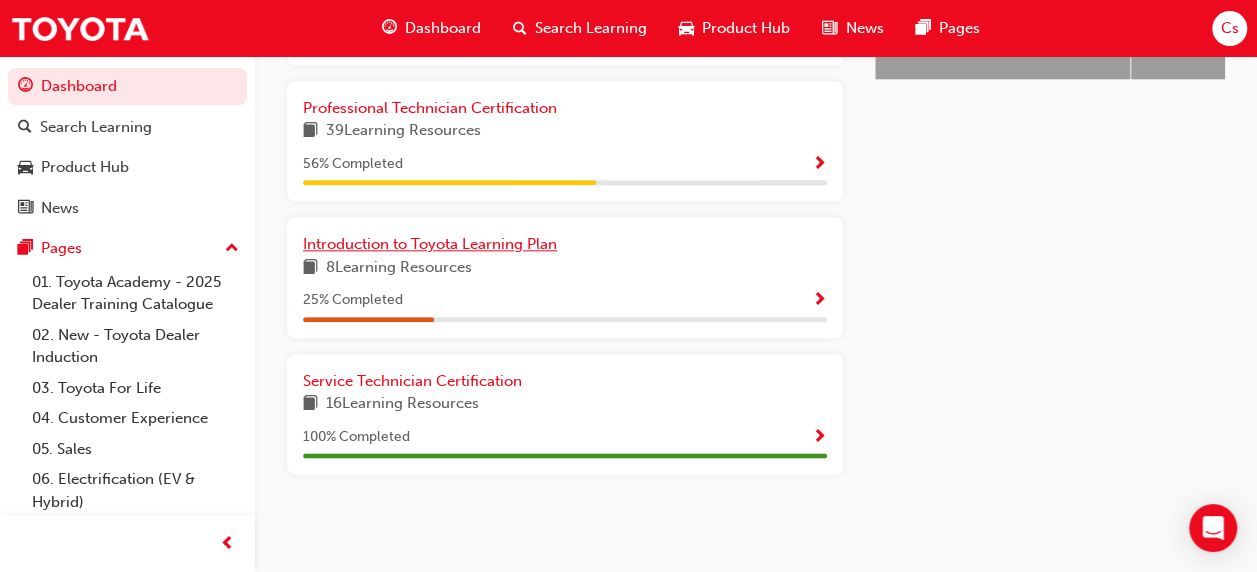 click on "Introduction to Toyota Learning Plan" at bounding box center (430, 244) 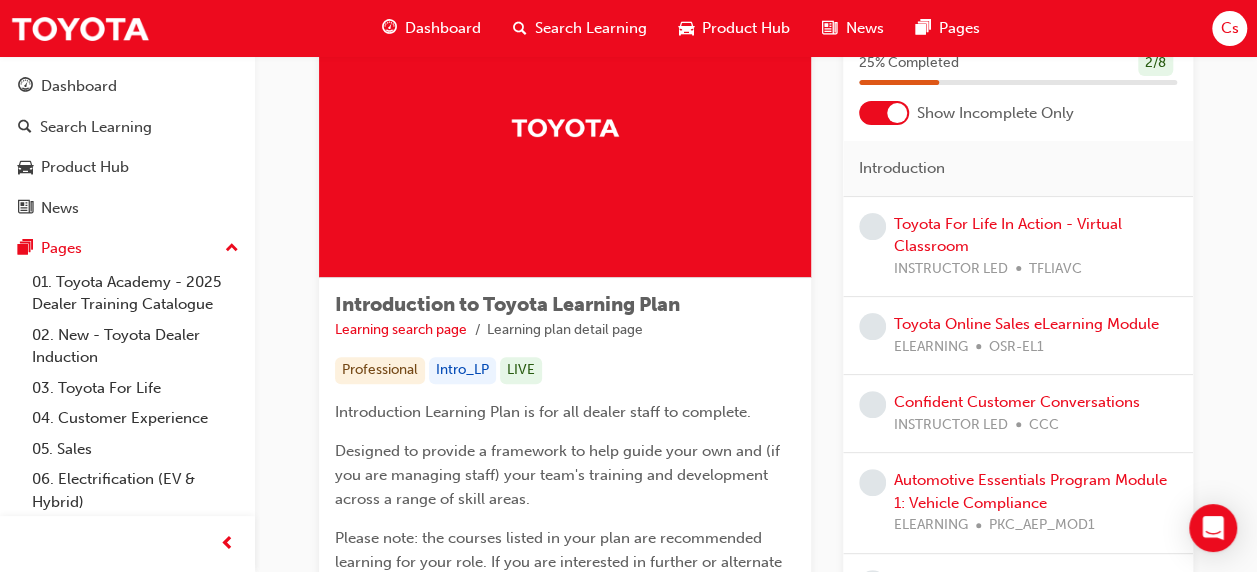 scroll, scrollTop: 0, scrollLeft: 0, axis: both 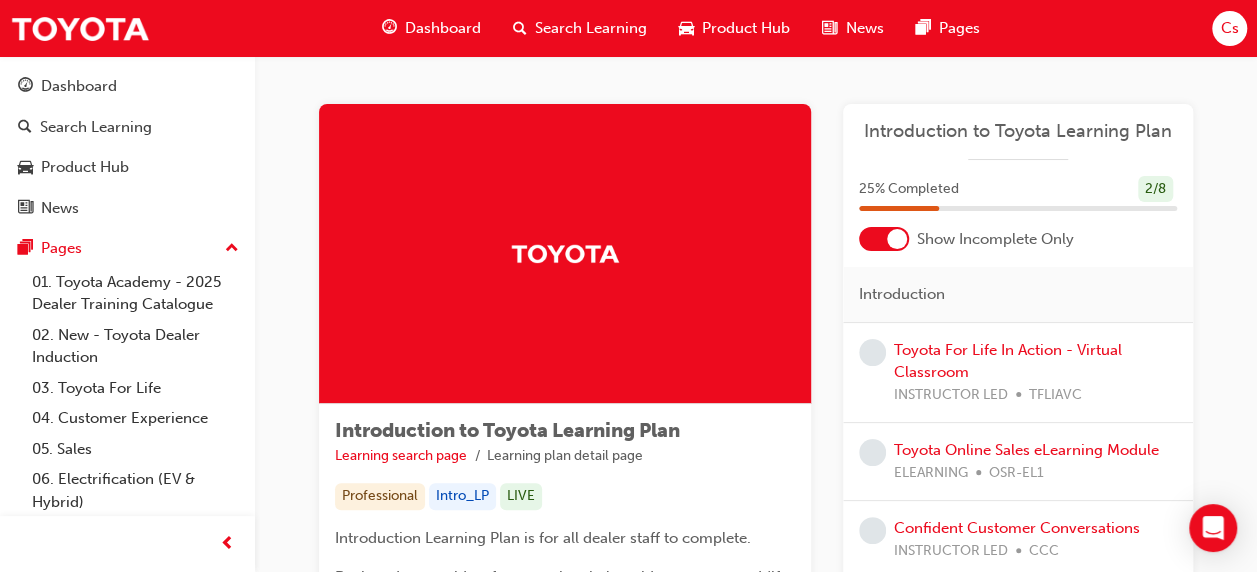 click on "Dashboard" at bounding box center (431, 28) 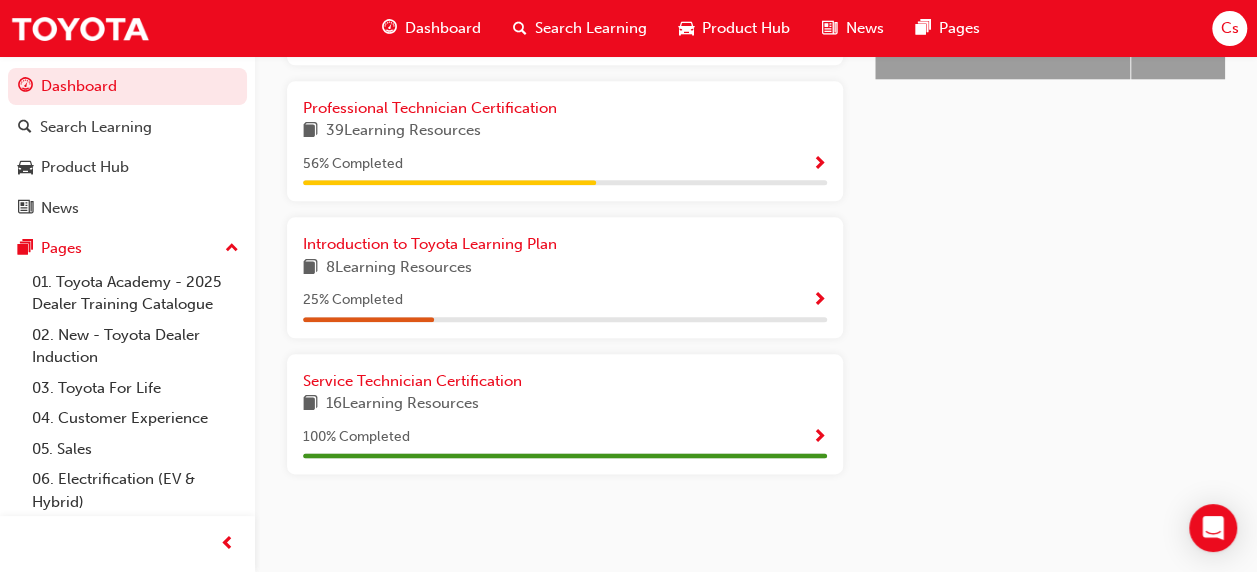 scroll, scrollTop: 1020, scrollLeft: 0, axis: vertical 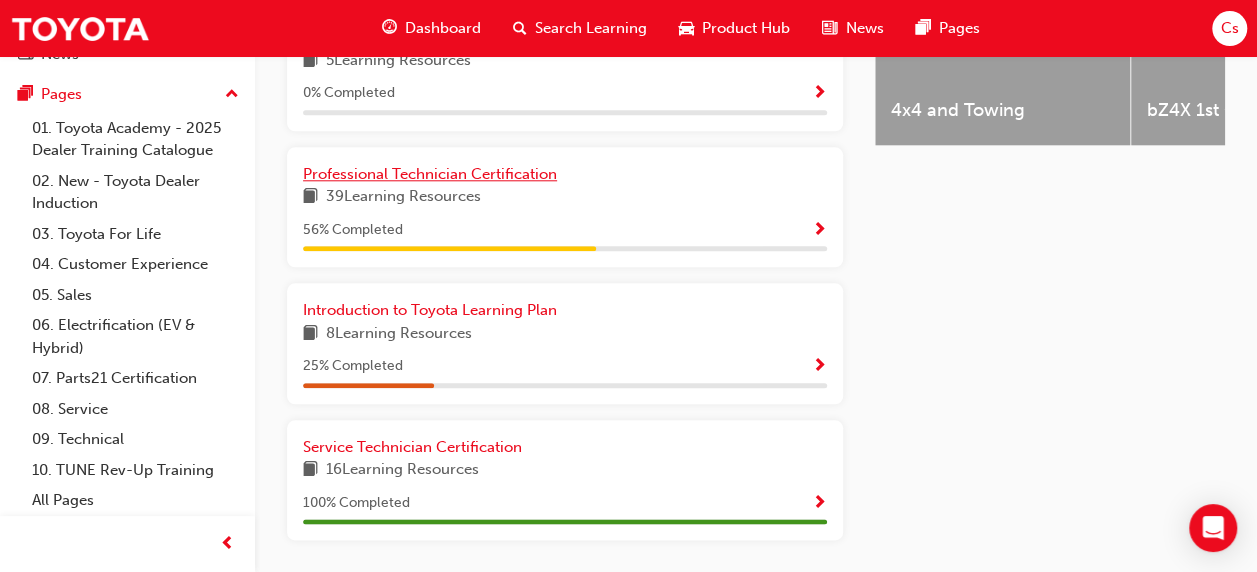 click on "Professional Technician Certification" at bounding box center (430, 174) 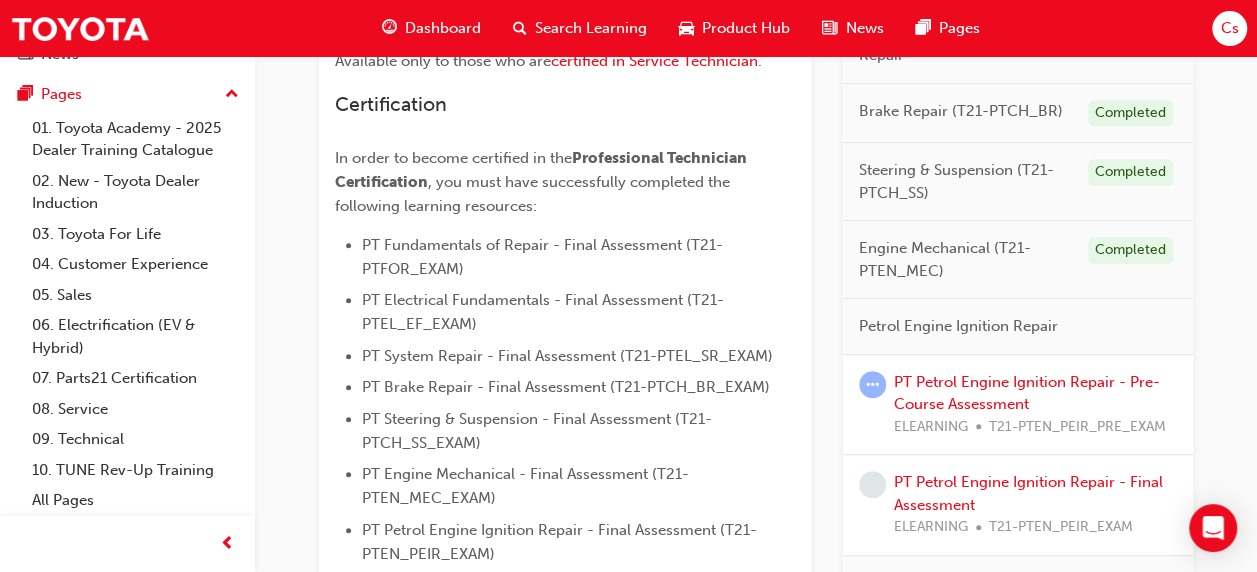 scroll, scrollTop: 478, scrollLeft: 0, axis: vertical 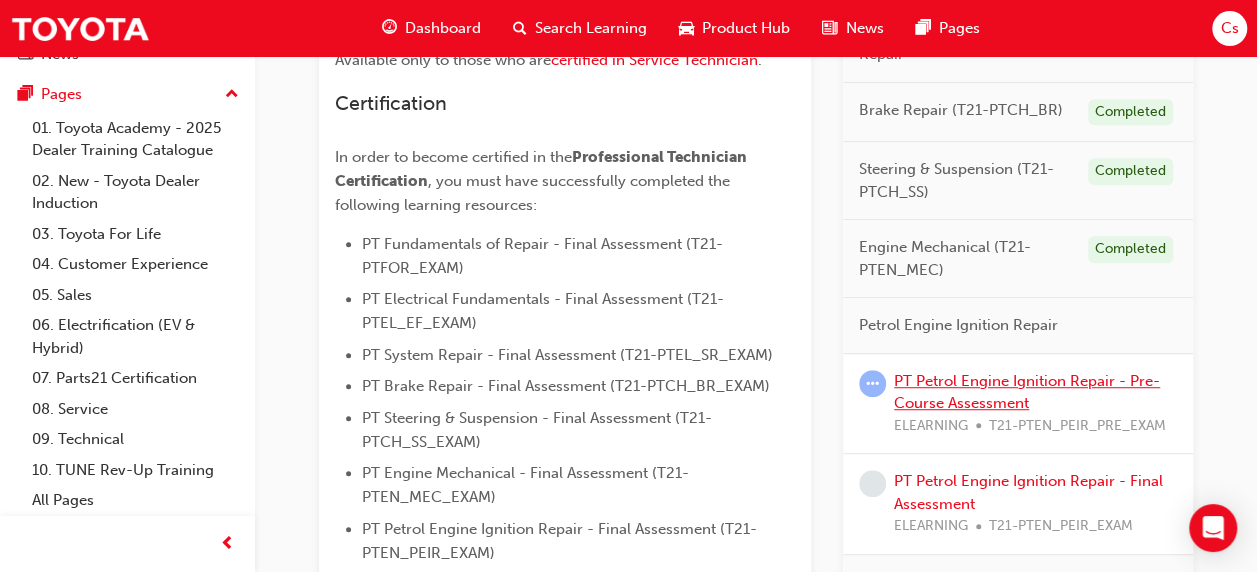 click on "PT Petrol Engine Ignition Repair - Pre-Course Assessment" at bounding box center (1027, 392) 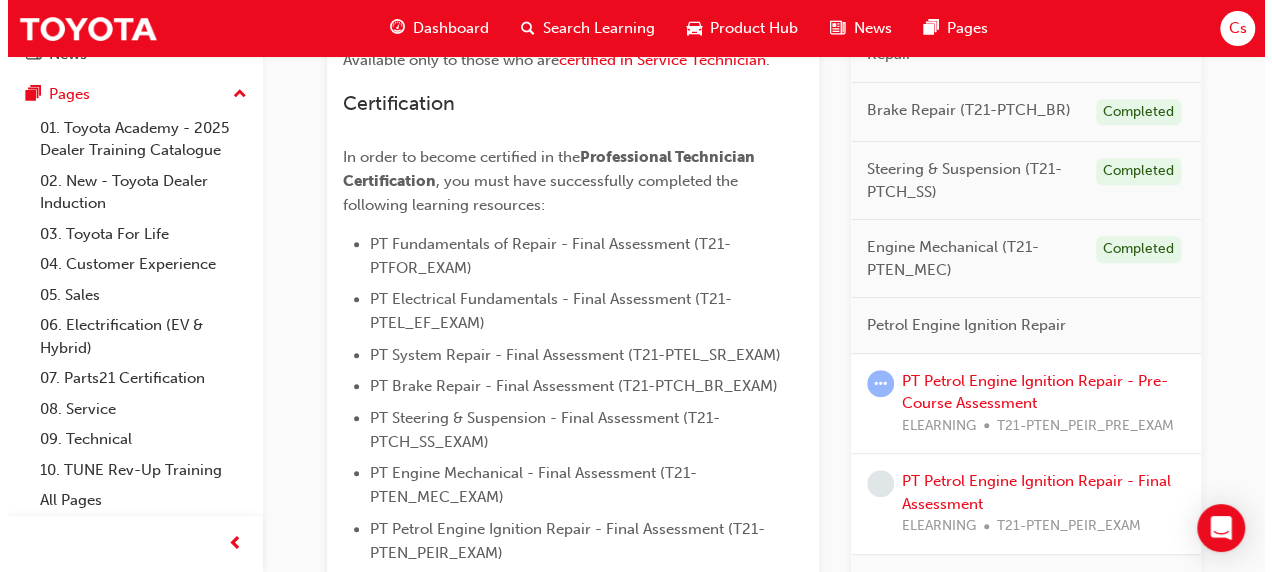 scroll, scrollTop: 0, scrollLeft: 0, axis: both 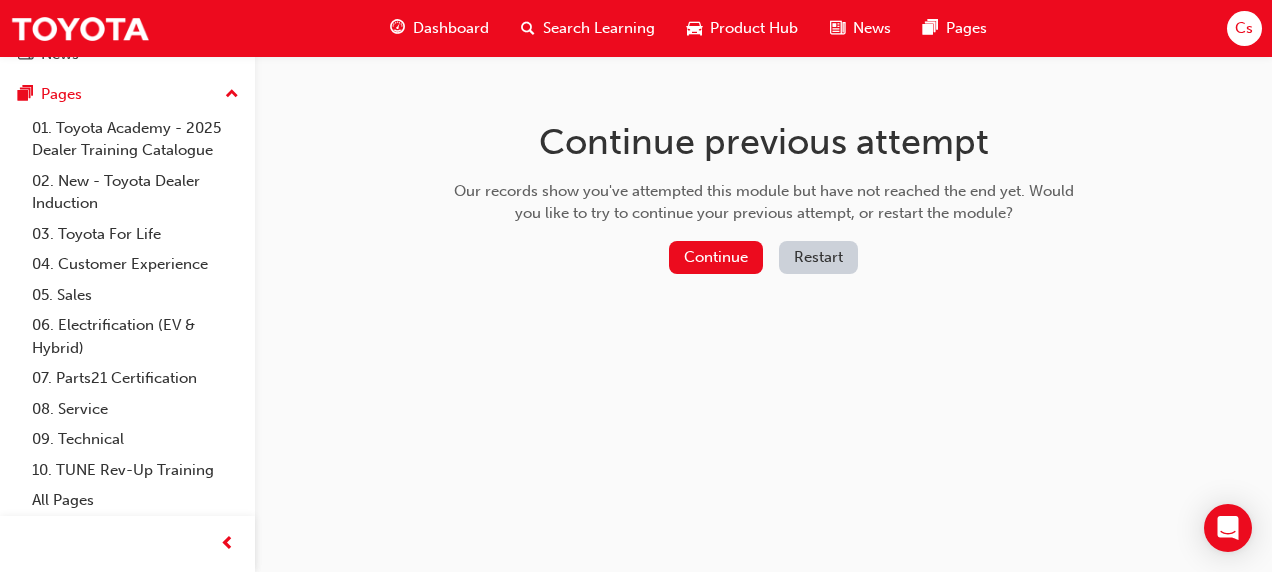 click on "Continue" at bounding box center (716, 257) 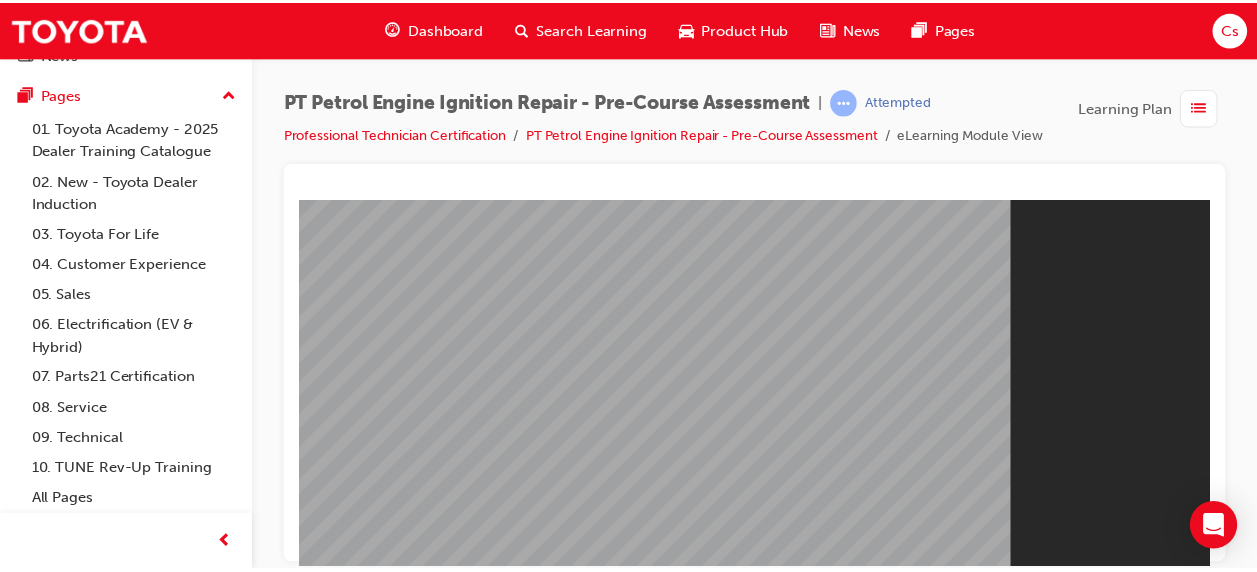 scroll, scrollTop: 0, scrollLeft: 0, axis: both 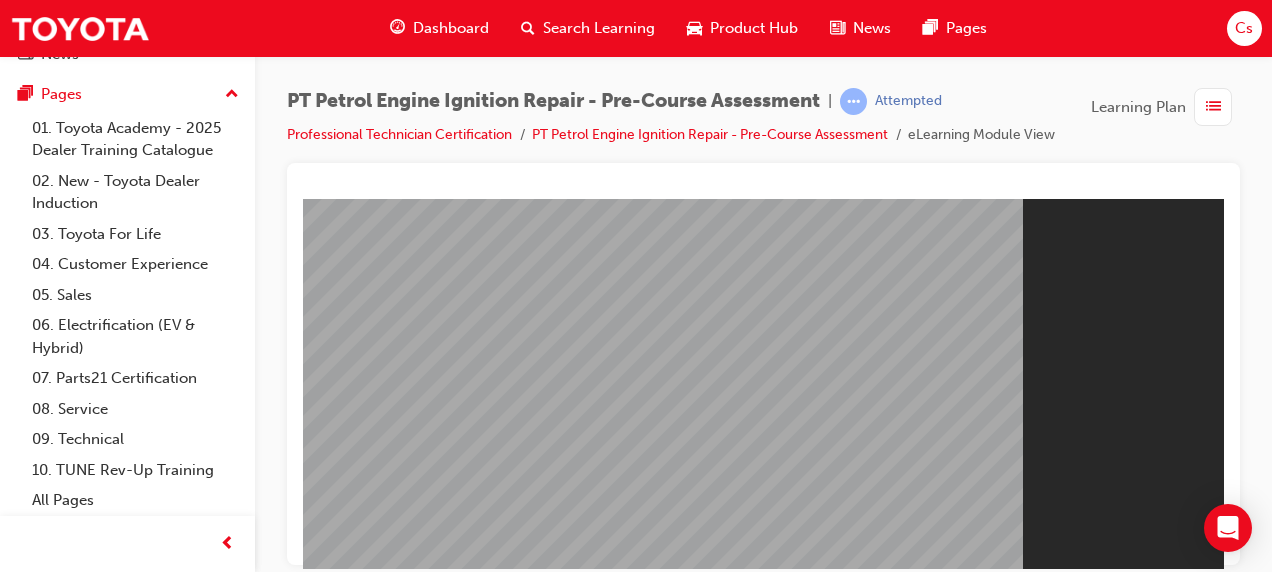 click on "Resume" at bounding box center [341, 840] 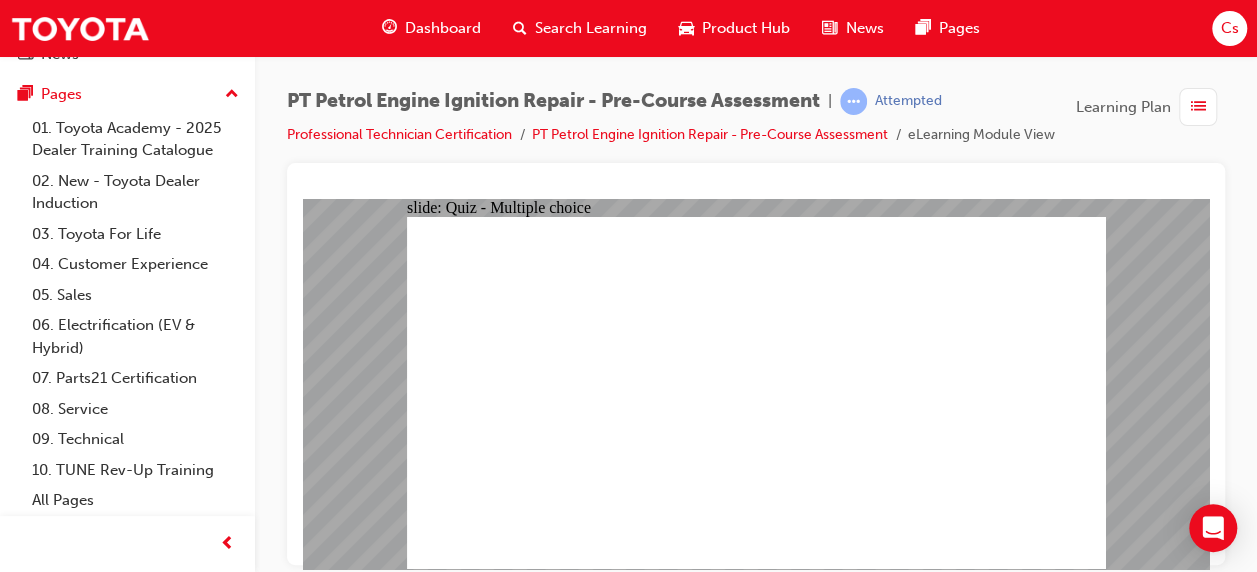 scroll, scrollTop: 19, scrollLeft: 0, axis: vertical 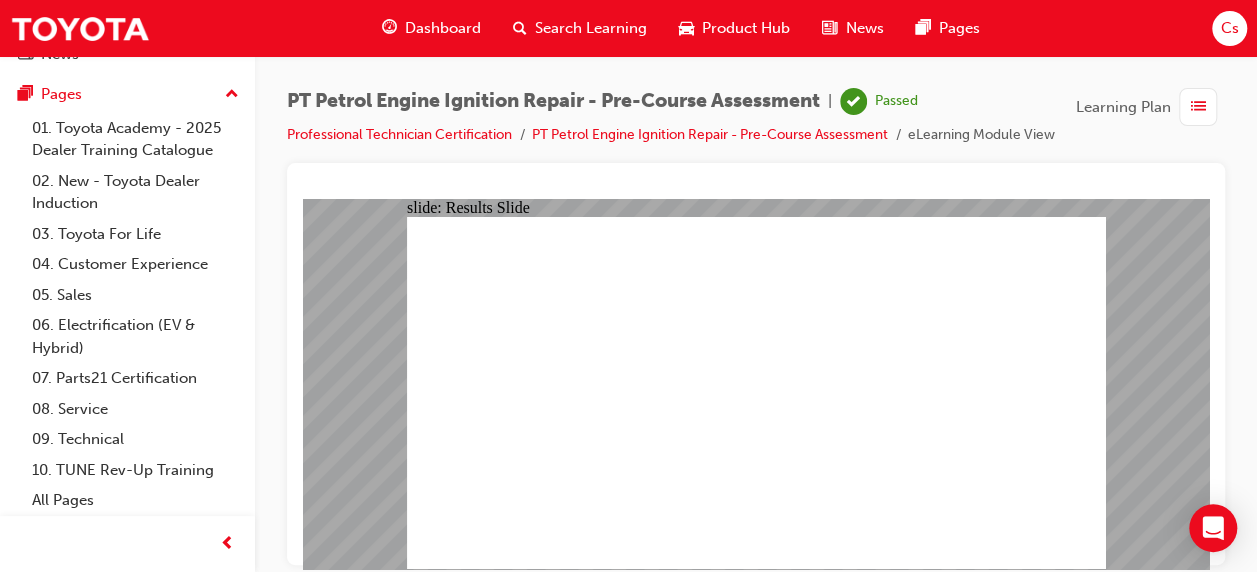 click 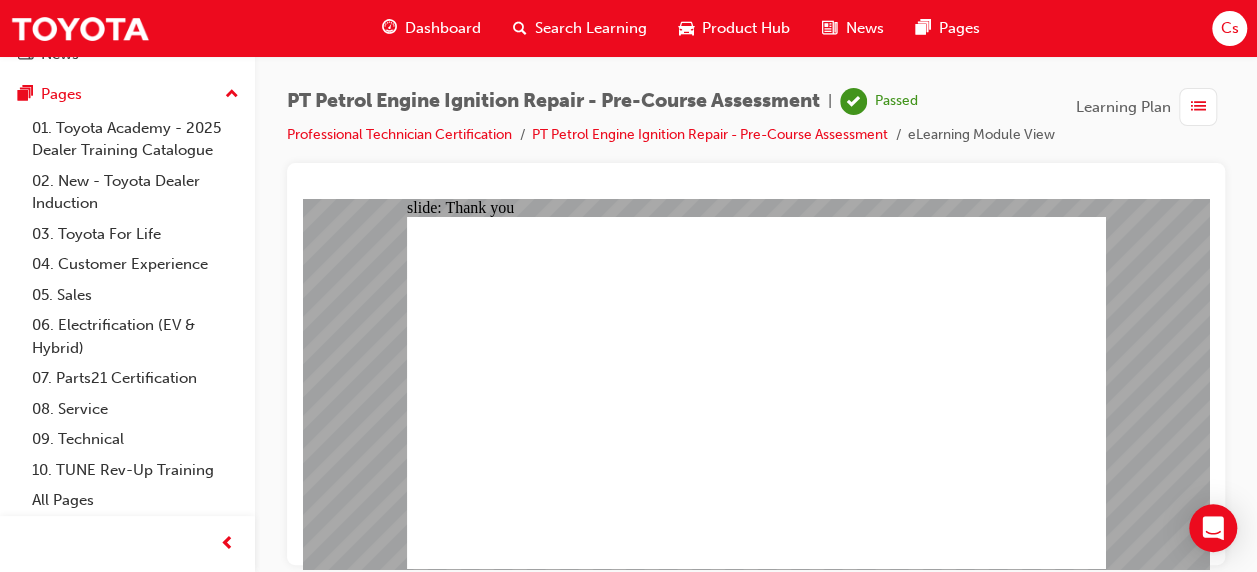 click 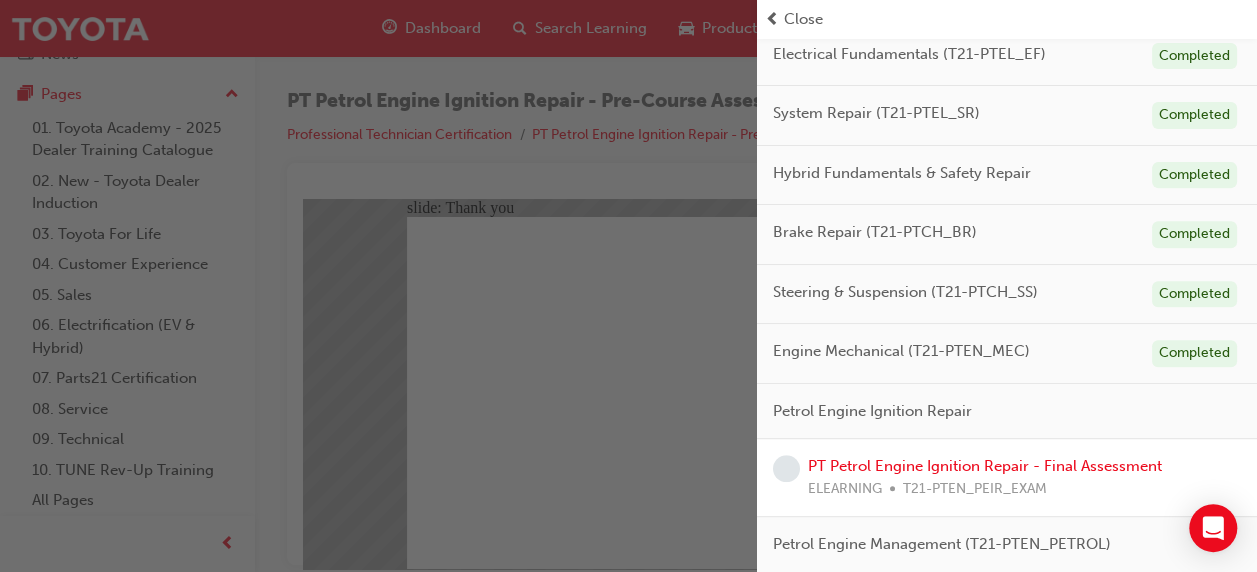 scroll, scrollTop: 448, scrollLeft: 0, axis: vertical 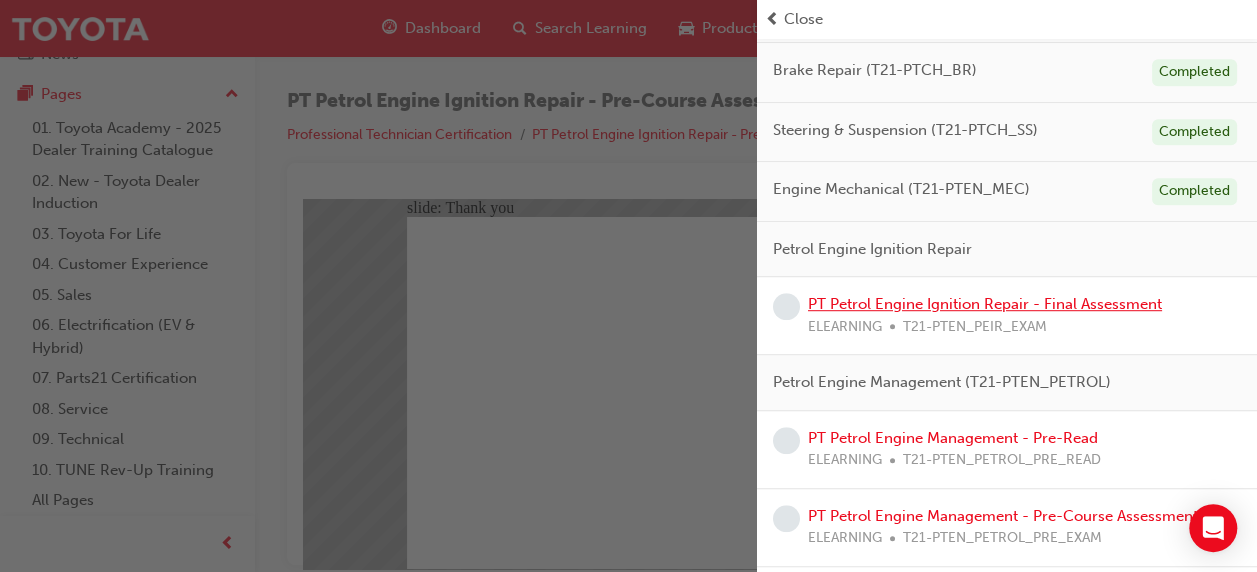 click on "PT Petrol Engine Ignition Repair - Final Assessment" at bounding box center (985, 304) 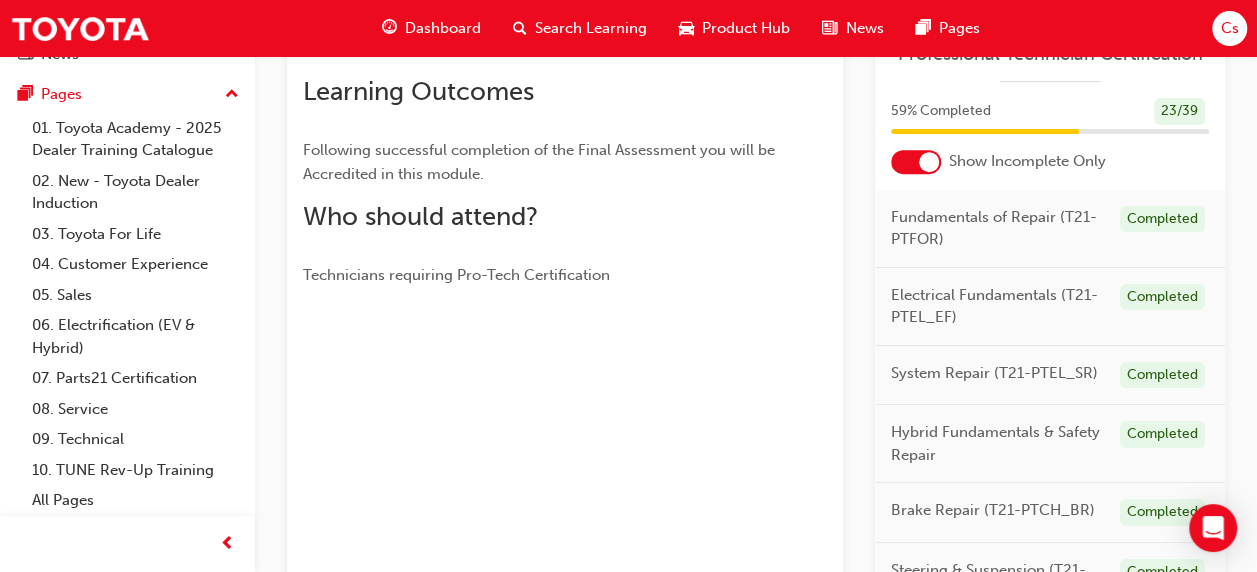 scroll, scrollTop: 342, scrollLeft: 0, axis: vertical 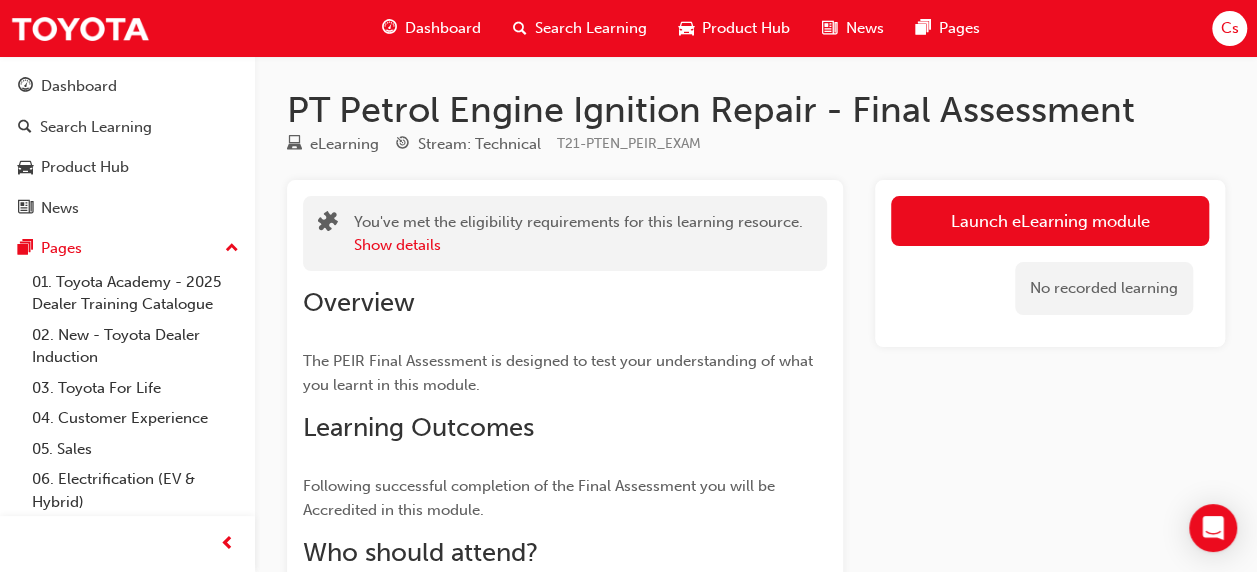 click on "Launch eLearning module" at bounding box center [1050, 221] 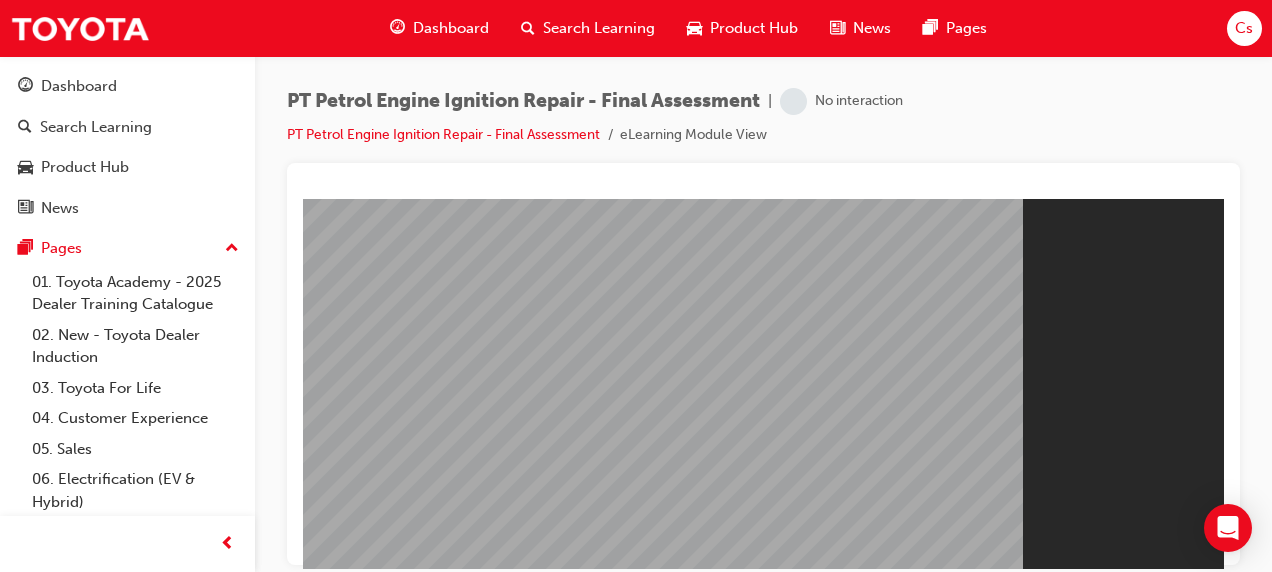 scroll, scrollTop: 0, scrollLeft: 0, axis: both 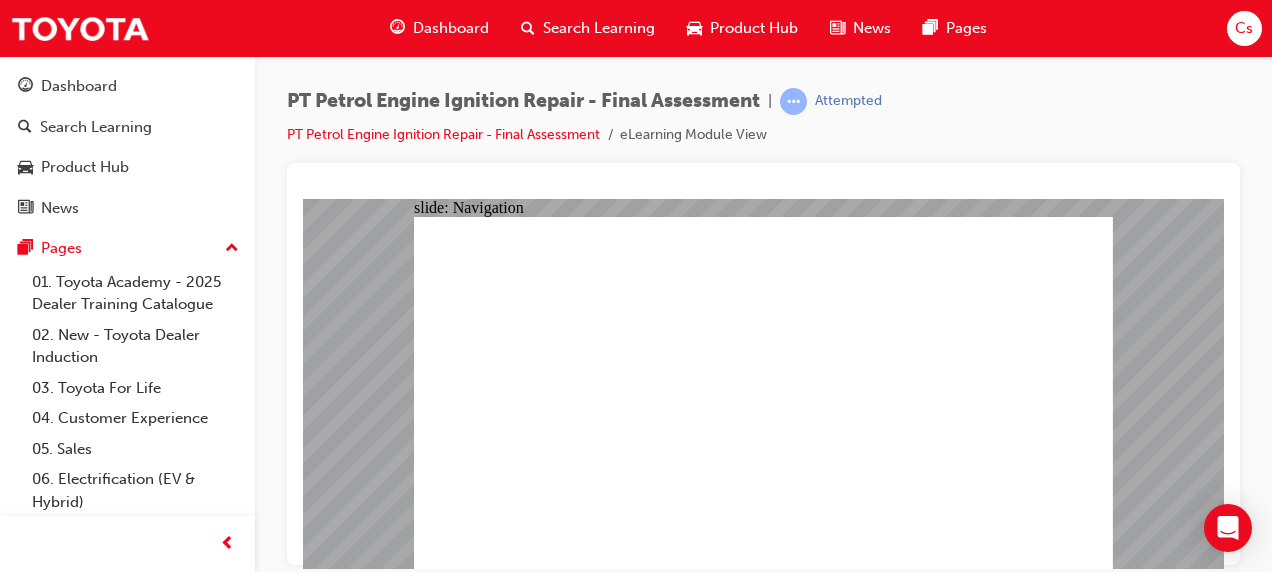 click 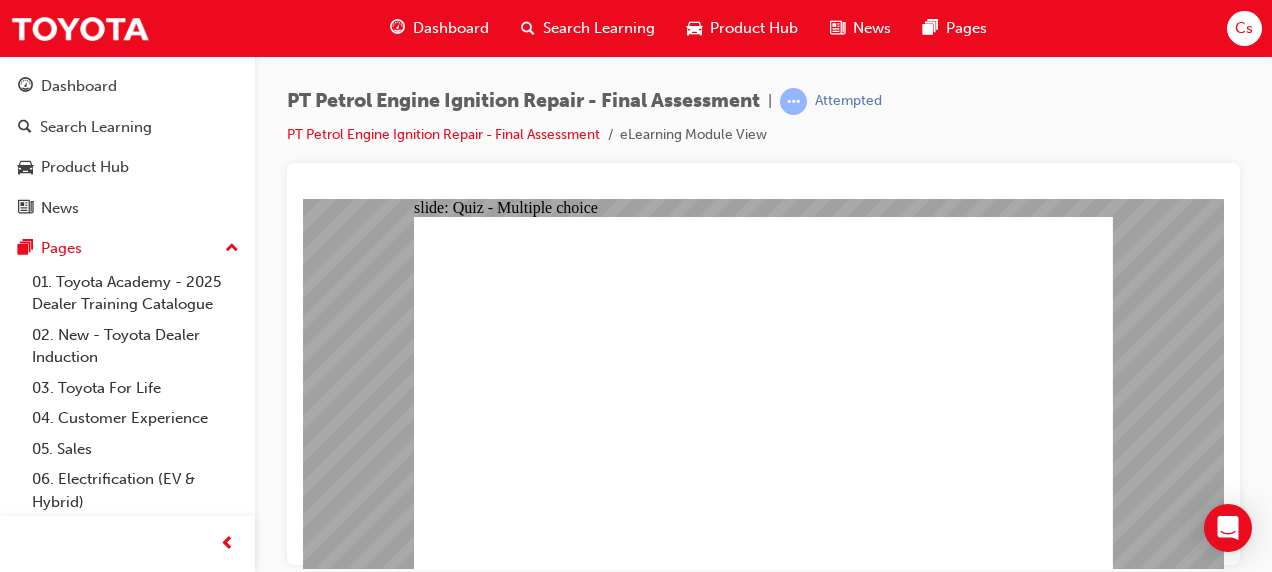 click 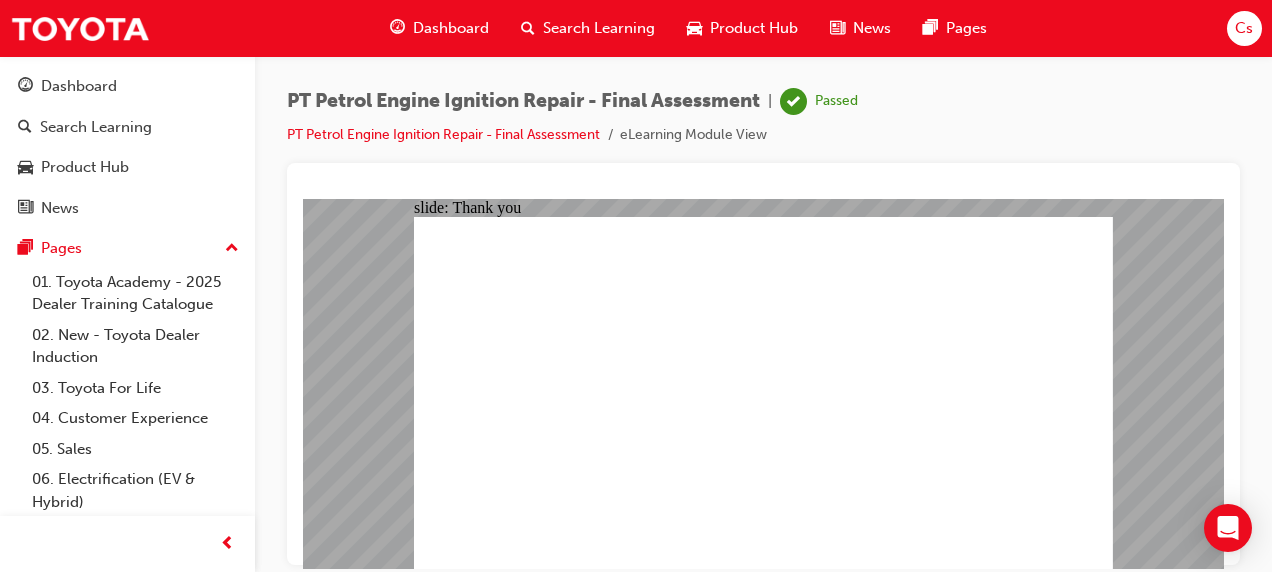 click 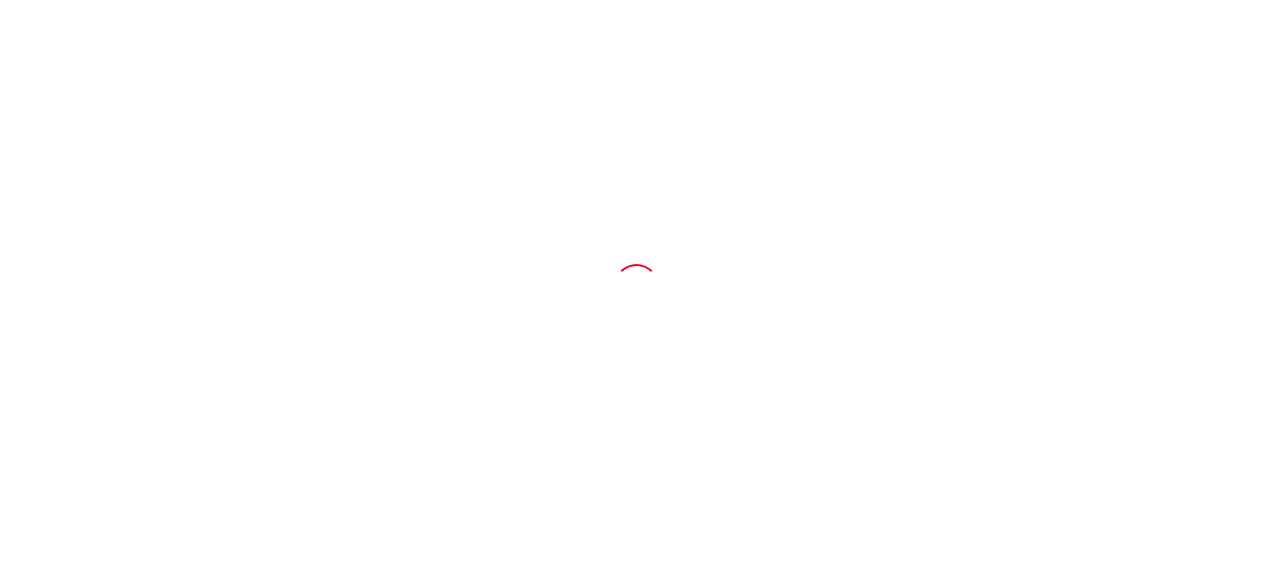scroll, scrollTop: 0, scrollLeft: 0, axis: both 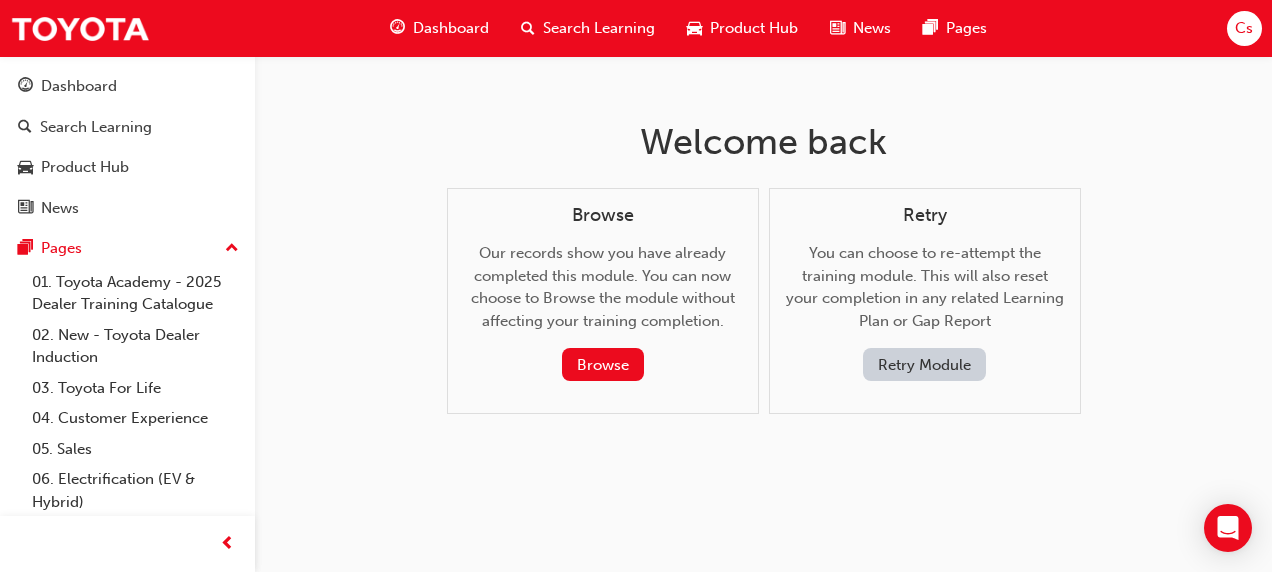 click on "Browse" at bounding box center [603, 364] 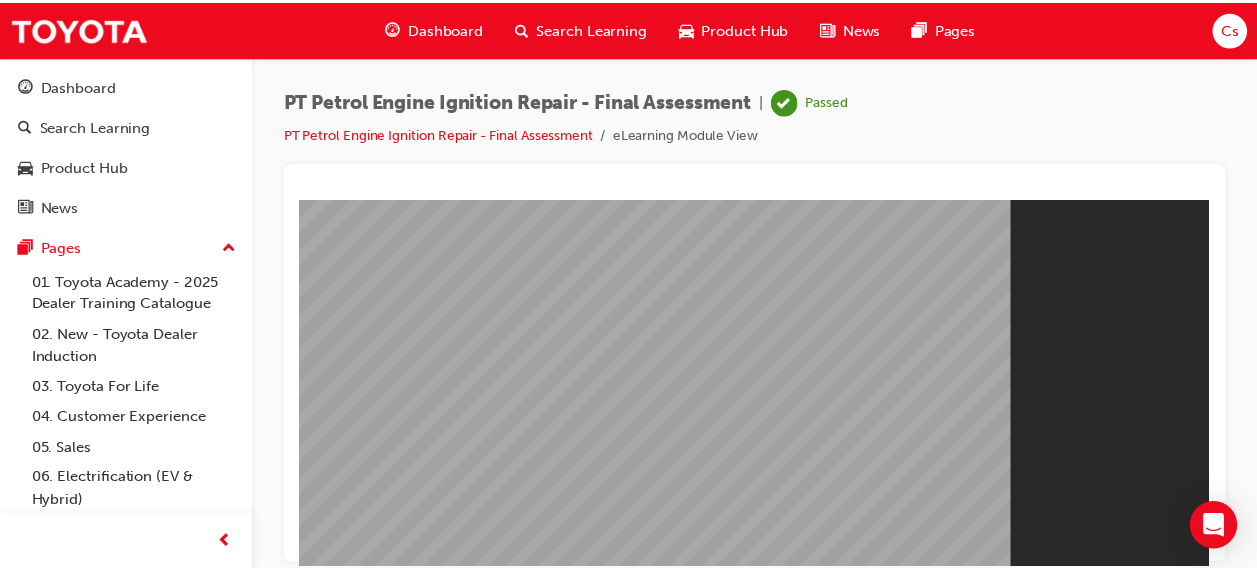 scroll, scrollTop: 0, scrollLeft: 0, axis: both 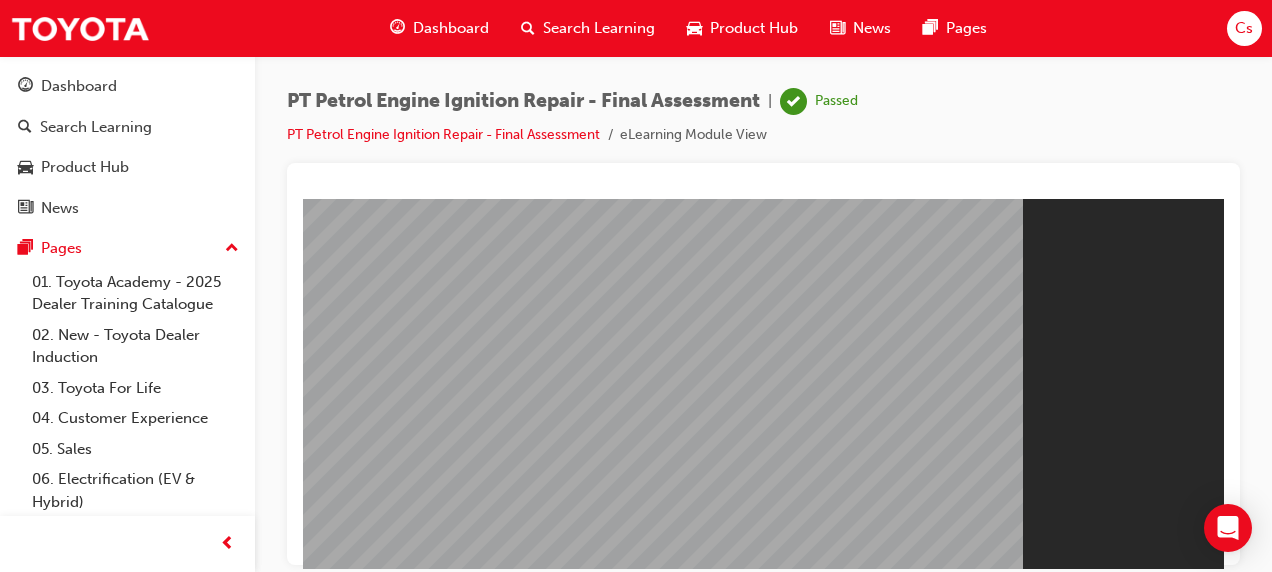 click on "Resume" at bounding box center (341, 840) 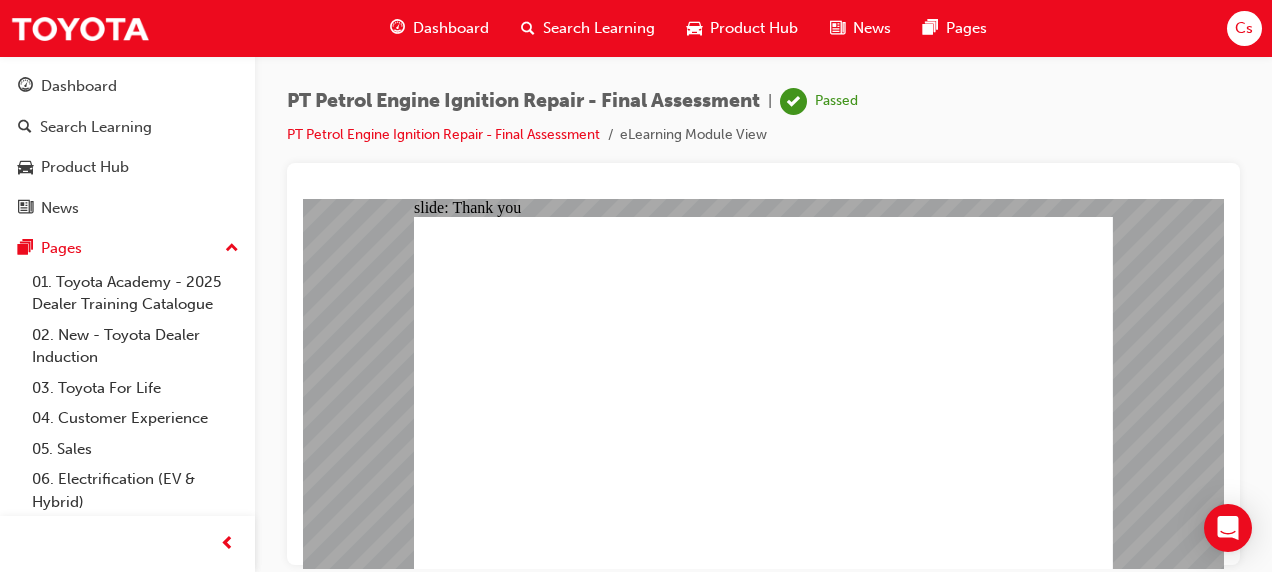 click on "Dashboard" at bounding box center (451, 28) 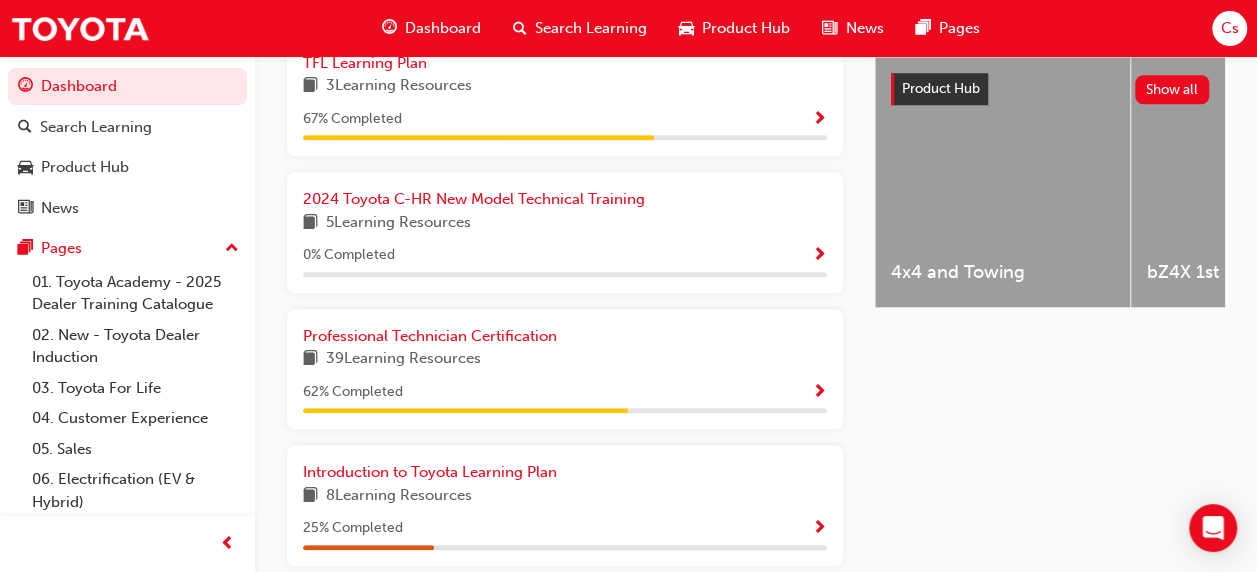 scroll, scrollTop: 788, scrollLeft: 0, axis: vertical 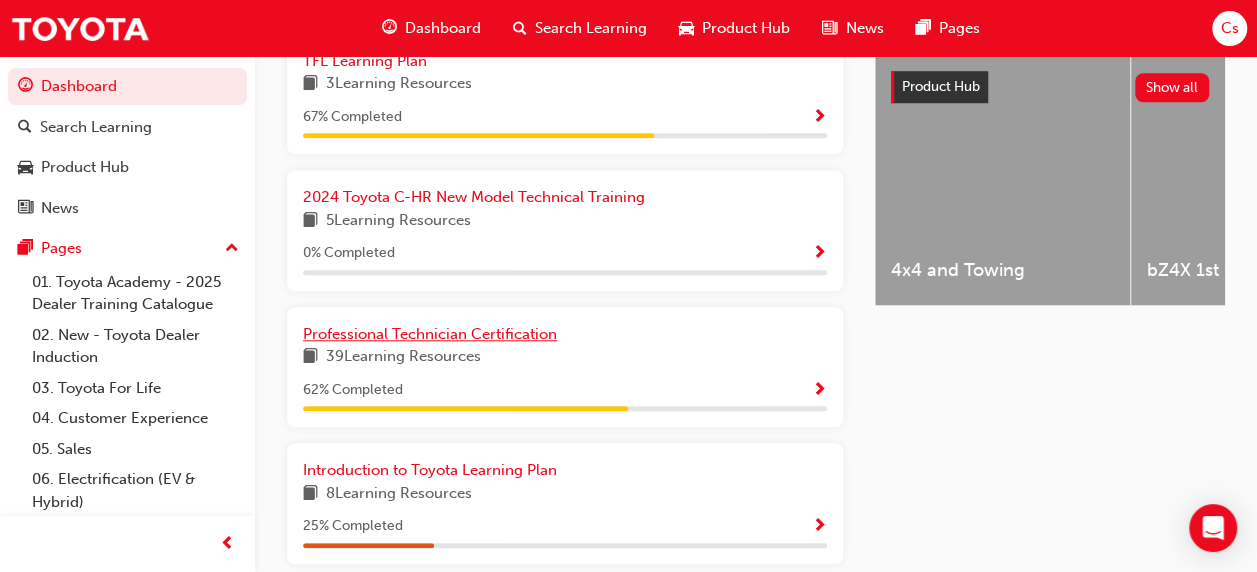 click on "Professional Technician Certification" at bounding box center (430, 334) 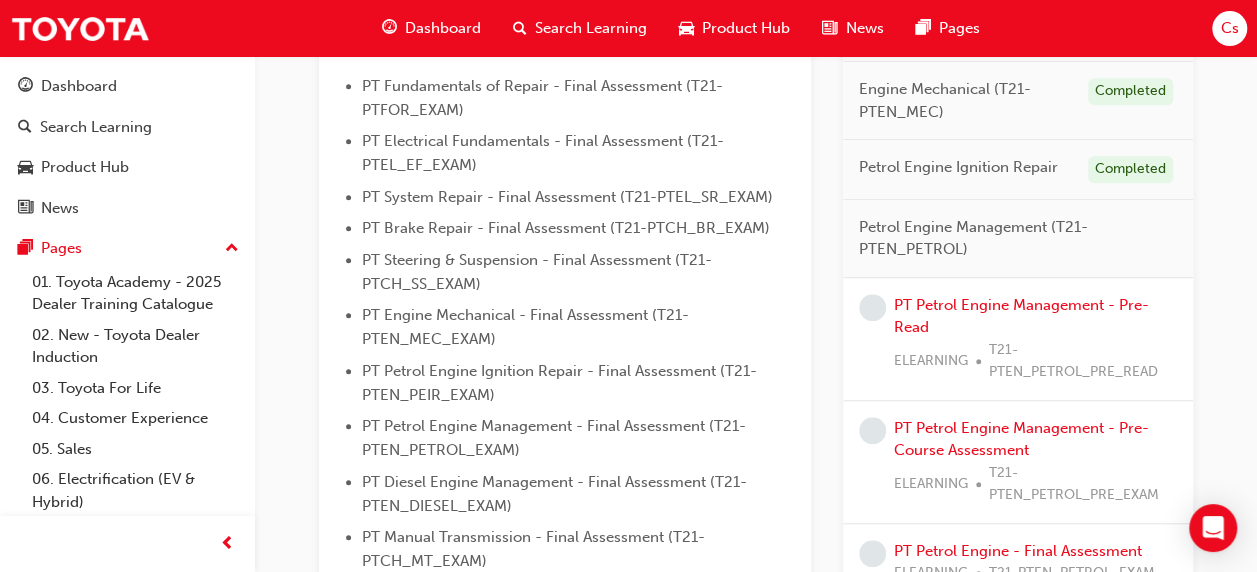 scroll, scrollTop: 682, scrollLeft: 0, axis: vertical 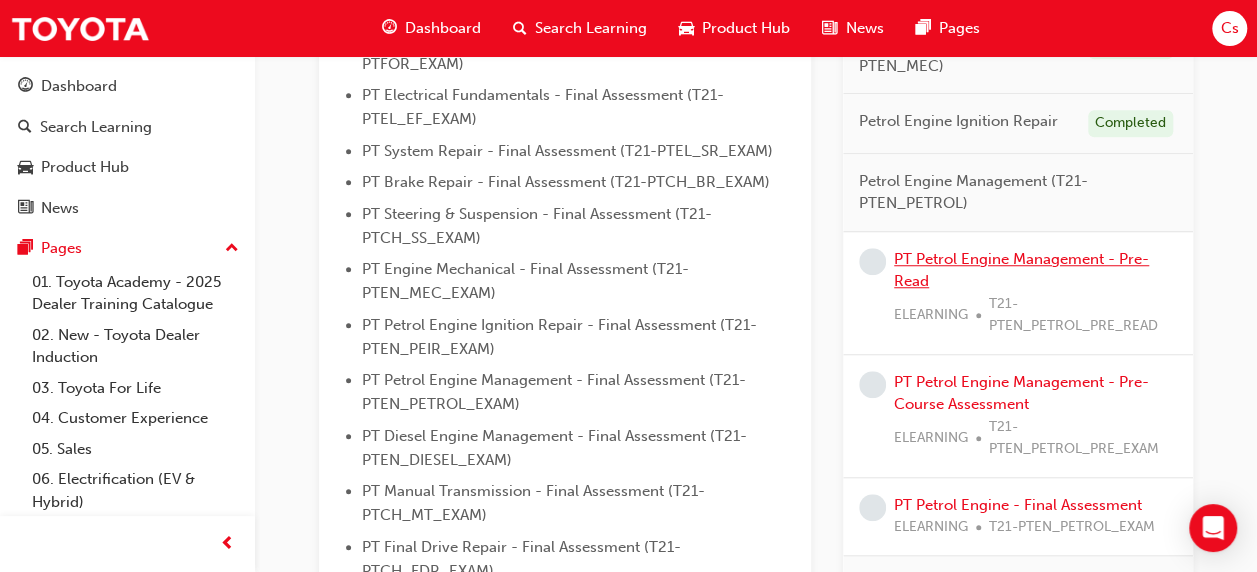 click on "PT Petrol Engine Management - Pre-Read" at bounding box center [1021, 270] 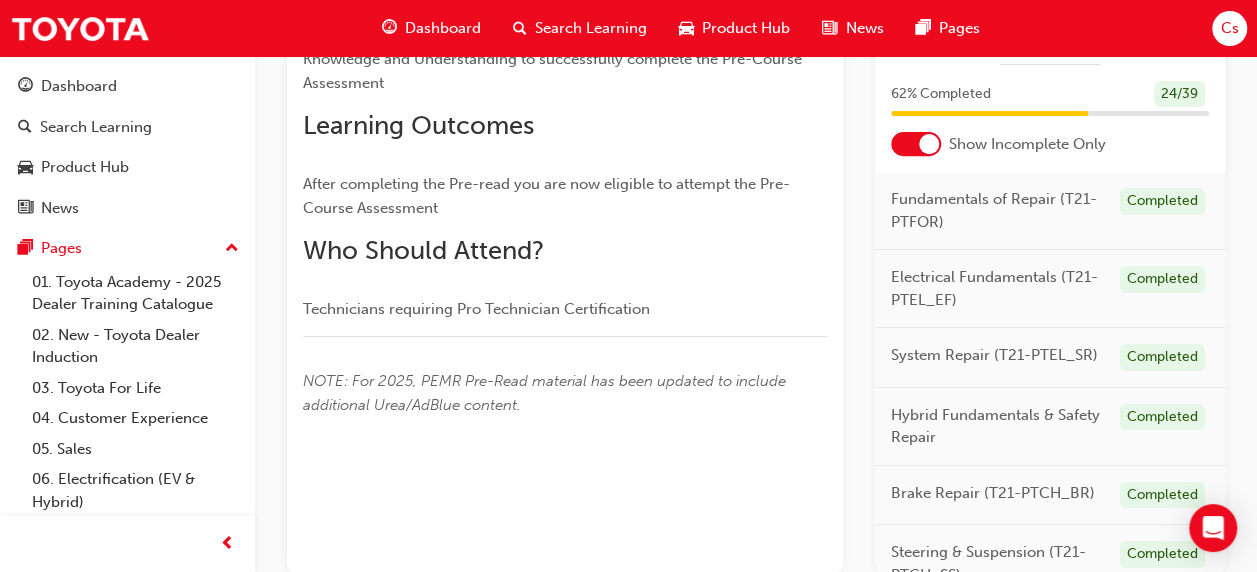 scroll, scrollTop: 327, scrollLeft: 0, axis: vertical 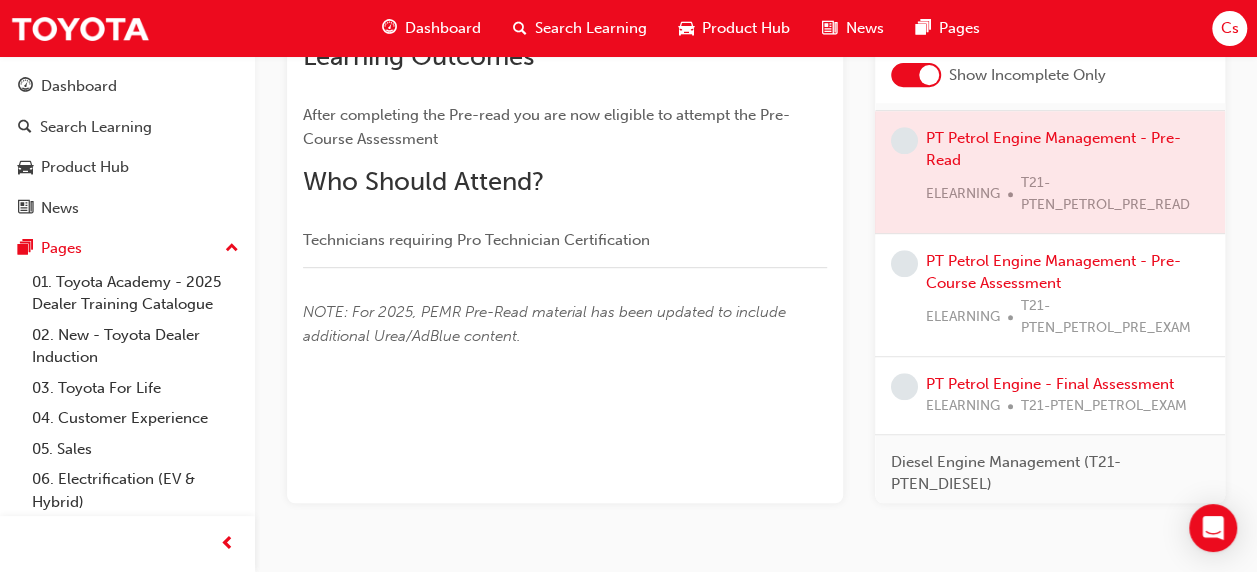 click on "NOTE: For 2025, PEMR Pre-Read material has been updated to include additional Urea/AdBlue content." at bounding box center [546, 324] 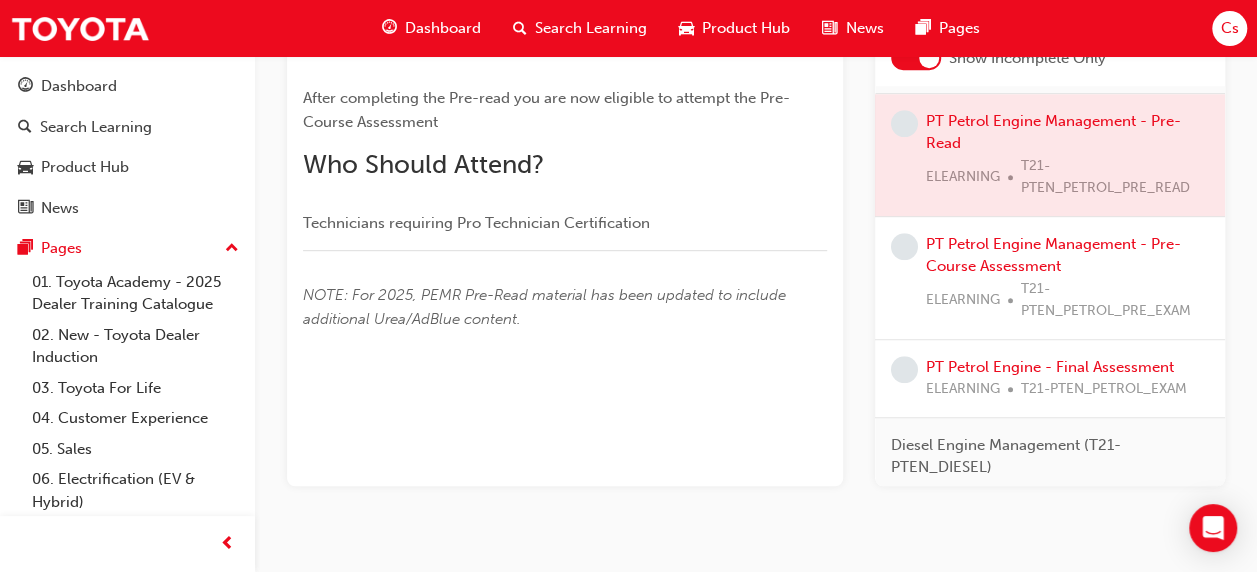 scroll, scrollTop: 440, scrollLeft: 0, axis: vertical 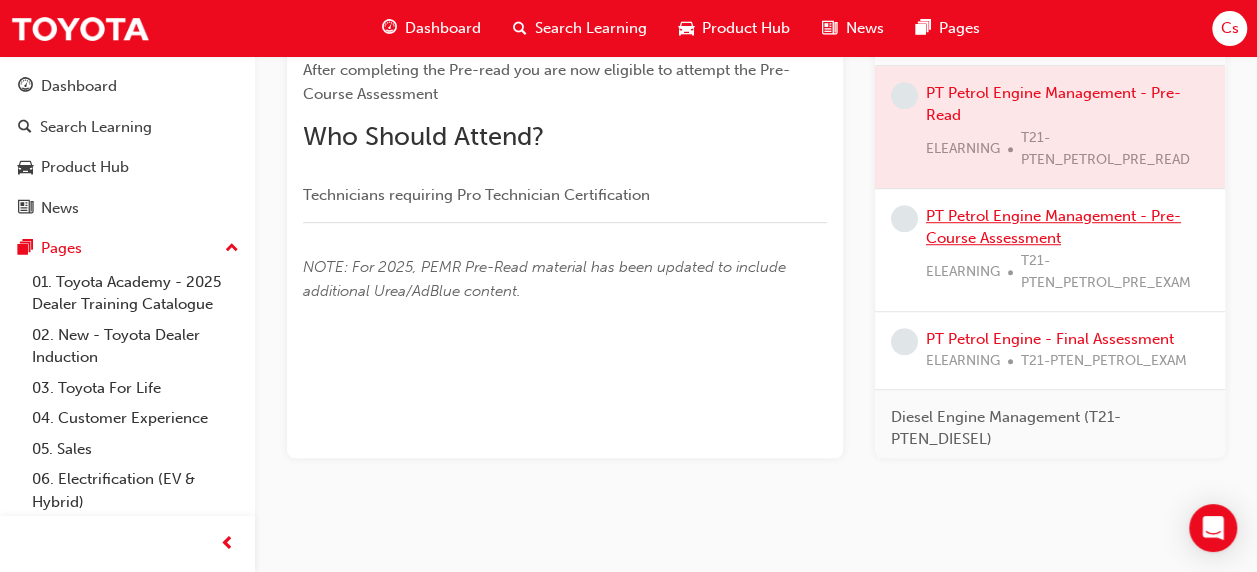 click on "PT Petrol Engine Management - Pre-Course Assessment" at bounding box center [1053, 227] 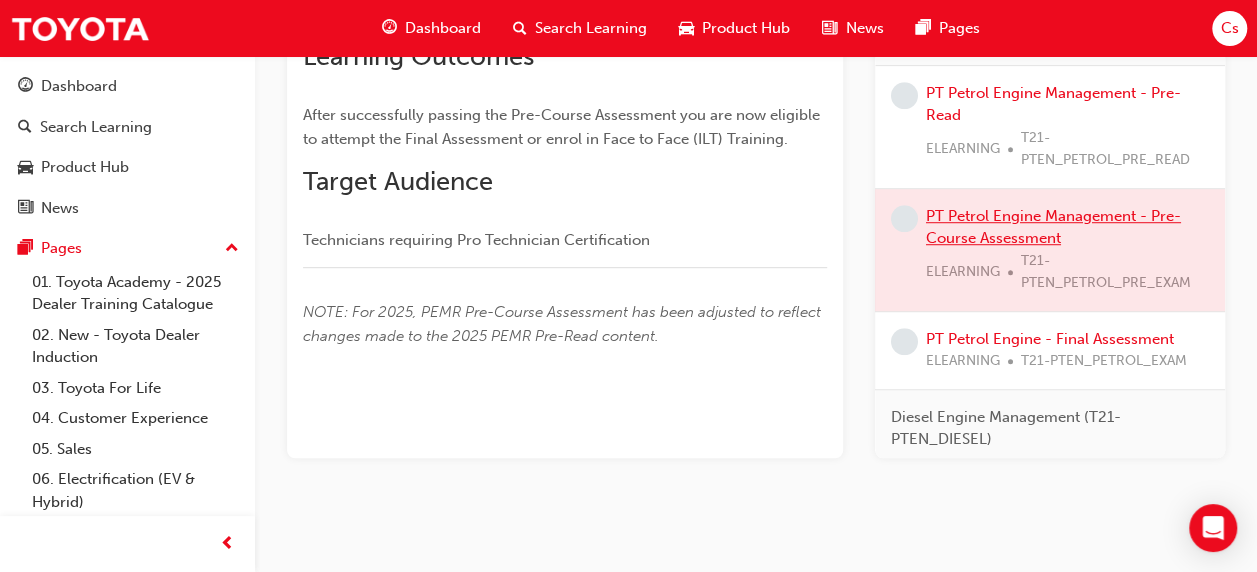 scroll, scrollTop: 0, scrollLeft: 0, axis: both 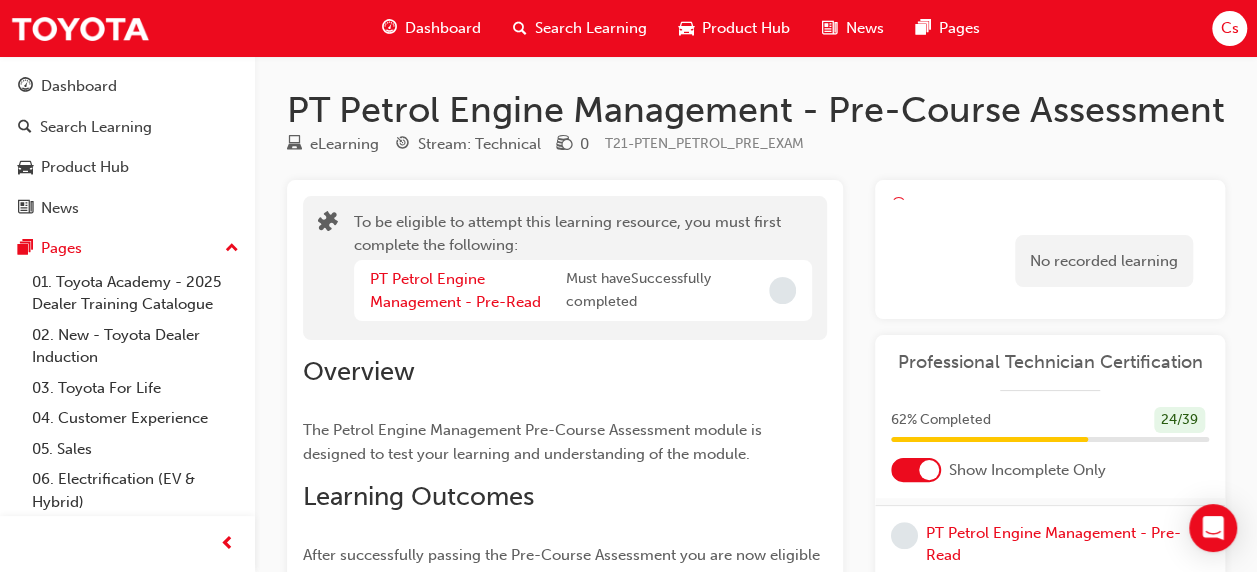 click on "Dashboard" at bounding box center [443, 28] 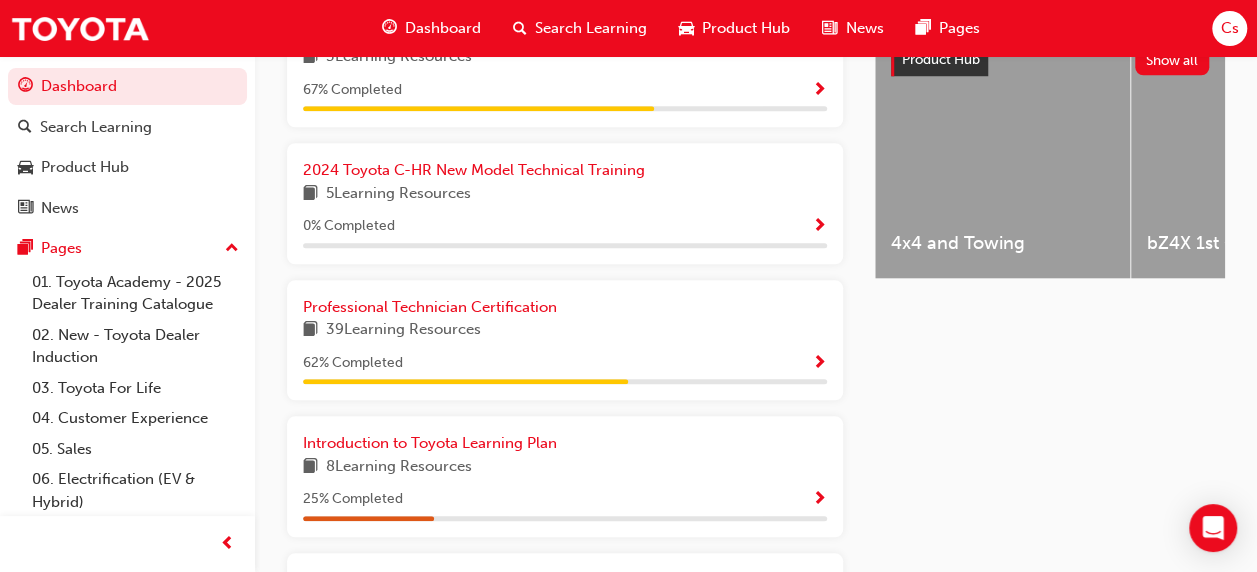 scroll, scrollTop: 882, scrollLeft: 0, axis: vertical 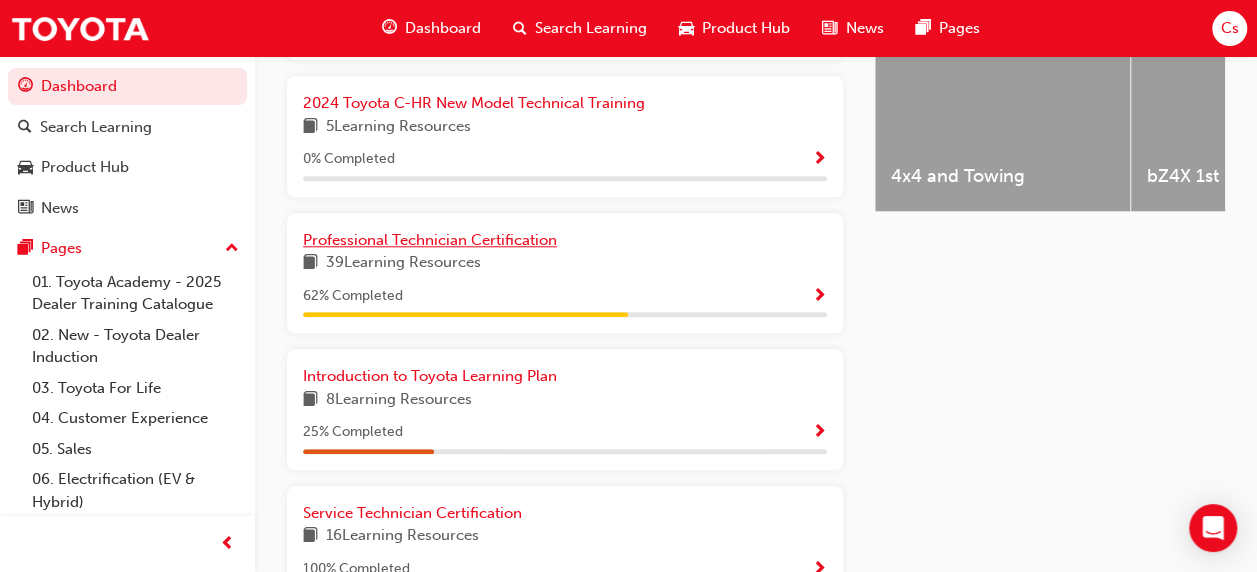 click on "Professional Technician Certification" at bounding box center (565, 240) 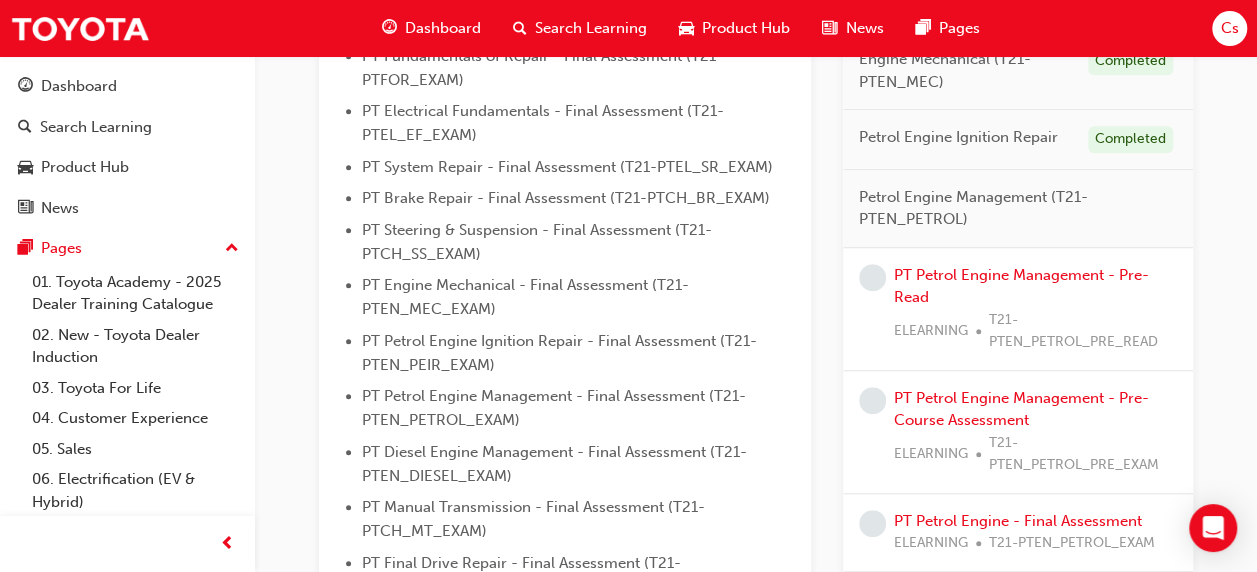 scroll, scrollTop: 745, scrollLeft: 0, axis: vertical 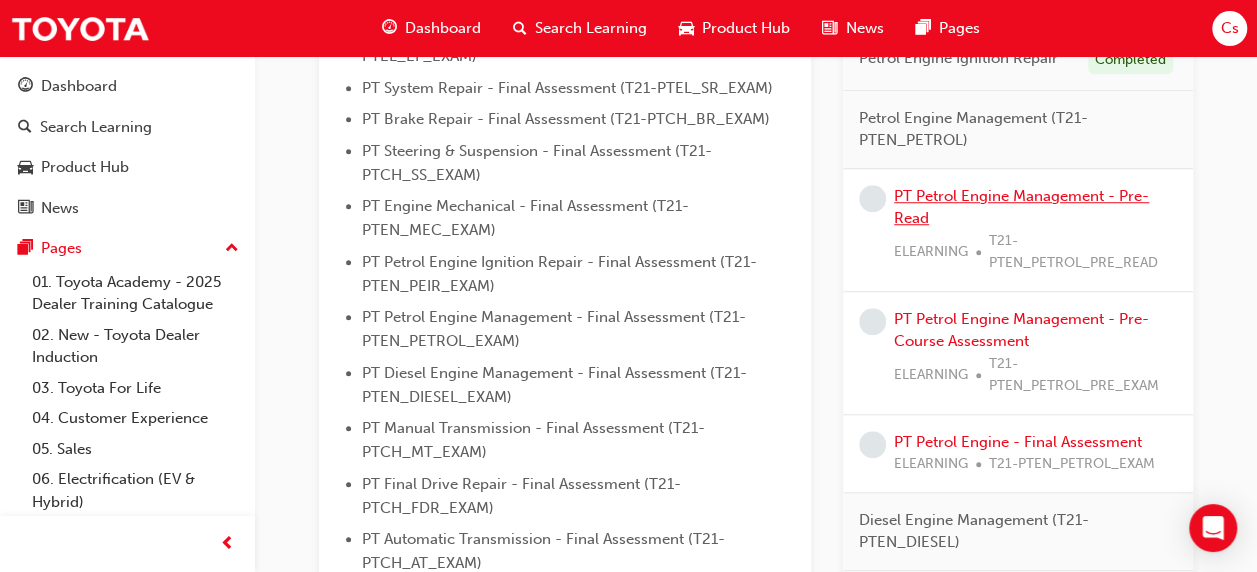 click on "PT Petrol Engine Management - Pre-Read" at bounding box center (1021, 207) 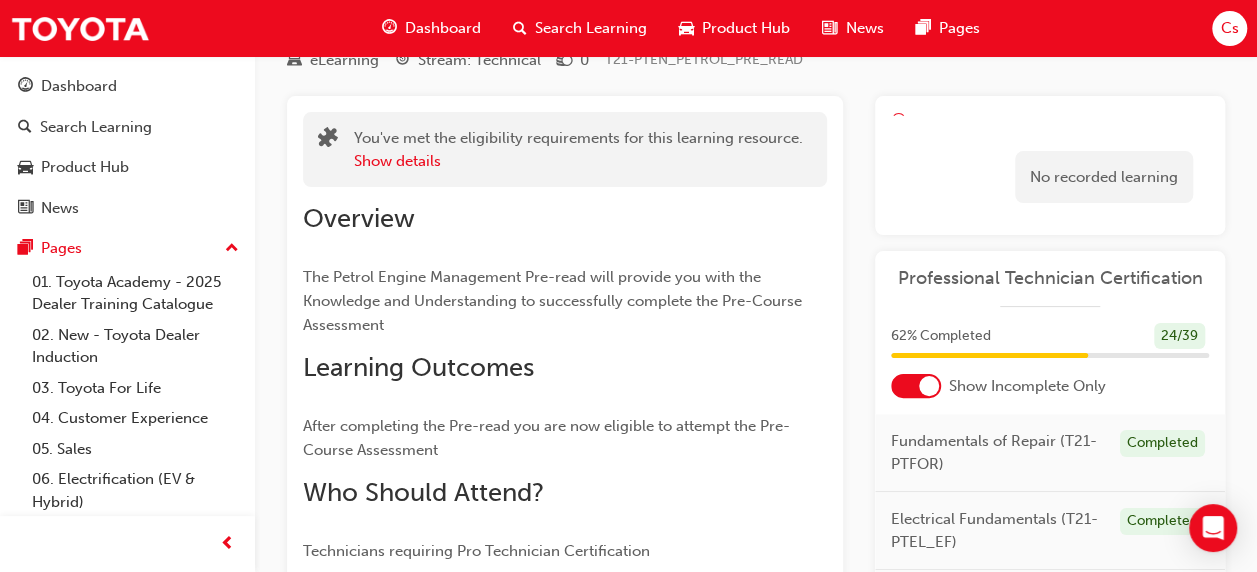 scroll, scrollTop: 0, scrollLeft: 0, axis: both 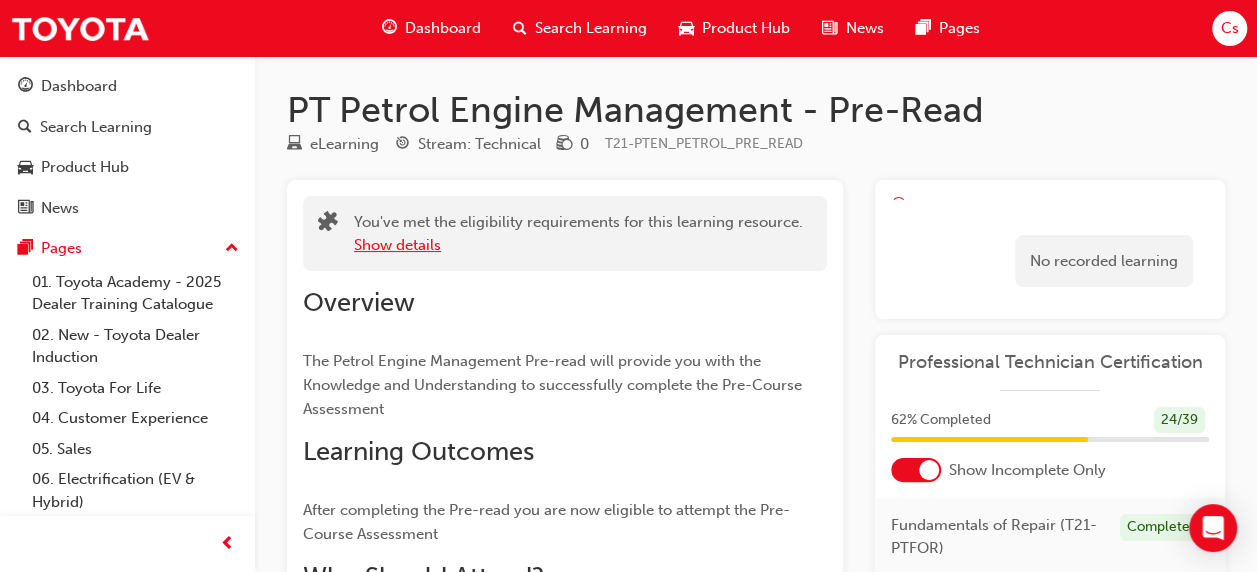click on "Show details" at bounding box center [397, 245] 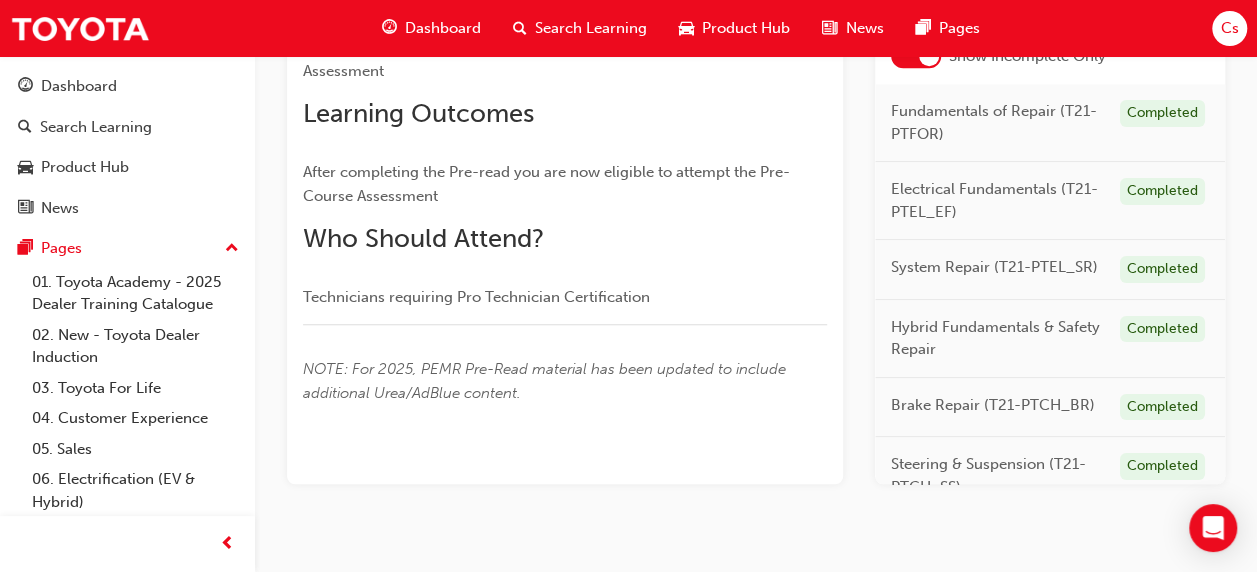 scroll, scrollTop: 734, scrollLeft: 0, axis: vertical 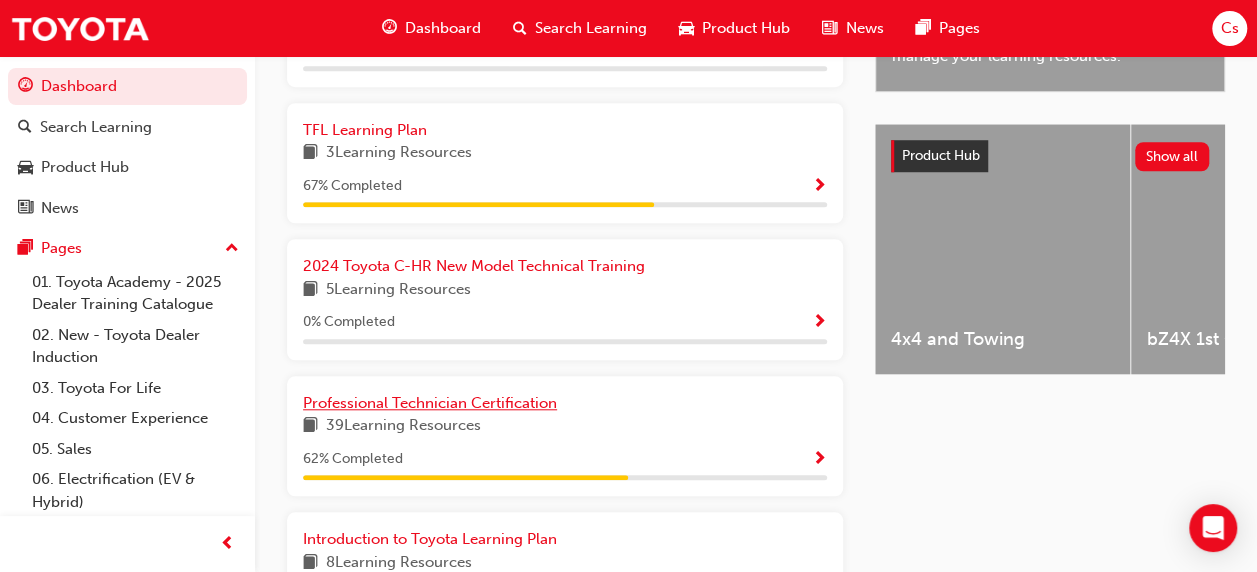 click on "Professional Technician Certification" at bounding box center [430, 403] 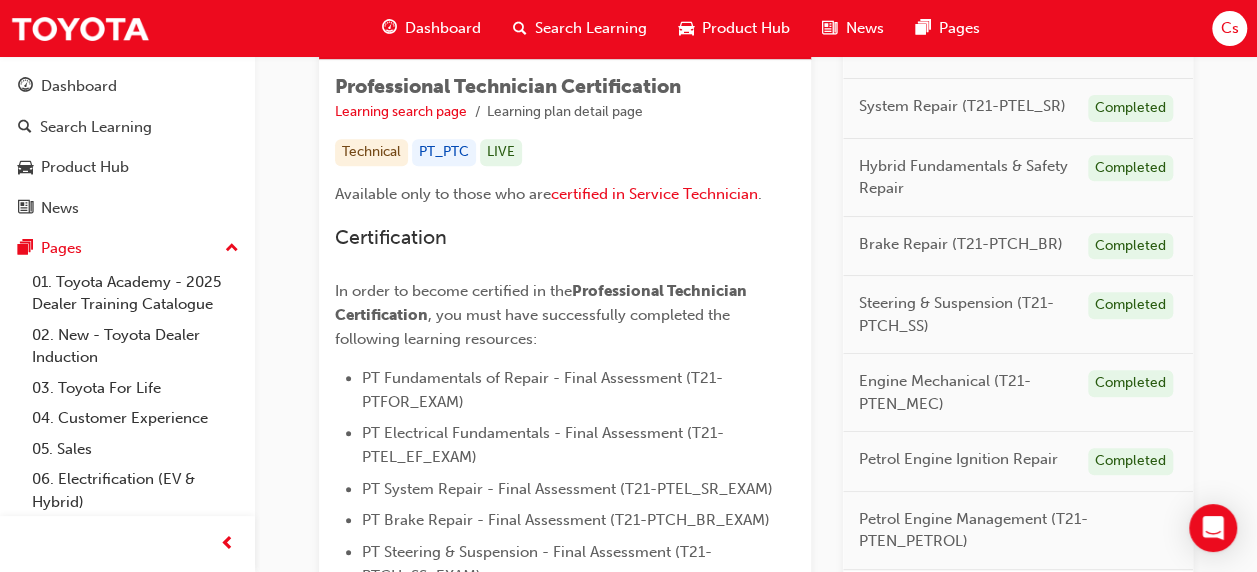 scroll, scrollTop: 571, scrollLeft: 0, axis: vertical 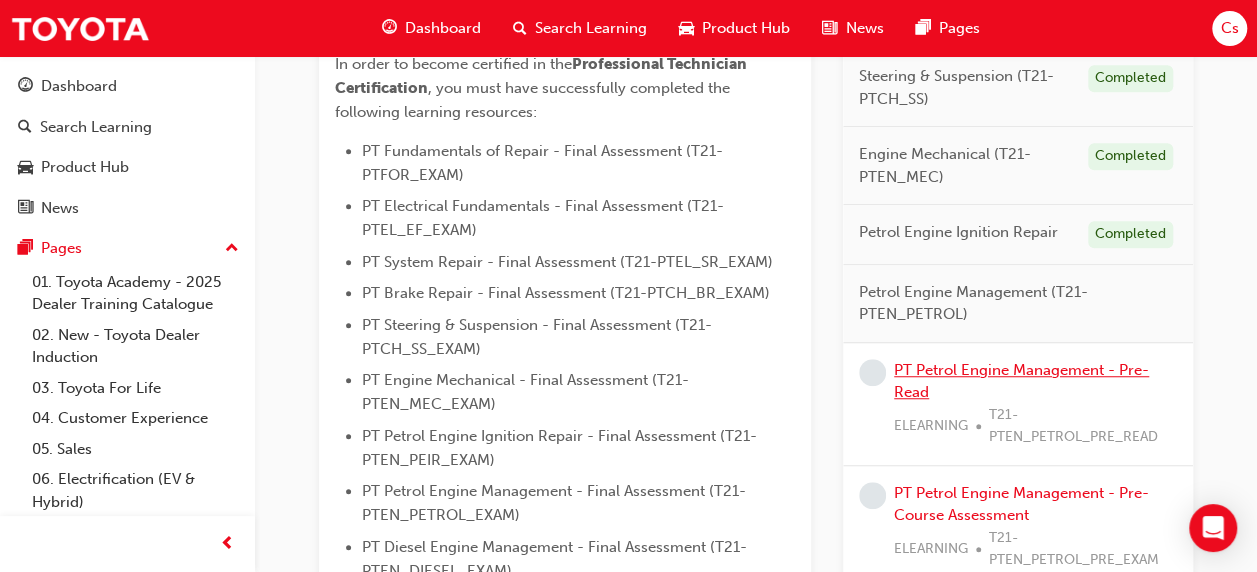 click on "PT Petrol Engine Management - Pre-Read" at bounding box center [1021, 381] 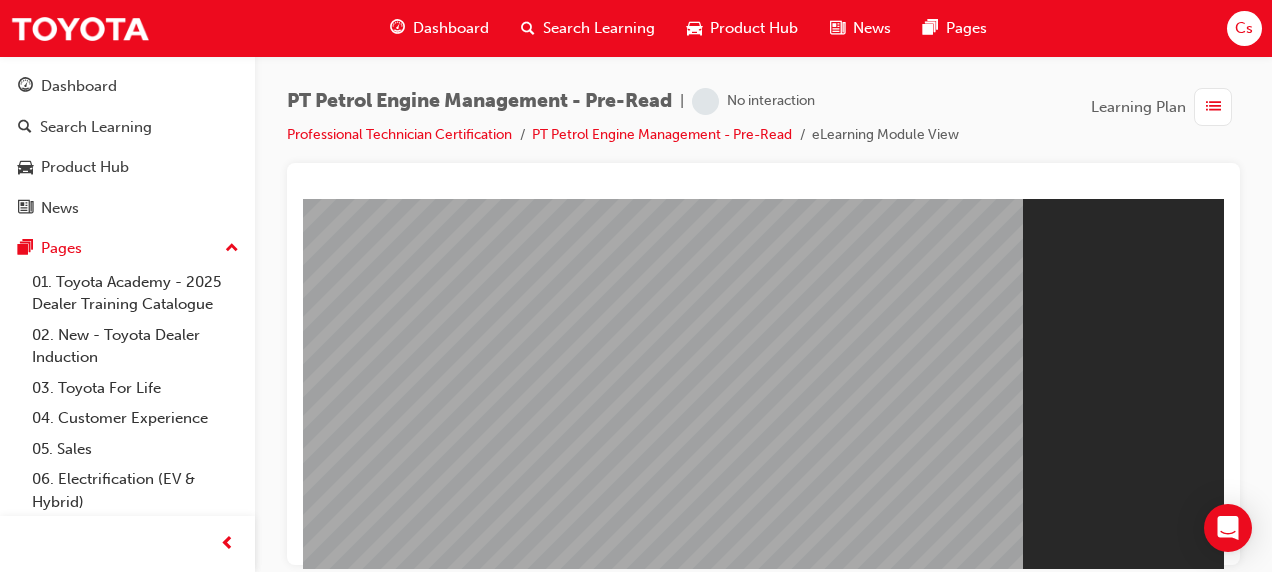 scroll, scrollTop: 0, scrollLeft: 0, axis: both 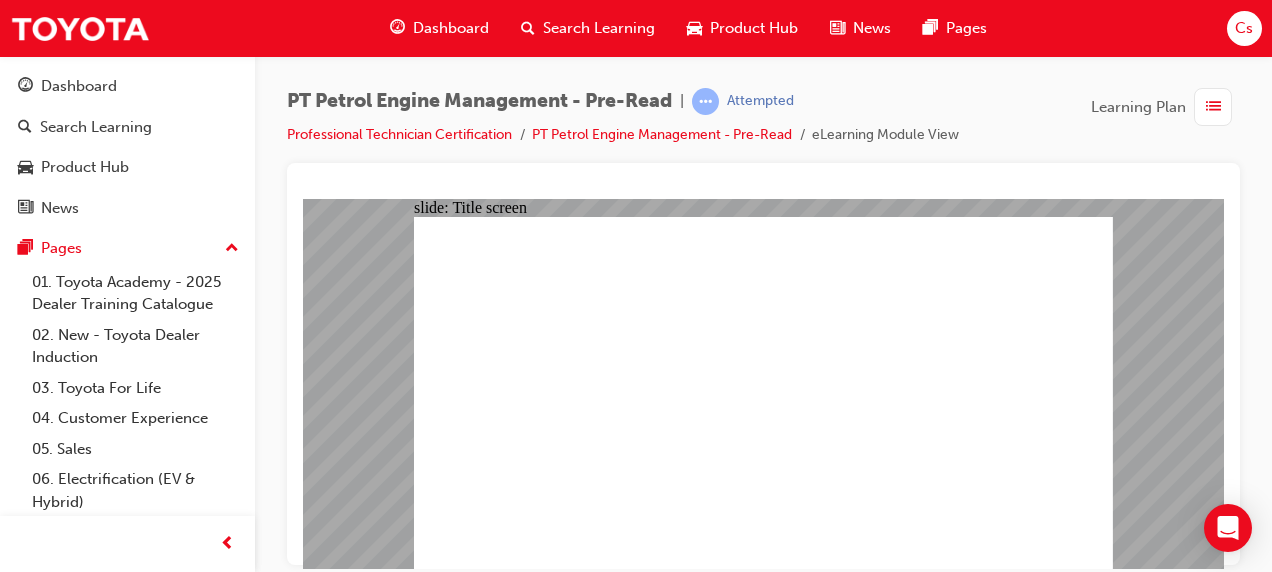 click 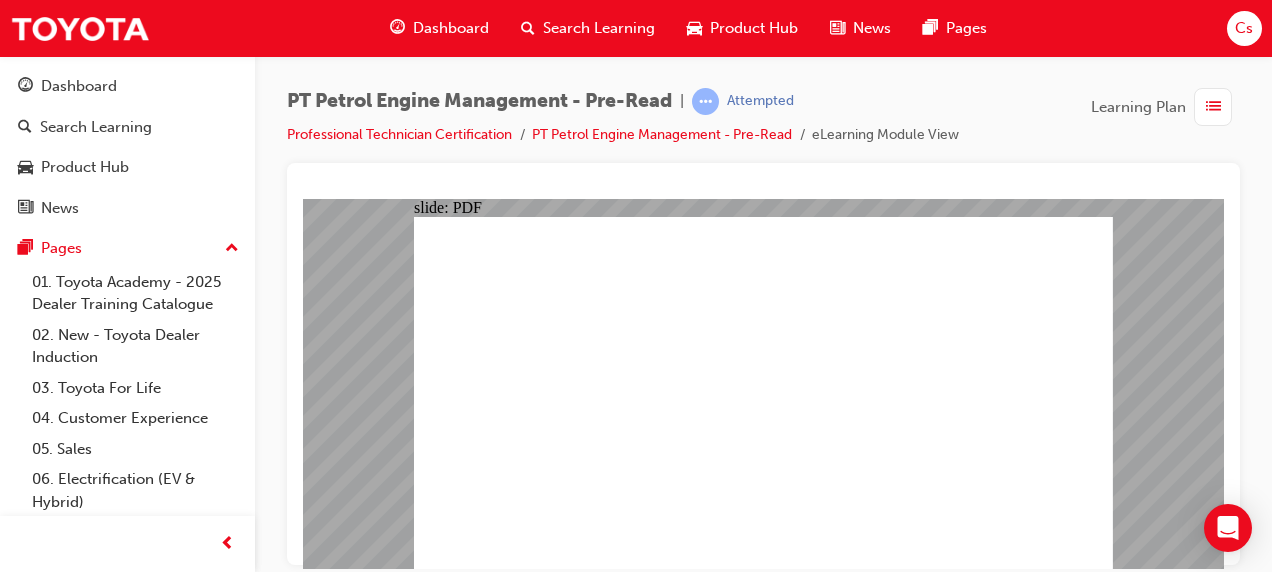click 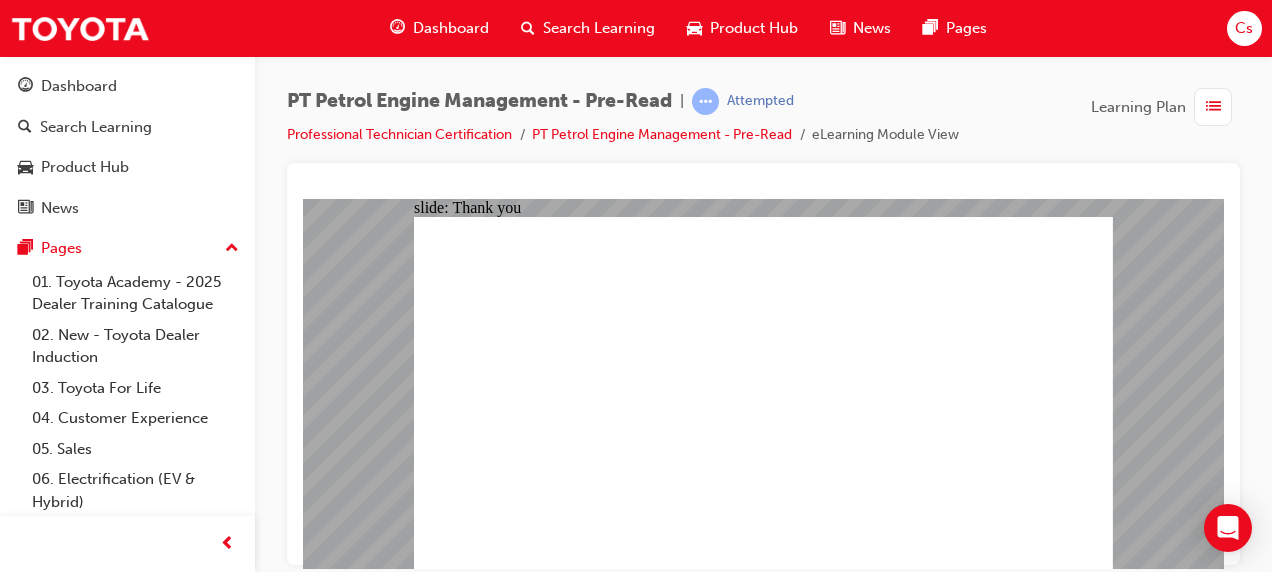 click on "Rectangle 3 Thank you! Your completion has been recorded, you may now exit or navigate freely. BACK EXIT Thank you! Your completion has been recorded, you  may now exit or navigate freely. EXIT BACK" at bounding box center (763, 1688) 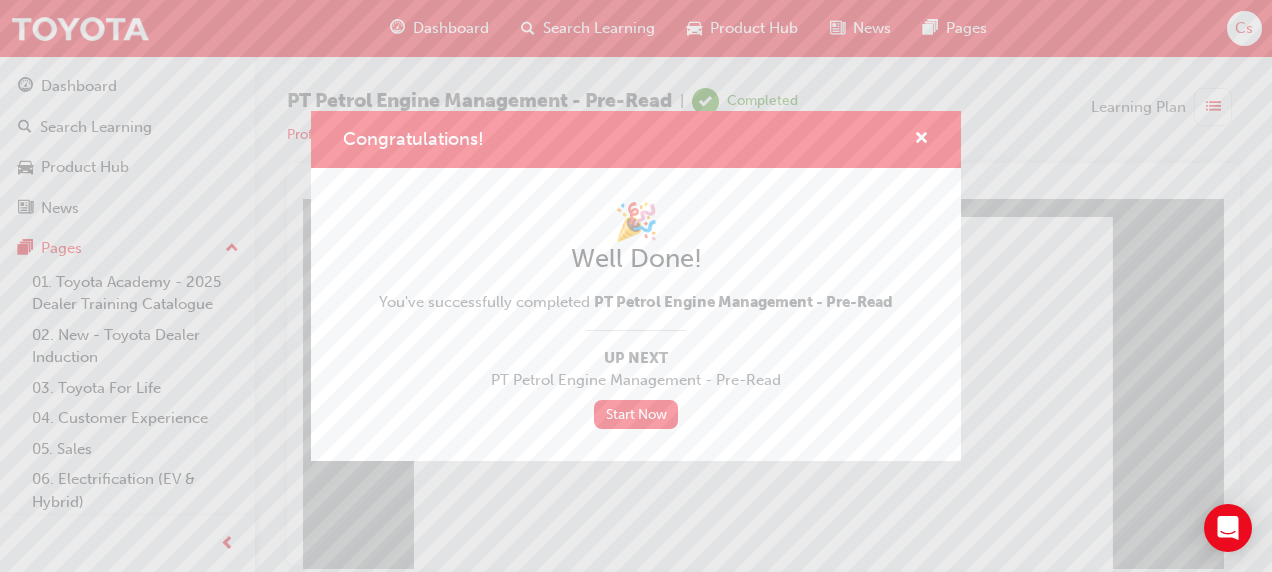 click on "Start Now" at bounding box center (636, 414) 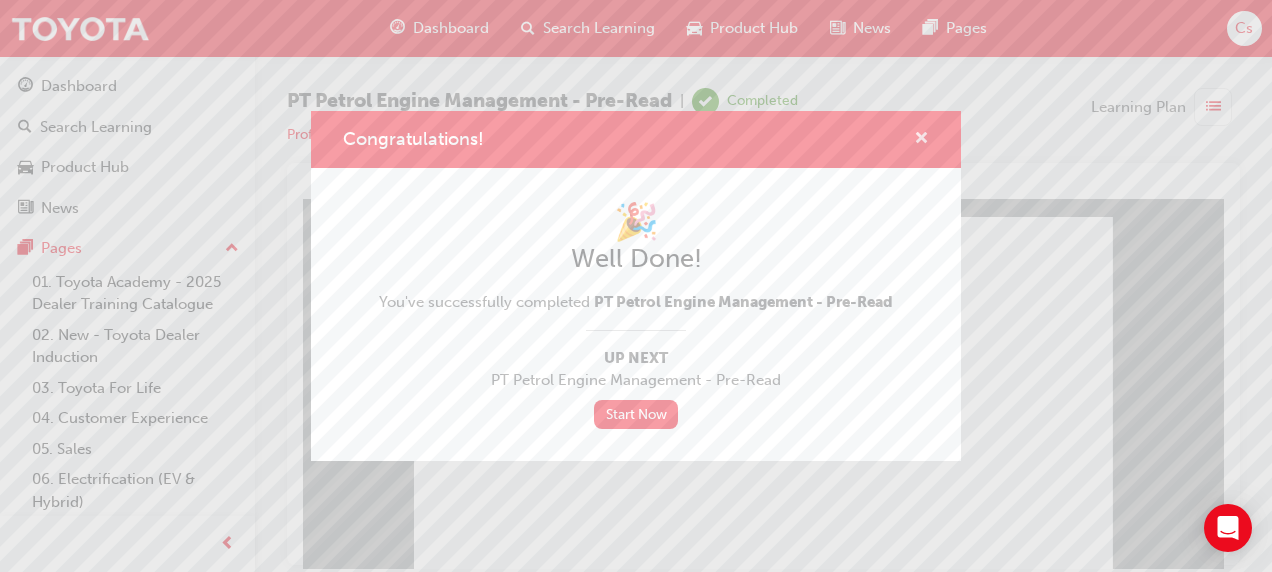 click at bounding box center [921, 140] 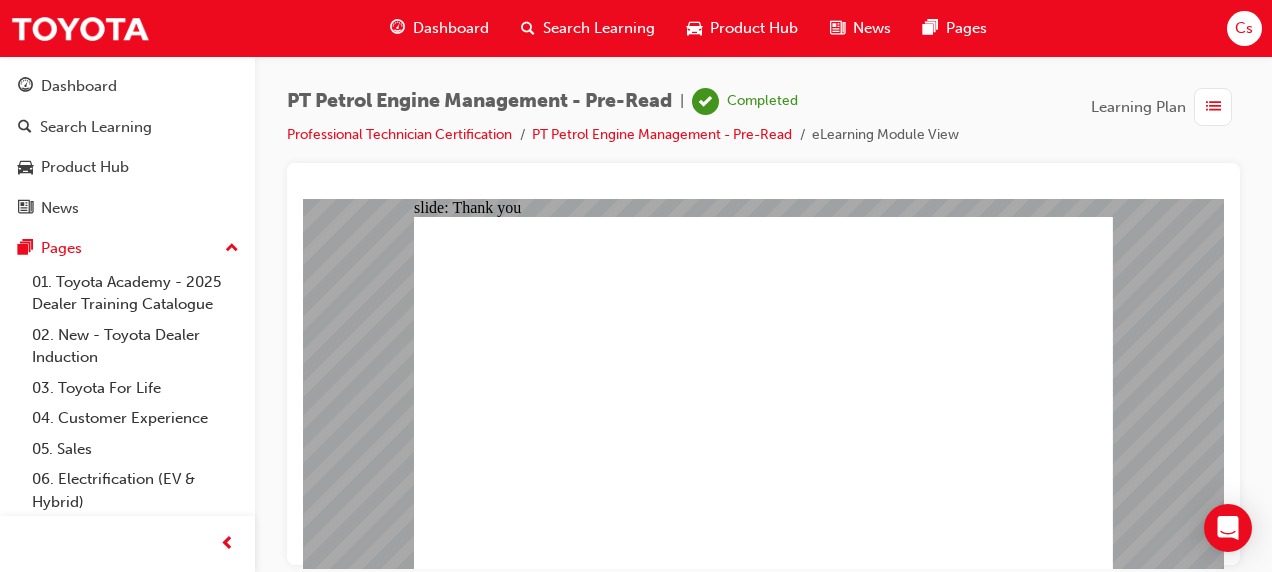 click 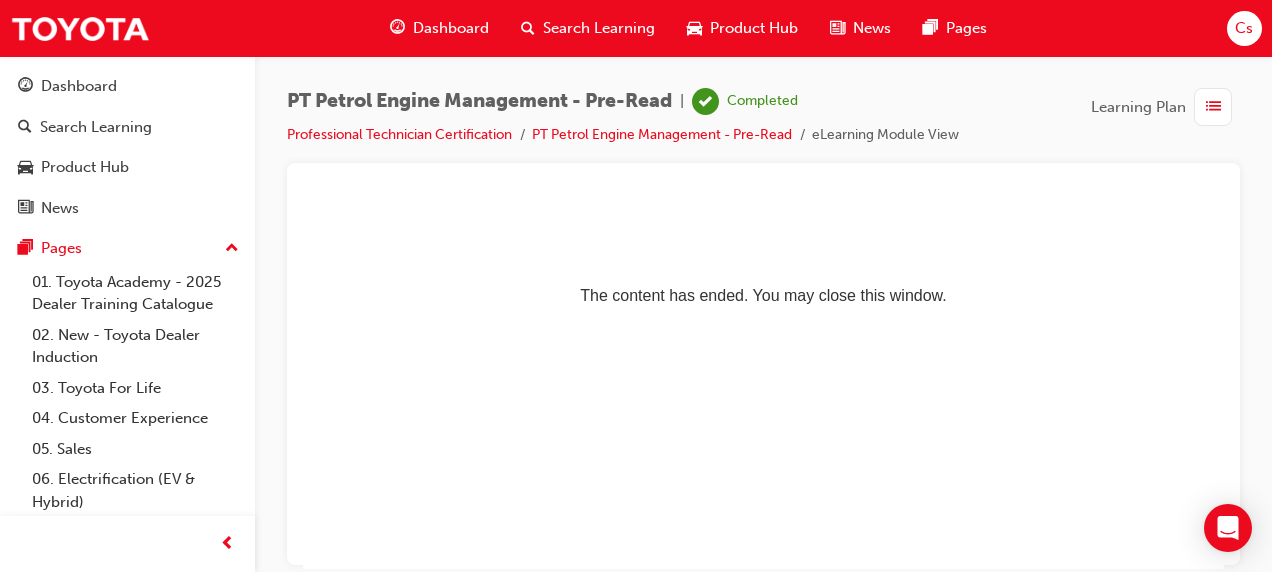 scroll, scrollTop: 0, scrollLeft: 0, axis: both 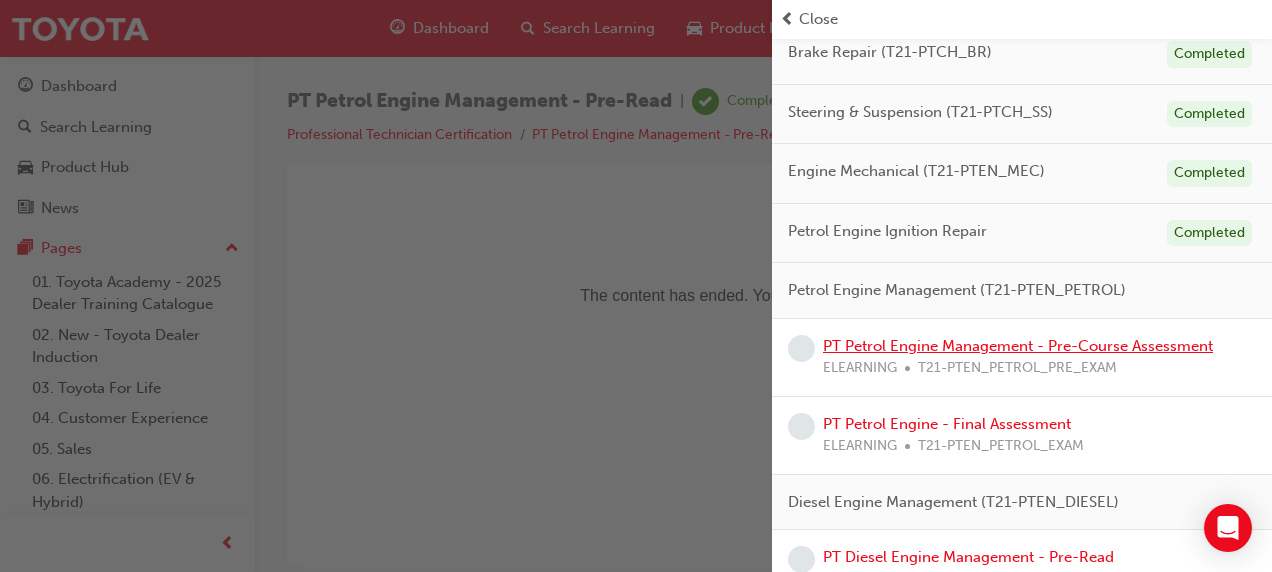 click on "PT Petrol Engine Management - Pre-Course Assessment" at bounding box center [1018, 346] 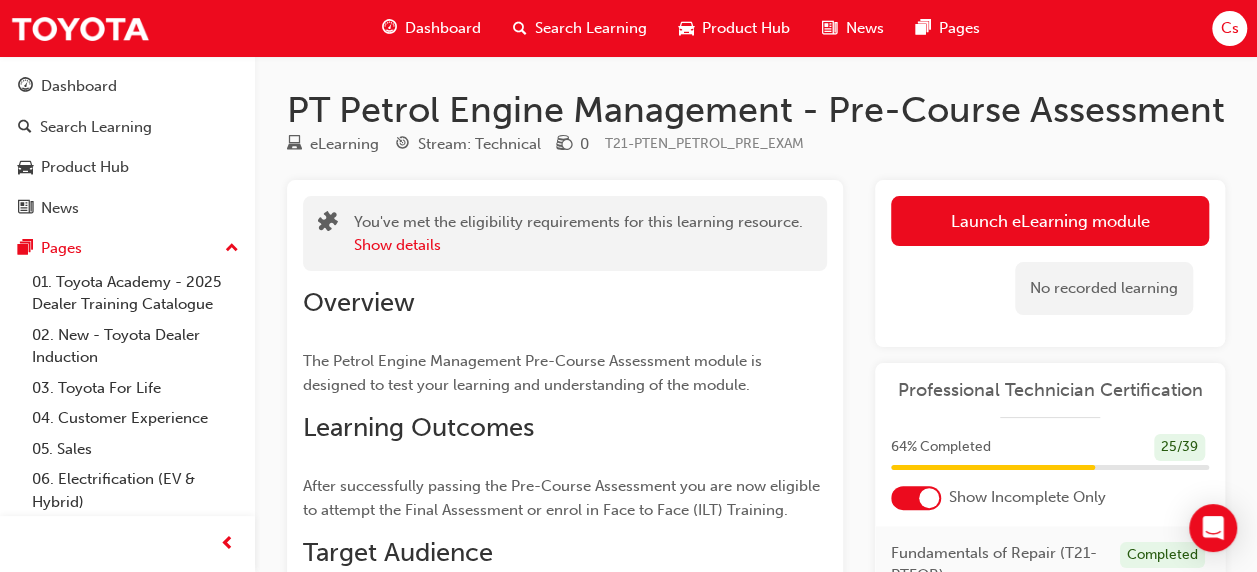 scroll, scrollTop: 466, scrollLeft: 0, axis: vertical 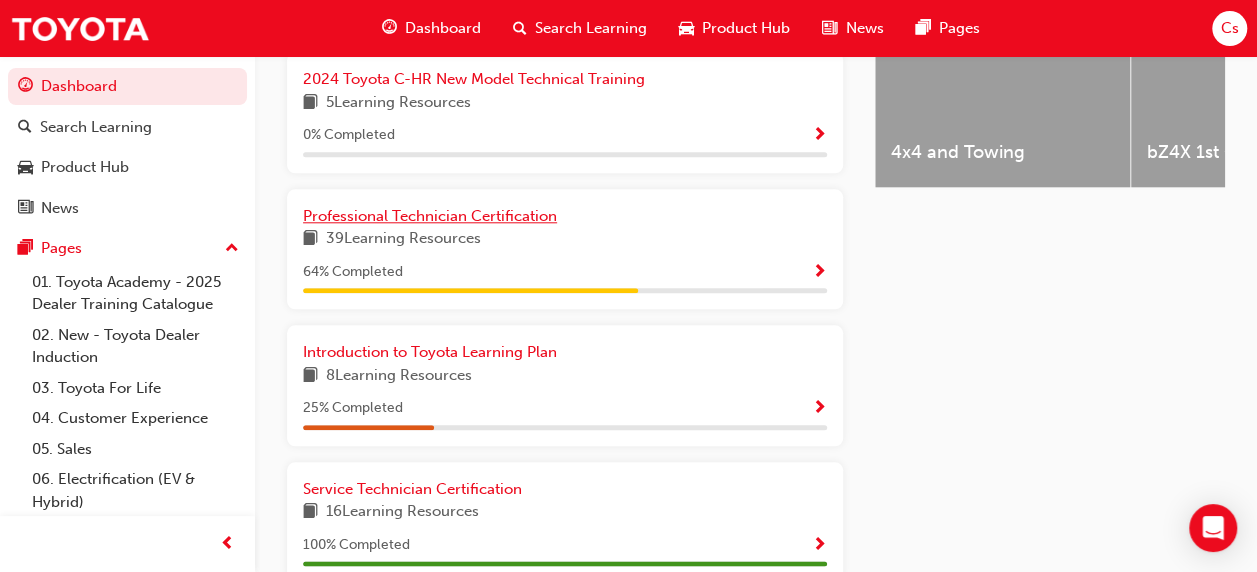 click on "Professional Technician Certification" at bounding box center [430, 216] 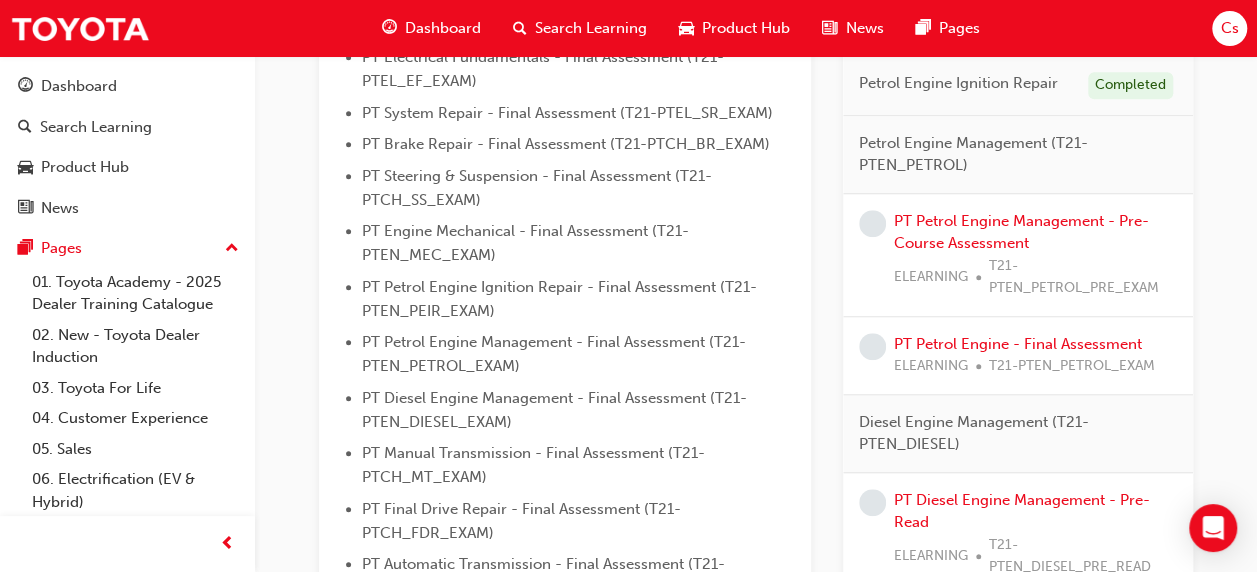 scroll, scrollTop: 716, scrollLeft: 0, axis: vertical 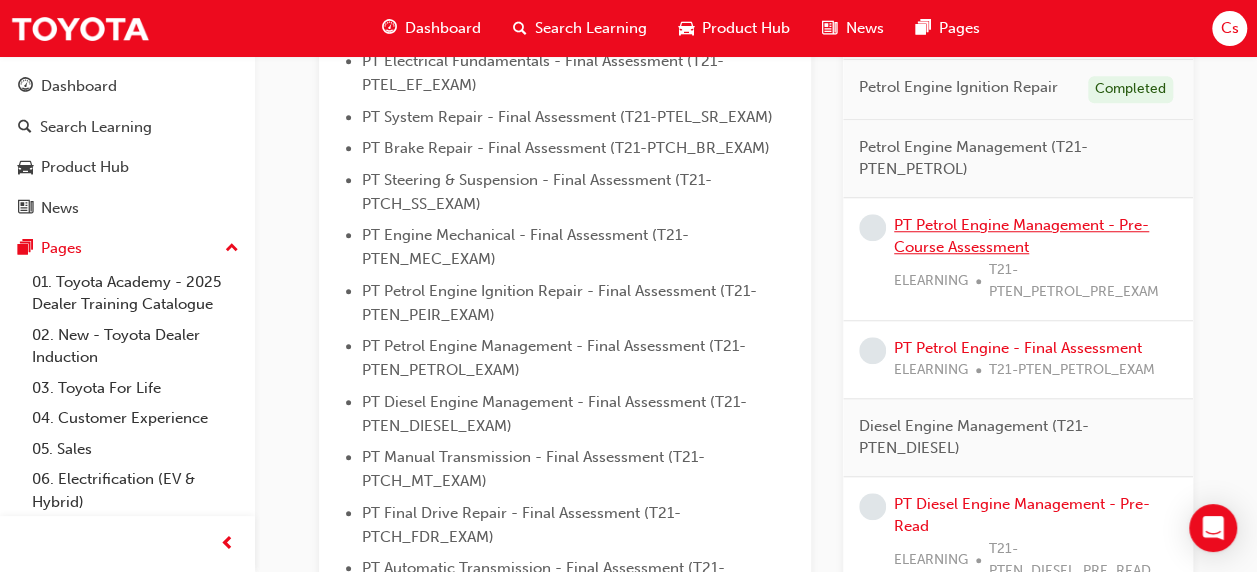 click on "PT Petrol Engine Management - Pre-Course Assessment" at bounding box center (1021, 236) 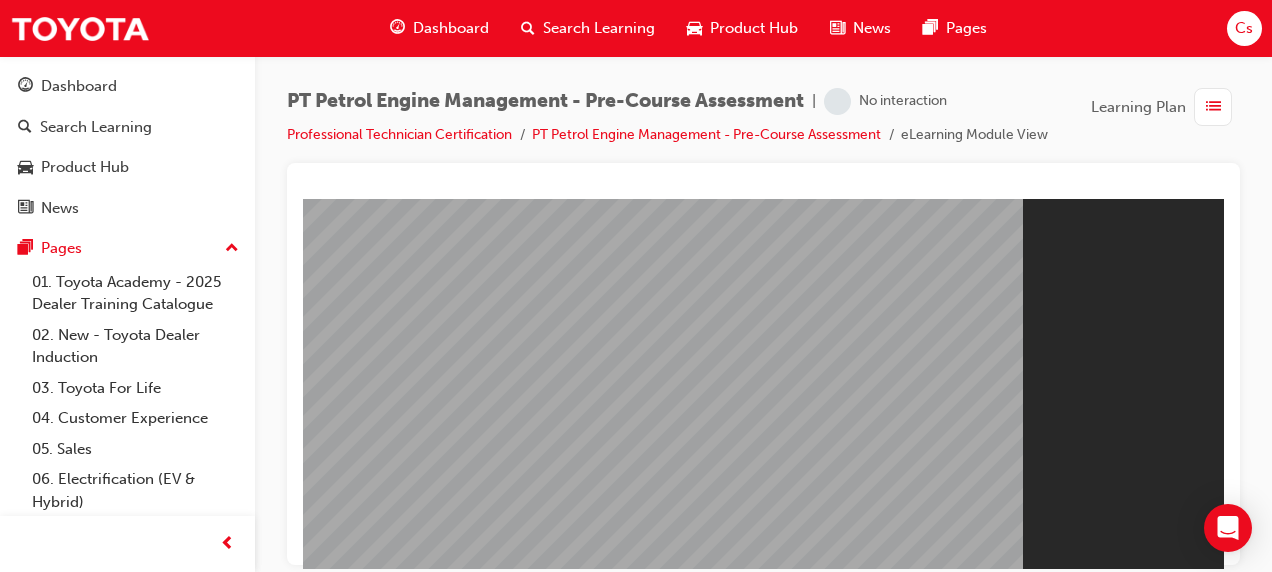 scroll, scrollTop: 0, scrollLeft: 0, axis: both 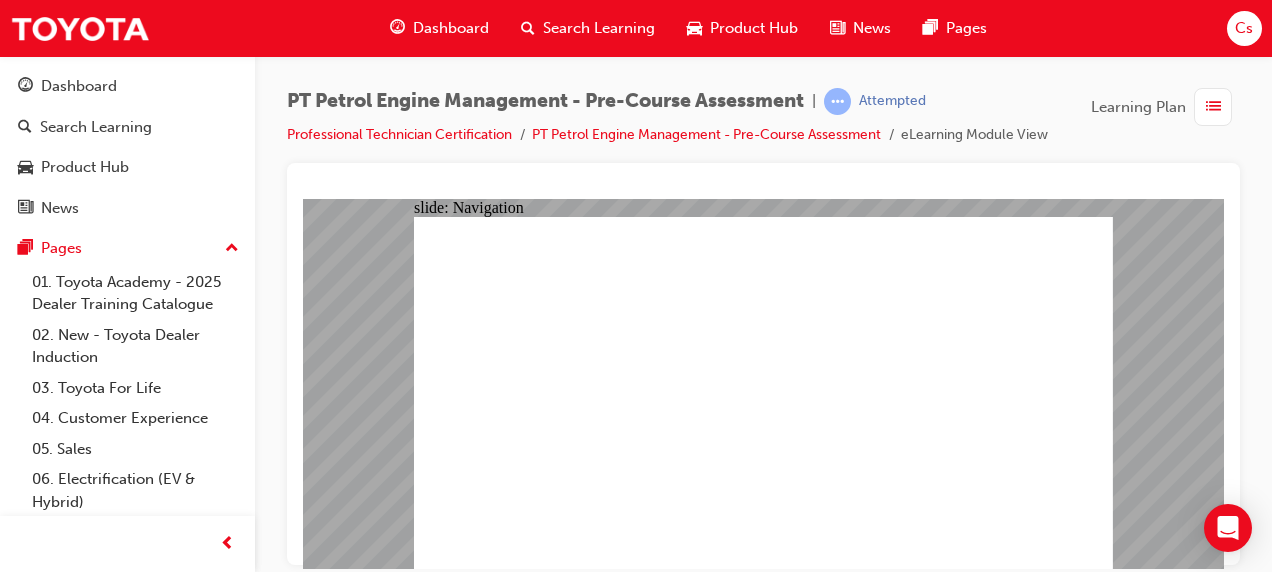 click 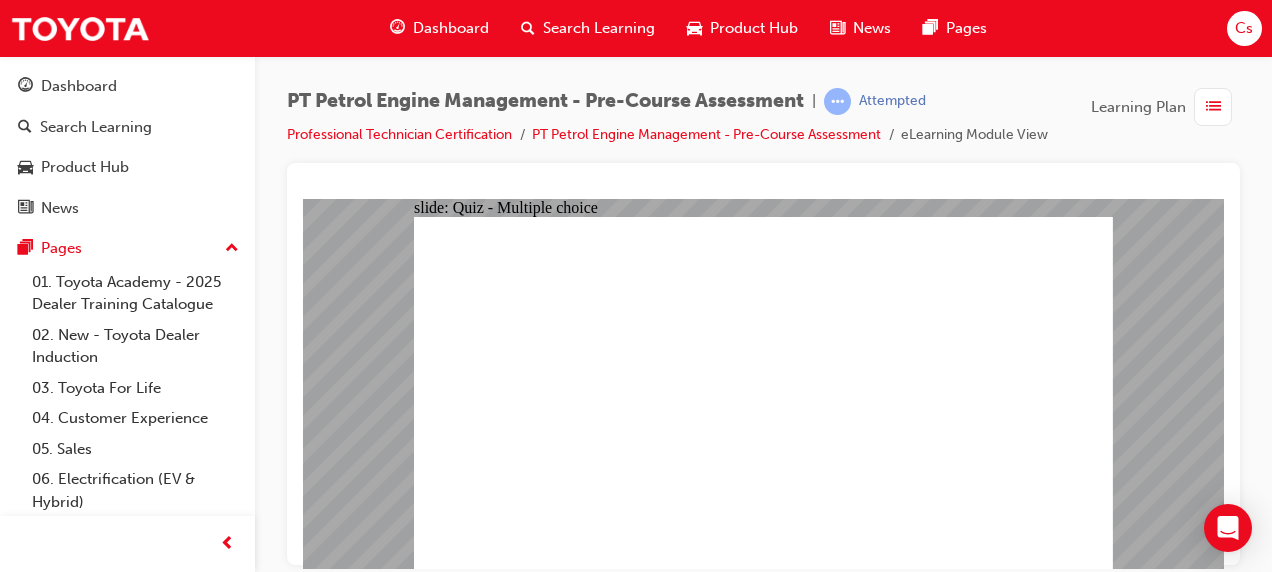 click 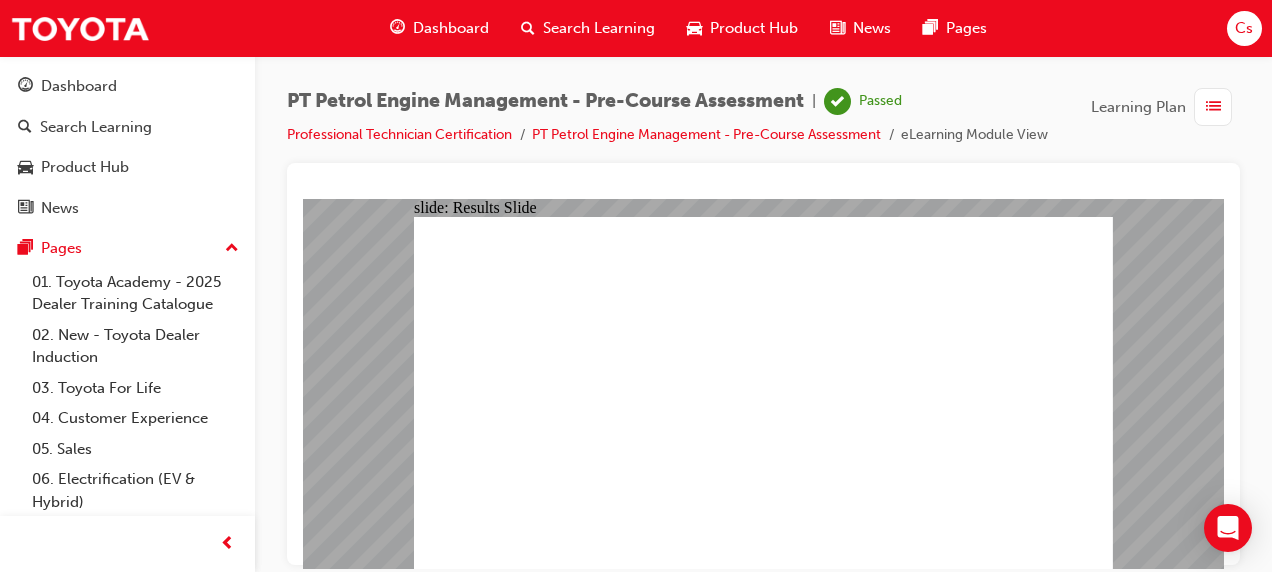 click 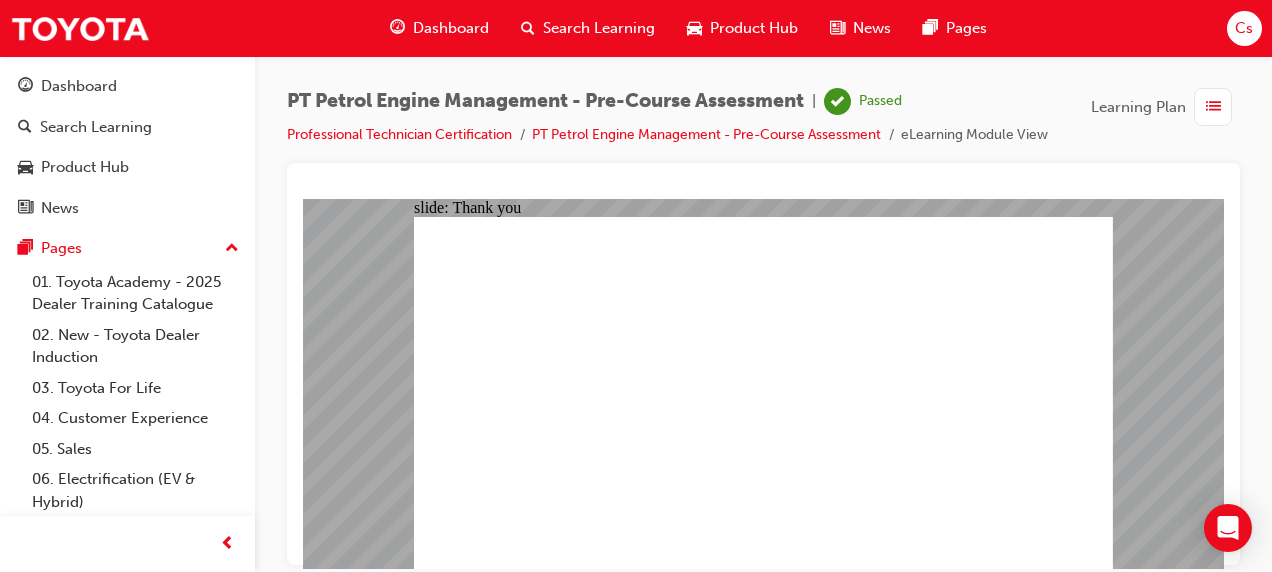 click 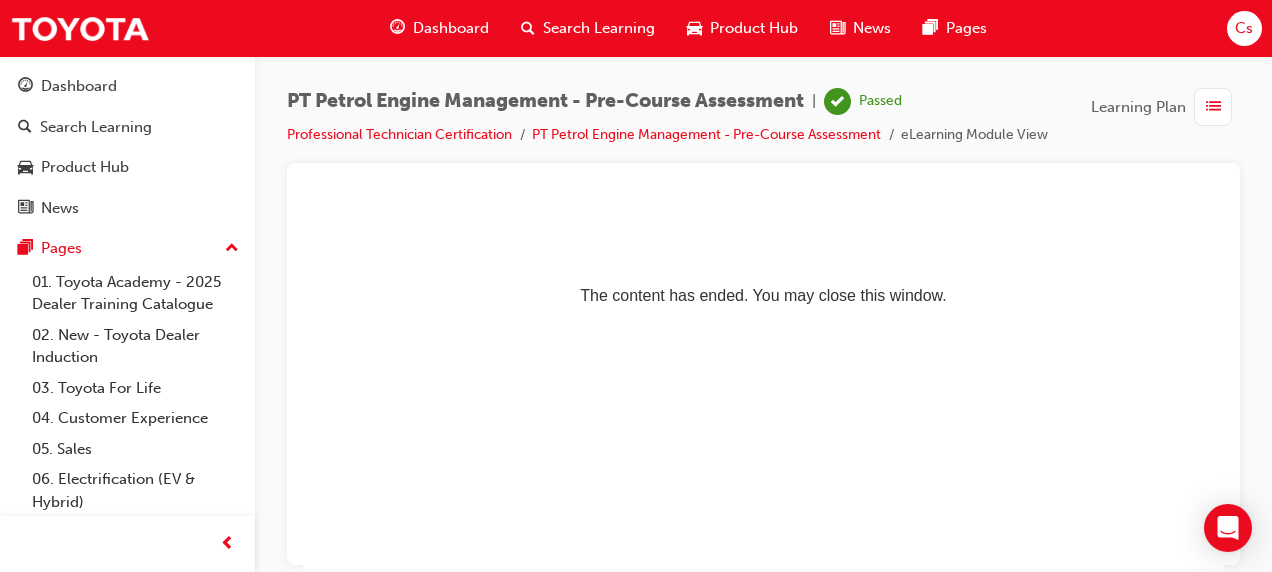 scroll, scrollTop: 0, scrollLeft: 0, axis: both 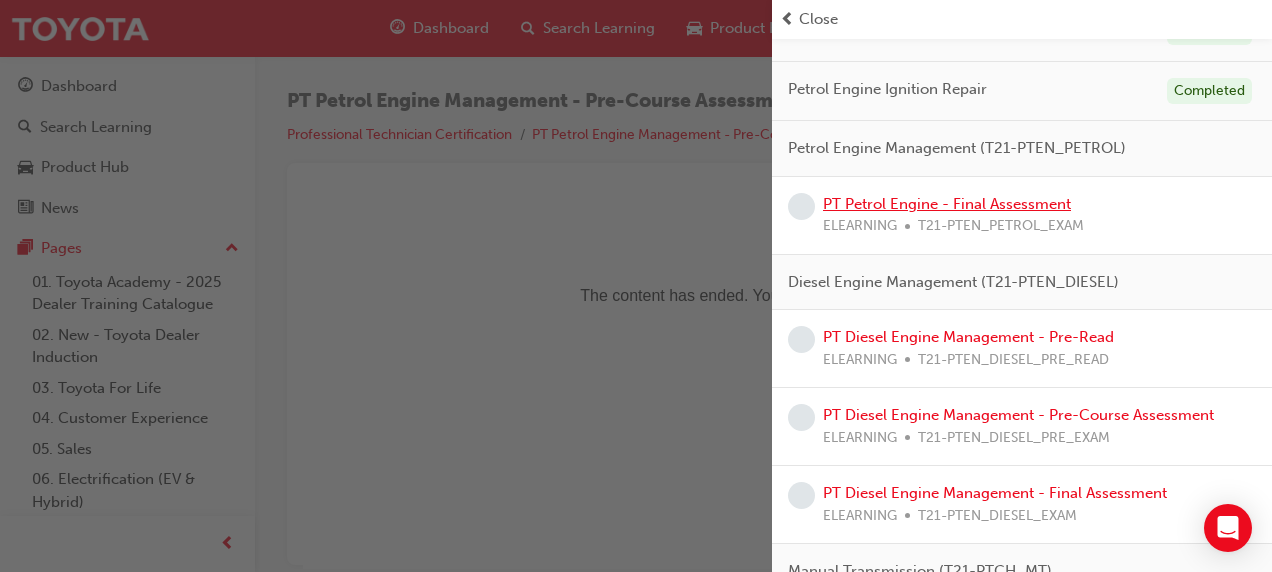 click on "PT Petrol Engine - Final Assessment" at bounding box center [947, 204] 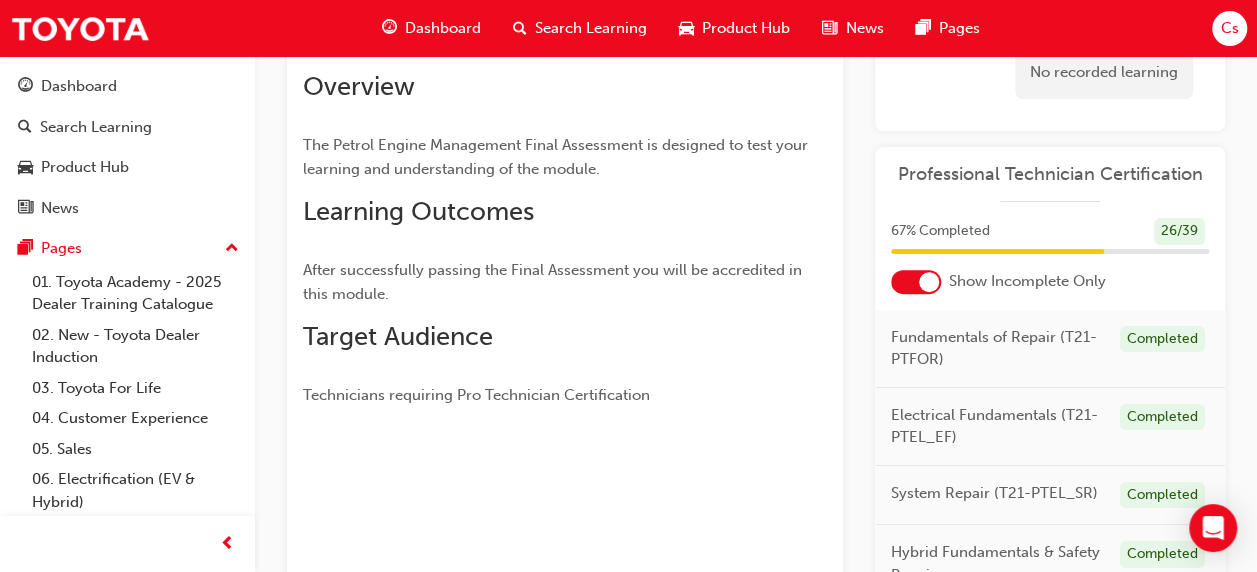 scroll, scrollTop: 0, scrollLeft: 0, axis: both 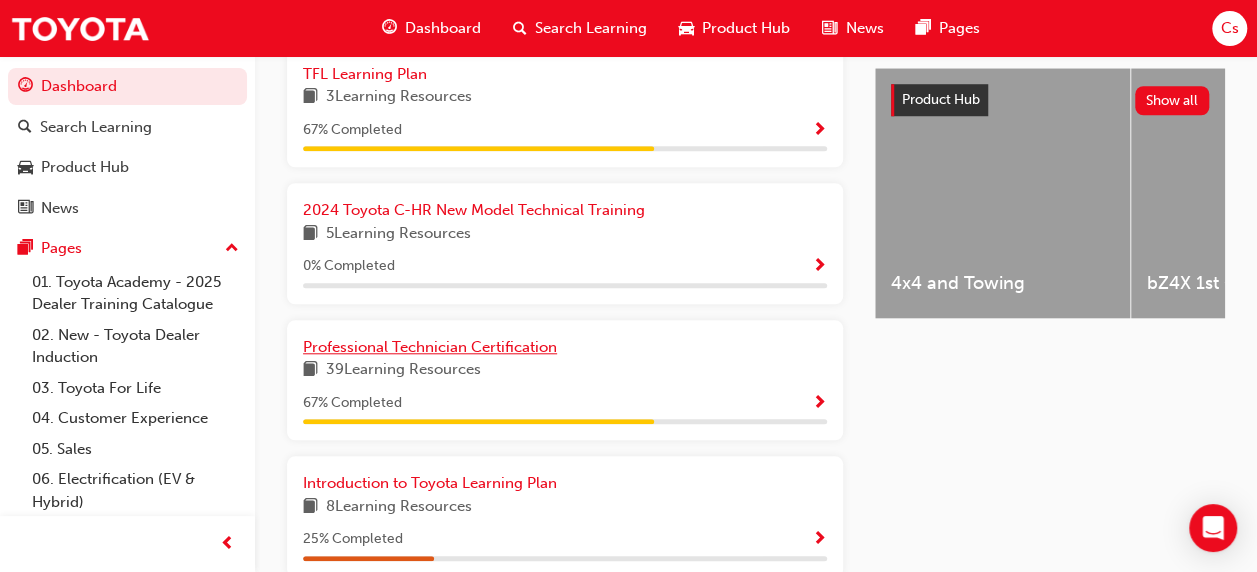 click on "Professional Technician Certification" at bounding box center (430, 347) 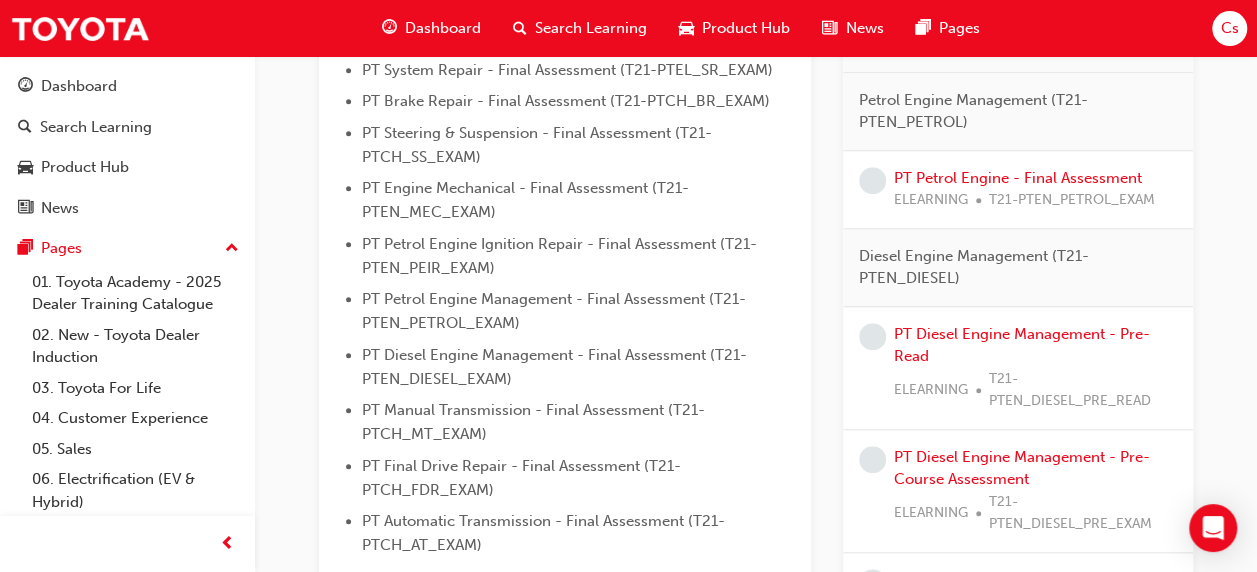 scroll, scrollTop: 762, scrollLeft: 0, axis: vertical 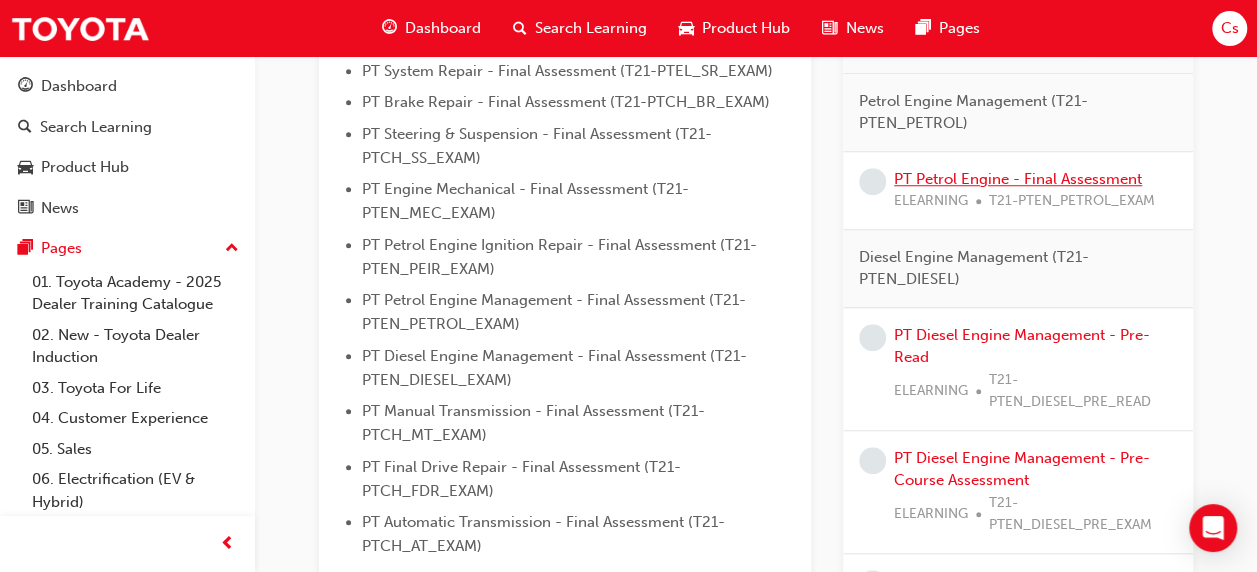 click on "PT Petrol Engine - Final Assessment" at bounding box center (1018, 179) 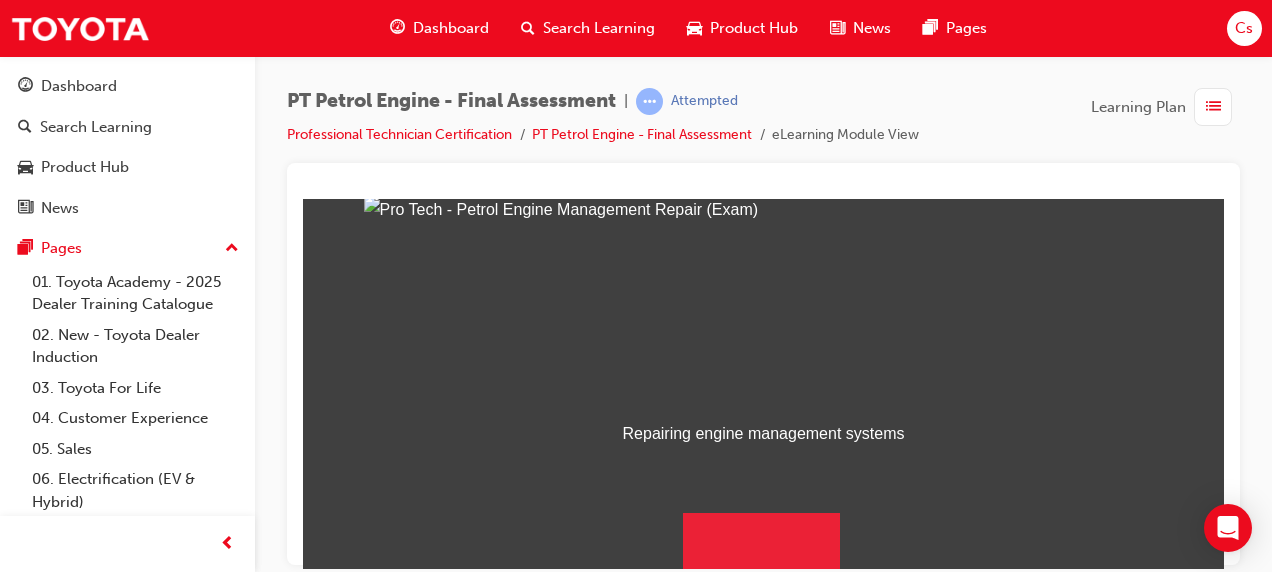 scroll, scrollTop: 409, scrollLeft: 0, axis: vertical 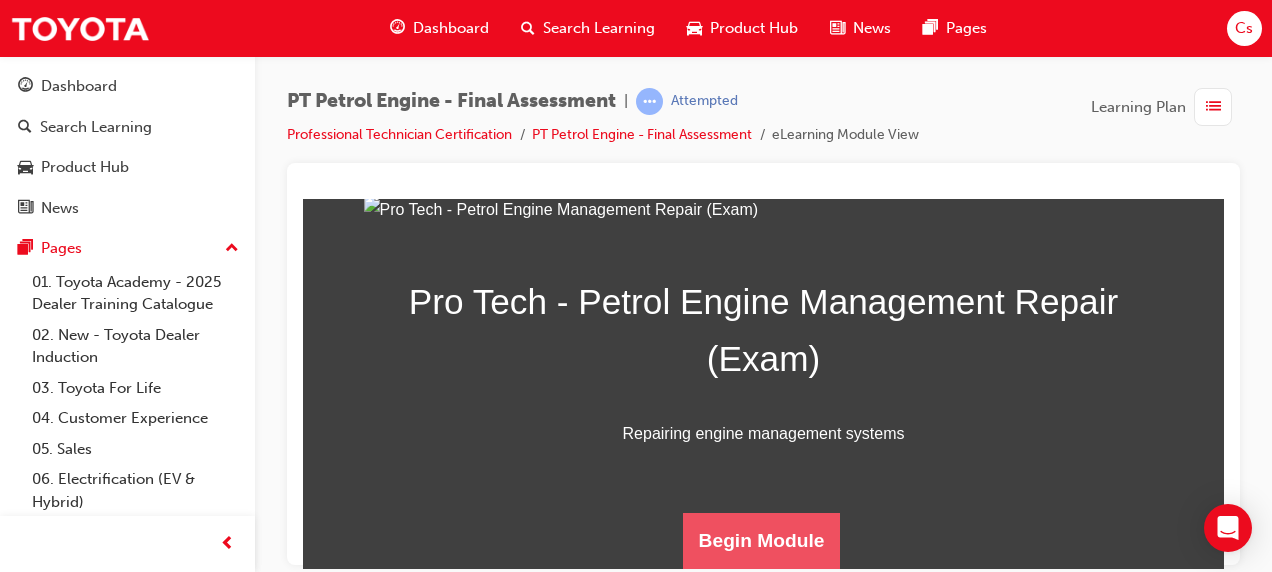 click on "Begin Module" at bounding box center (762, 540) 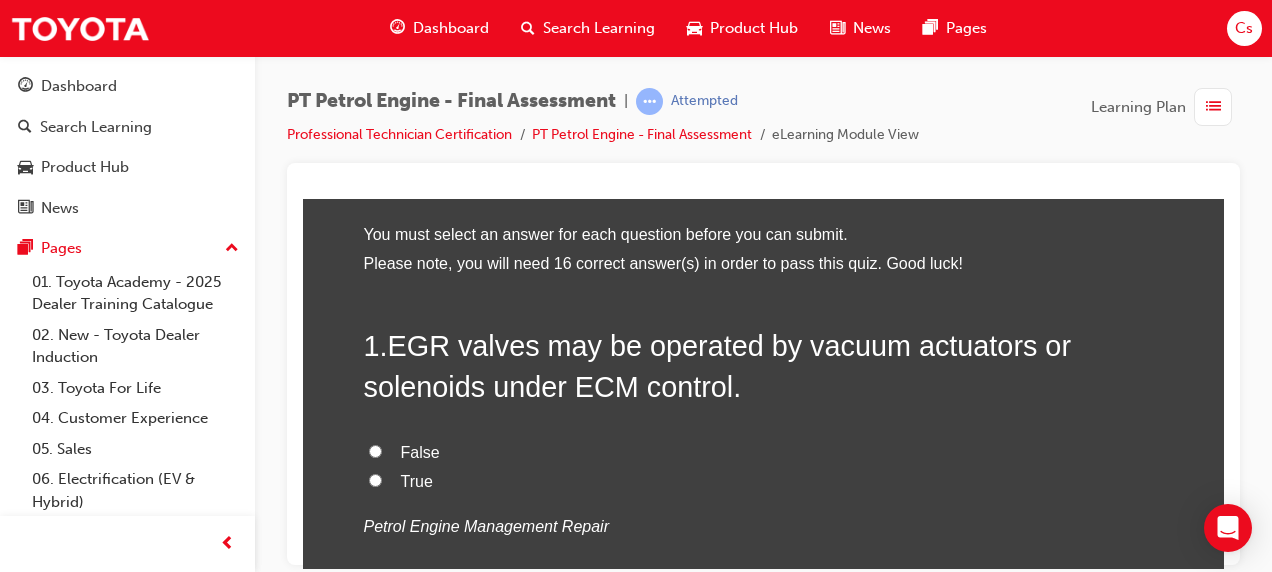 scroll, scrollTop: 86, scrollLeft: 0, axis: vertical 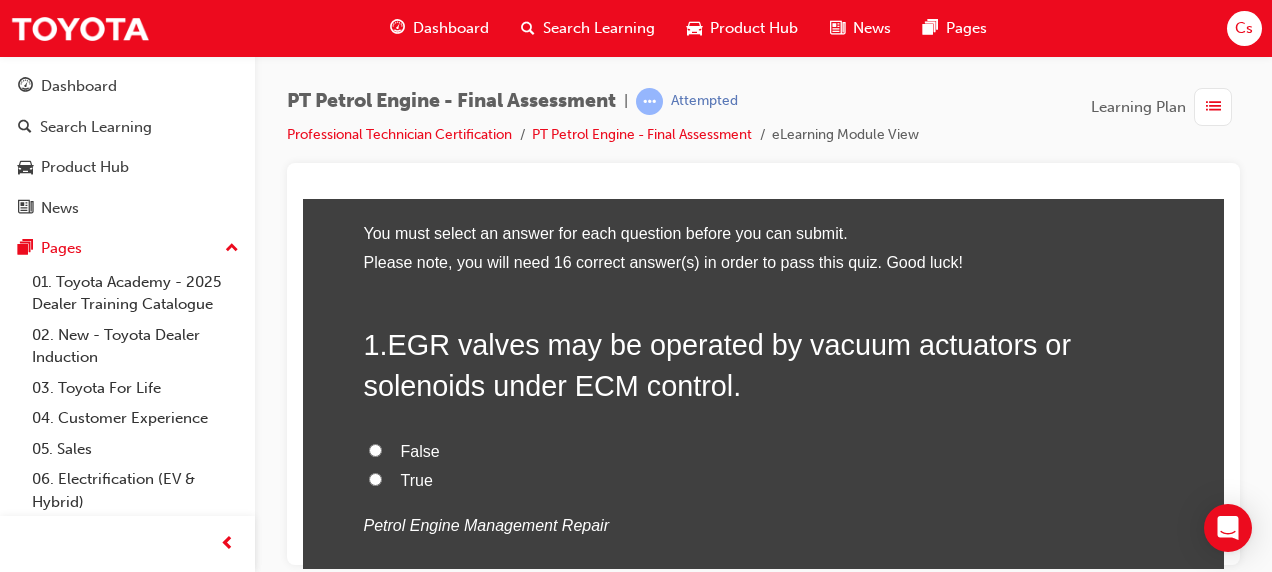 click on "True" at bounding box center [375, 478] 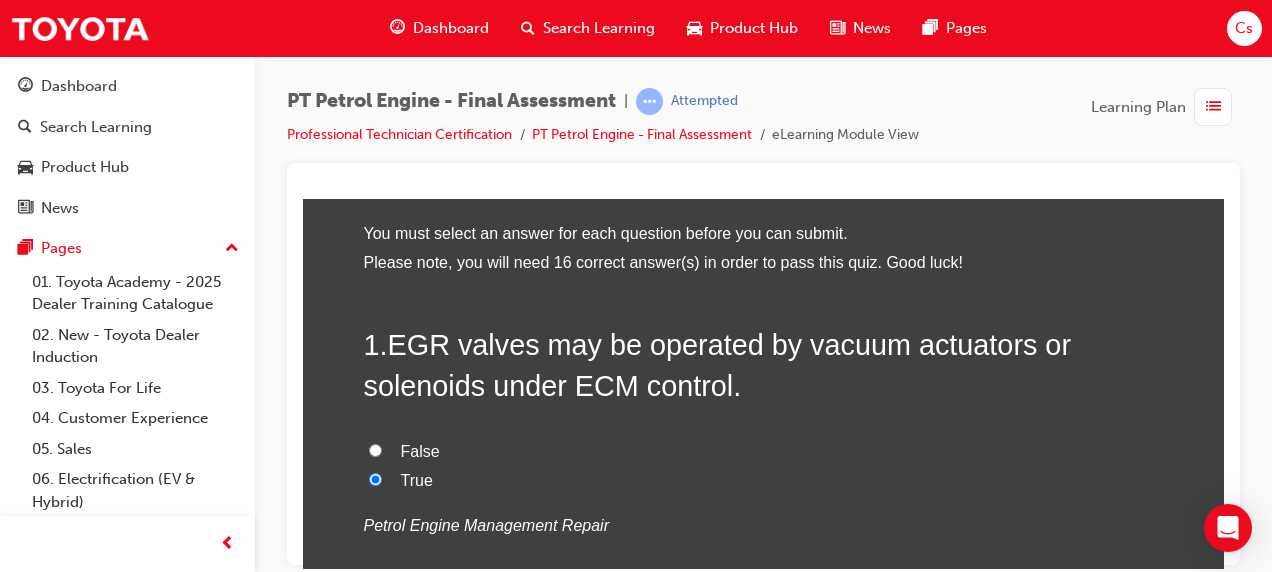 radio on "true" 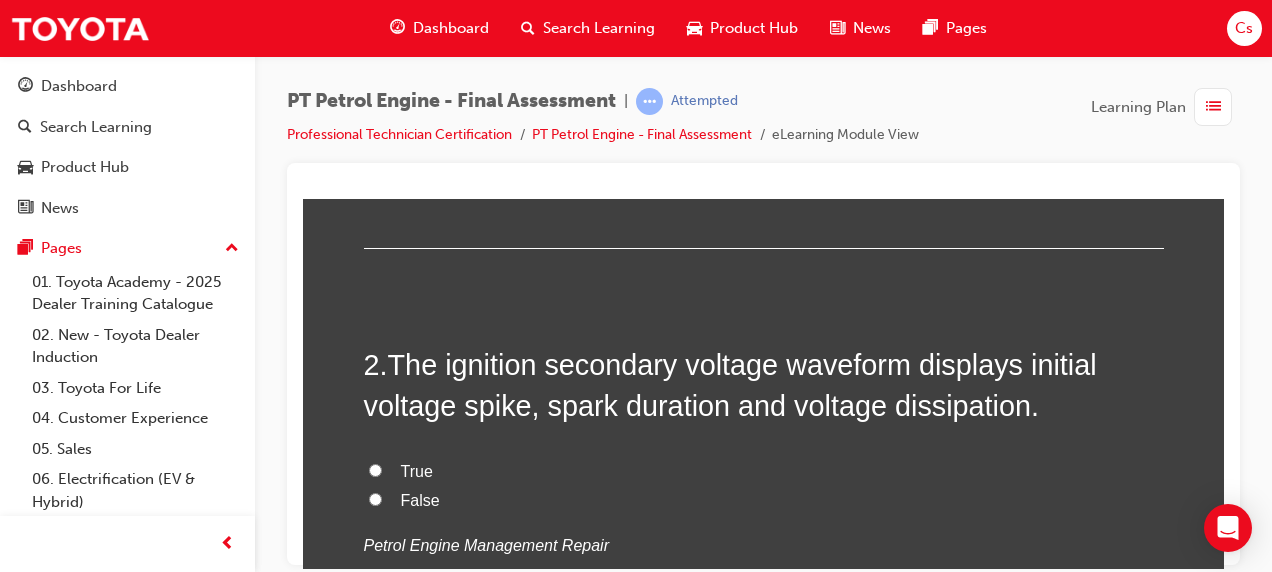 scroll, scrollTop: 490, scrollLeft: 0, axis: vertical 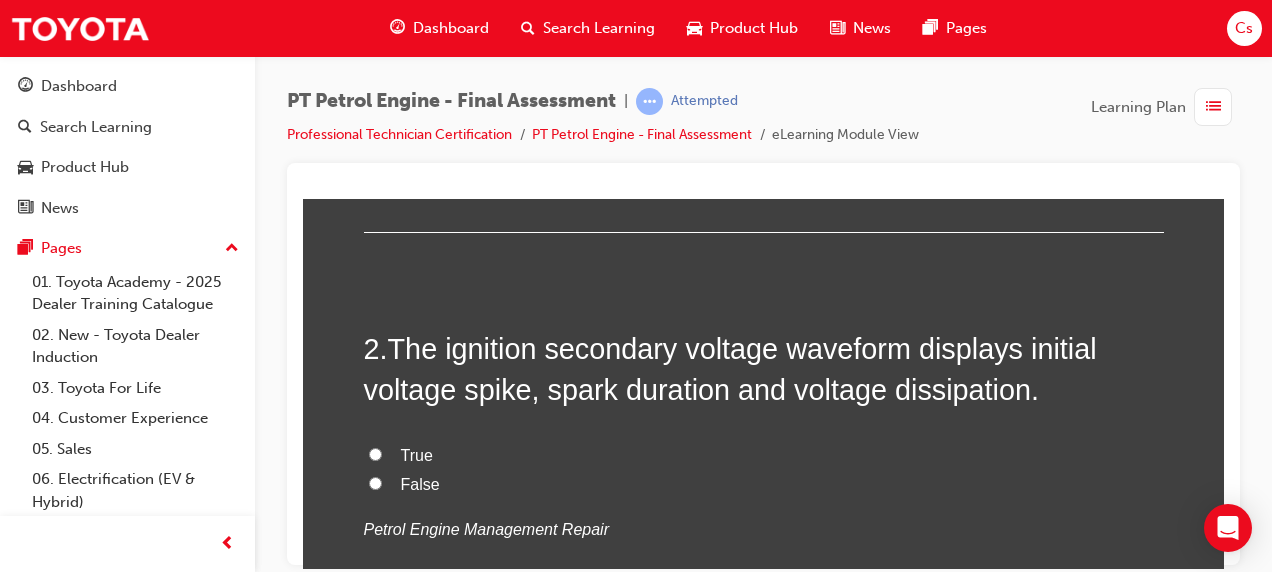 click on "True" at bounding box center [375, 453] 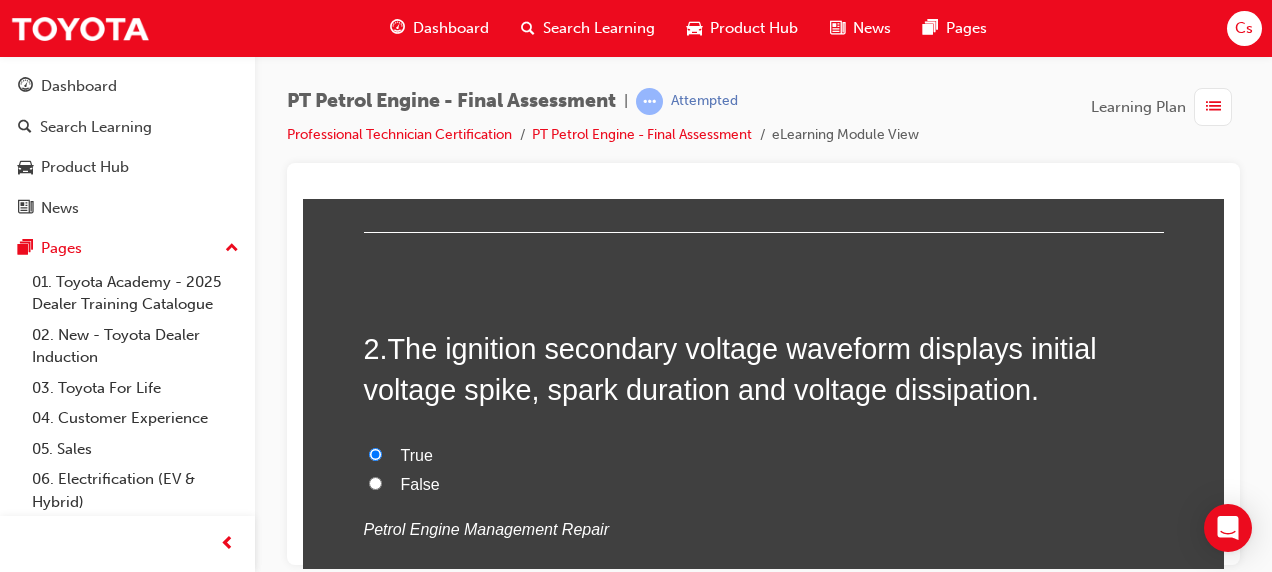 radio on "true" 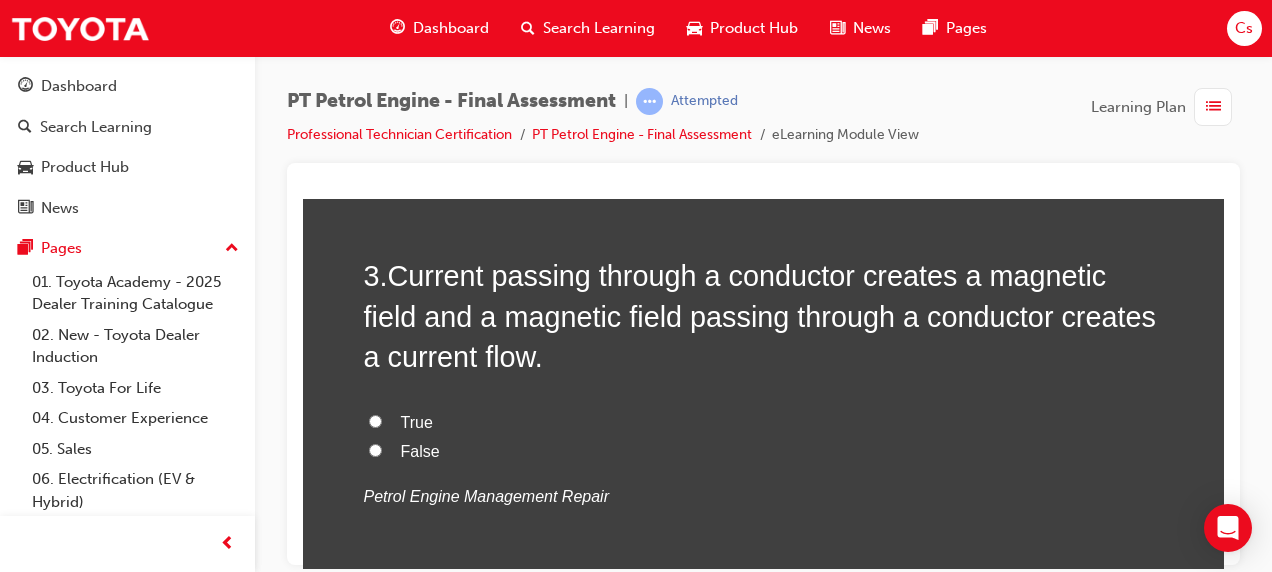 scroll, scrollTop: 972, scrollLeft: 0, axis: vertical 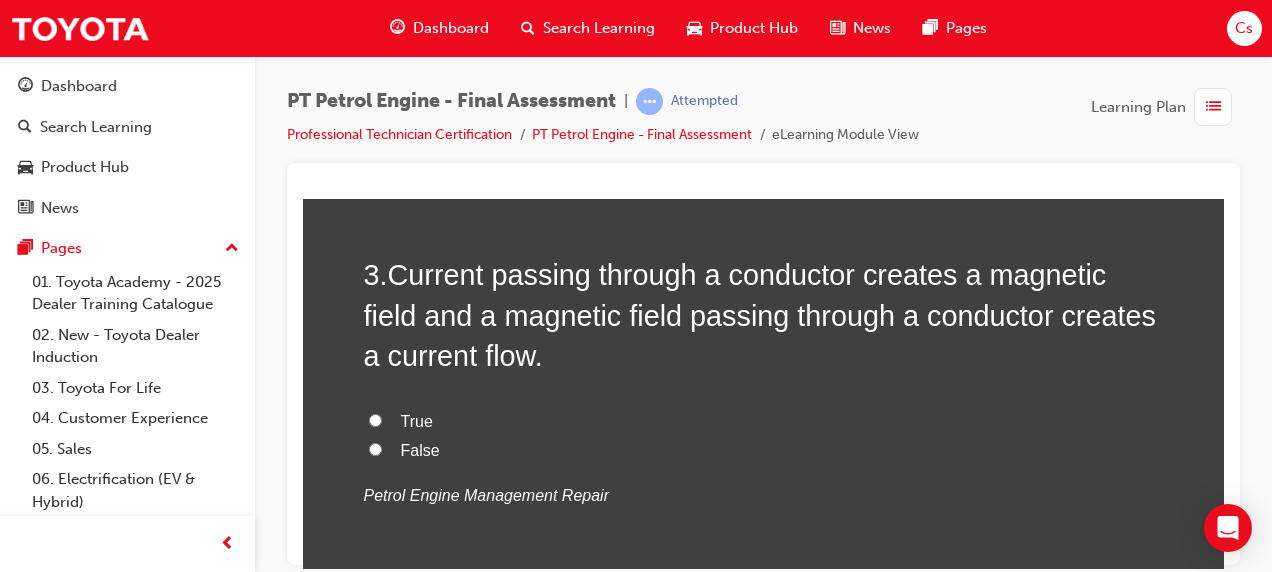 click on "True" at bounding box center [375, 419] 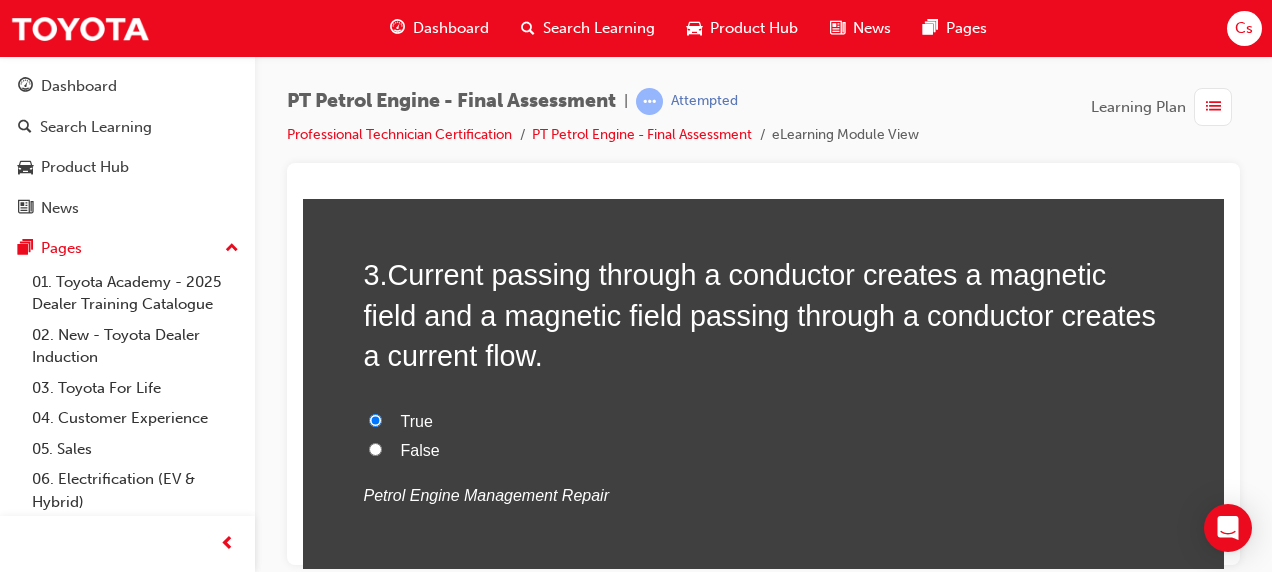 radio on "true" 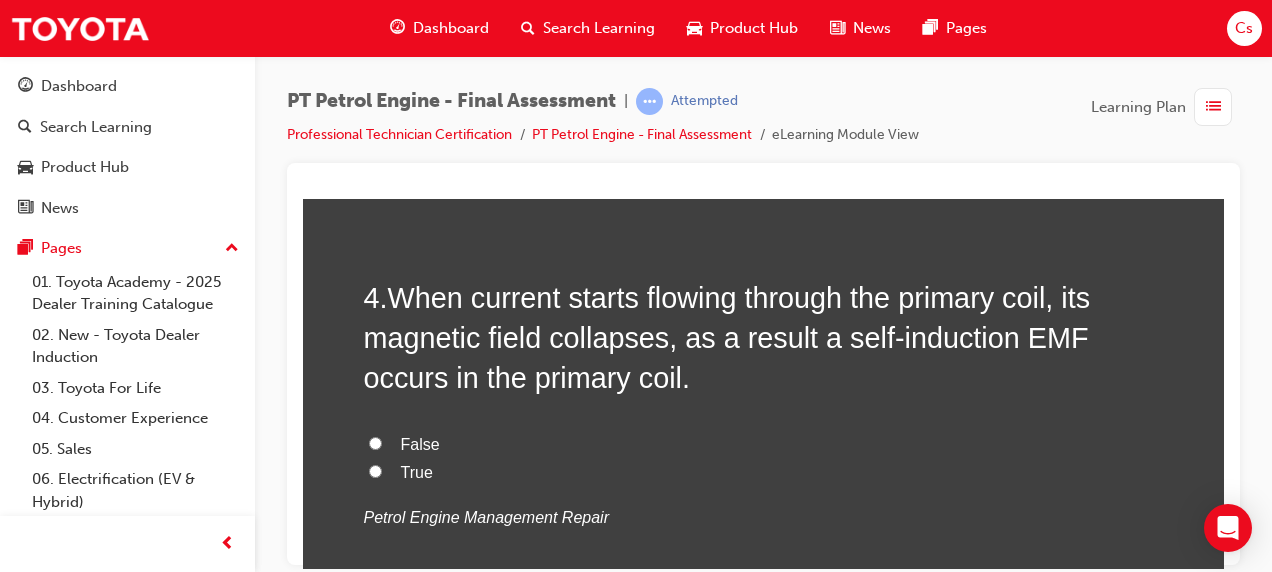 scroll, scrollTop: 1413, scrollLeft: 0, axis: vertical 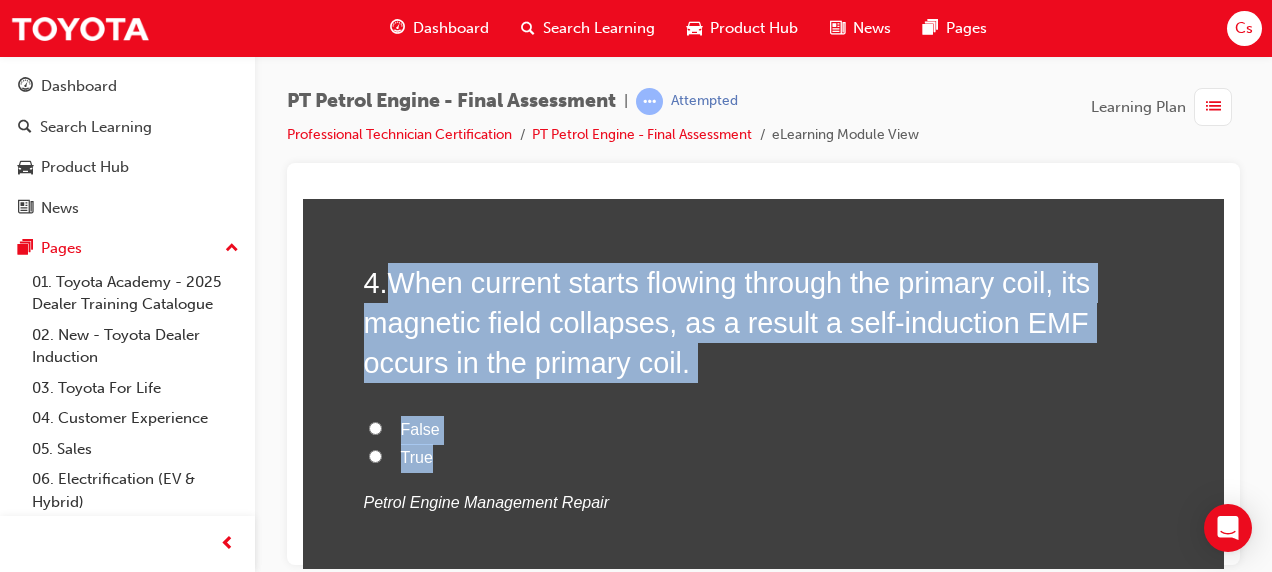 drag, startPoint x: 388, startPoint y: 269, endPoint x: 572, endPoint y: 449, distance: 257.4024 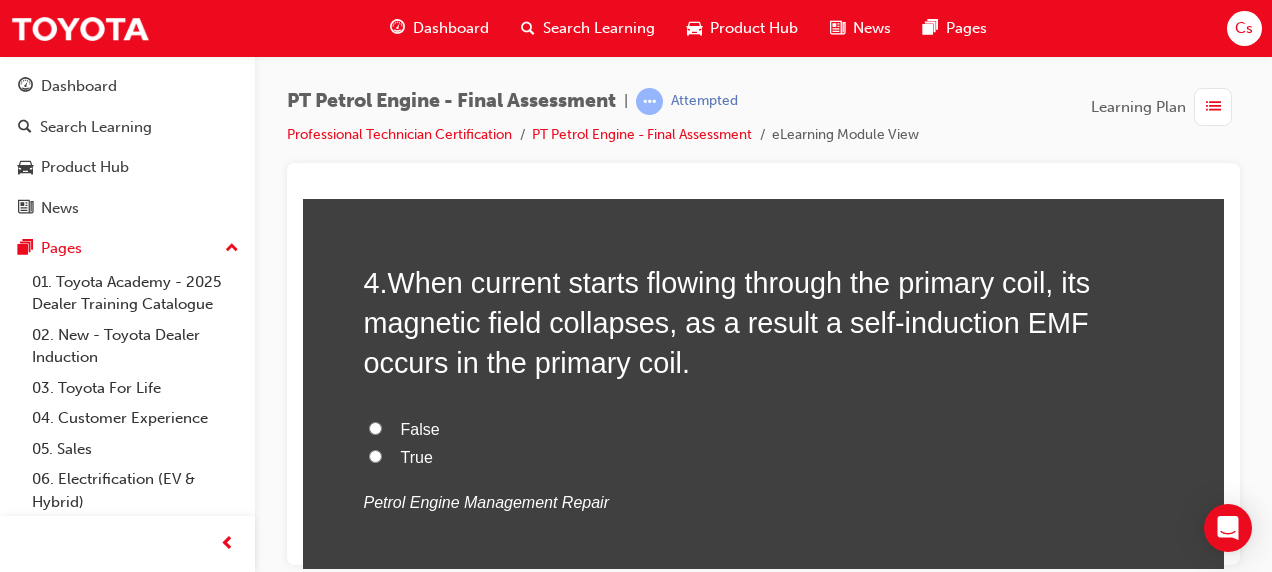 click on "4 .  When current starts flowing through the primary coil, its magnetic field collapses, as a result a self-induction EMF occurs in the primary coil. False True
Petrol Engine Management Repair" at bounding box center (764, 438) 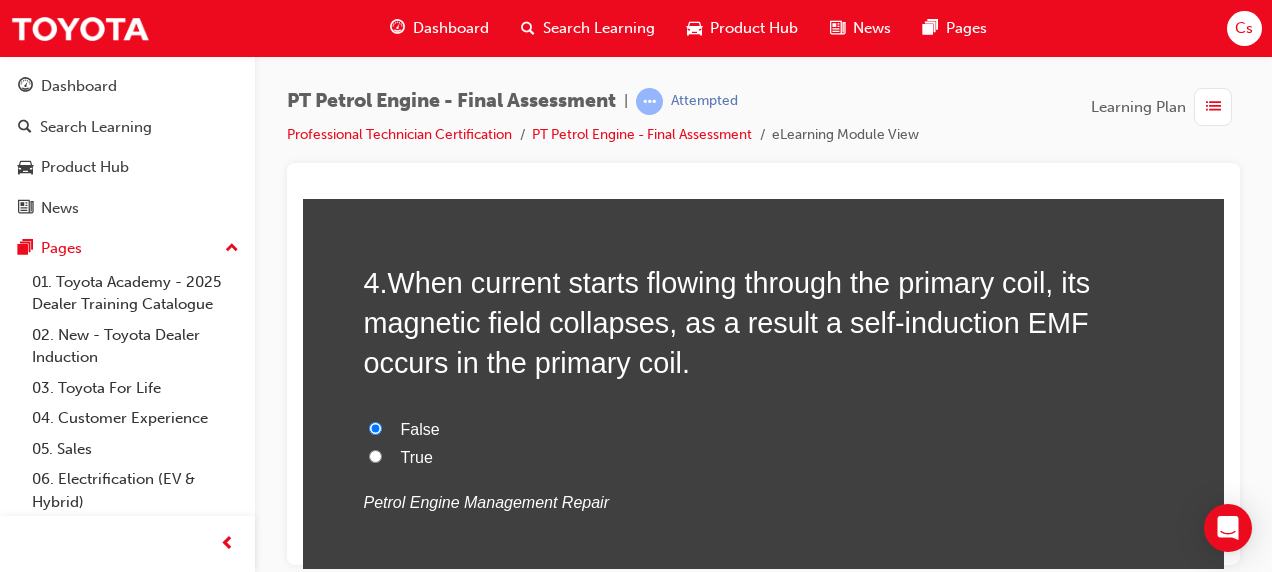 radio on "true" 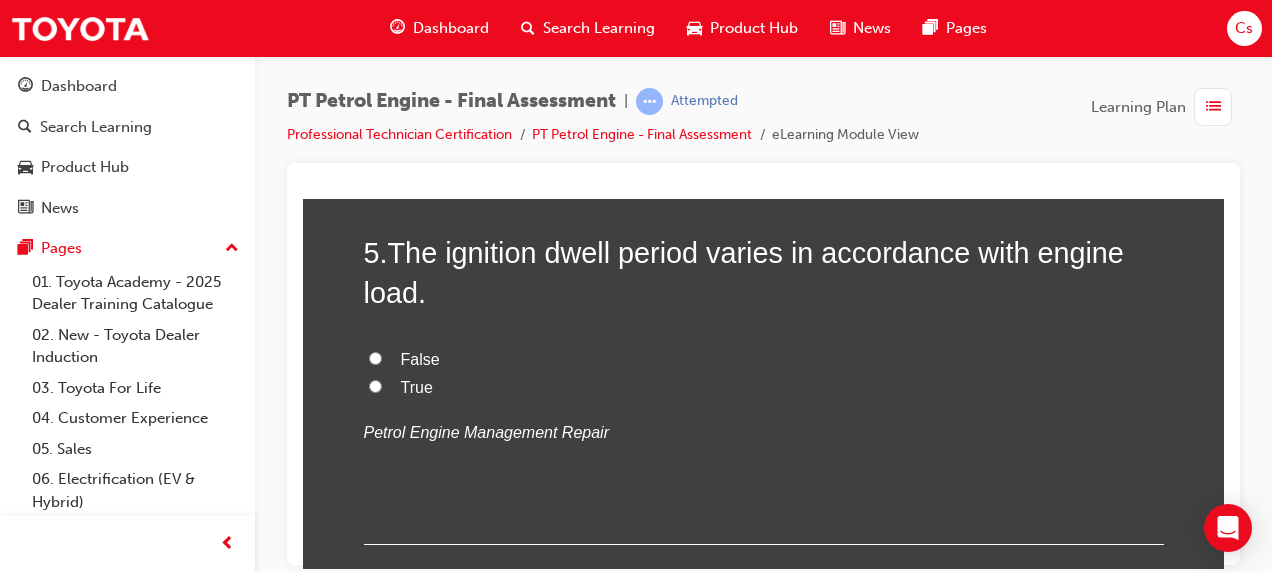 scroll, scrollTop: 1898, scrollLeft: 0, axis: vertical 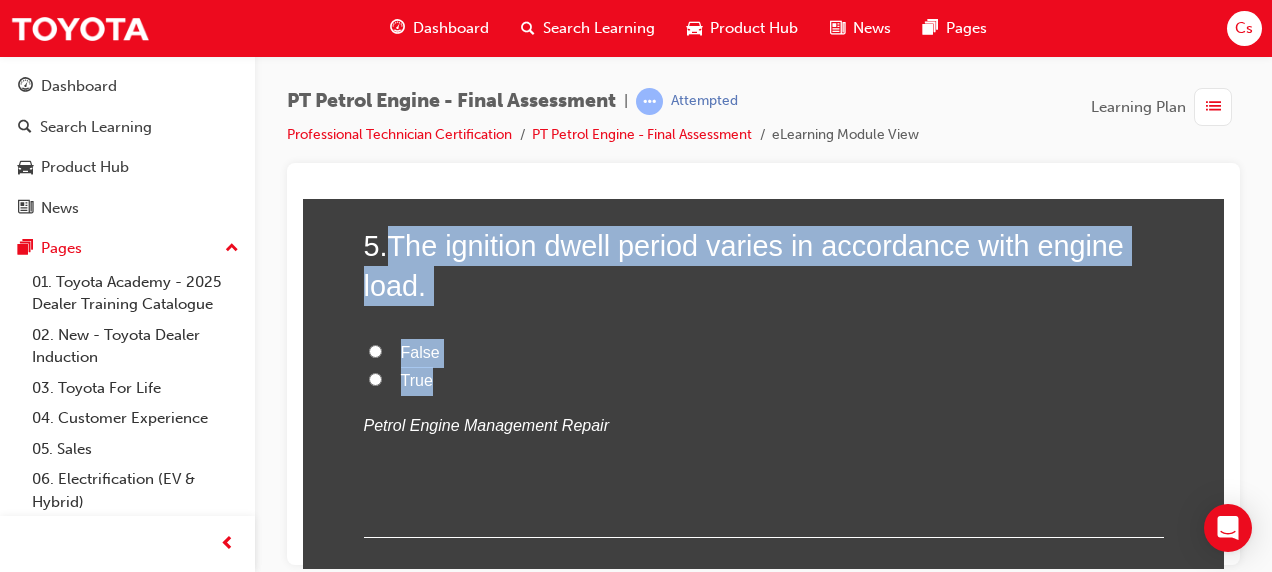 drag, startPoint x: 385, startPoint y: 235, endPoint x: 523, endPoint y: 367, distance: 190.96597 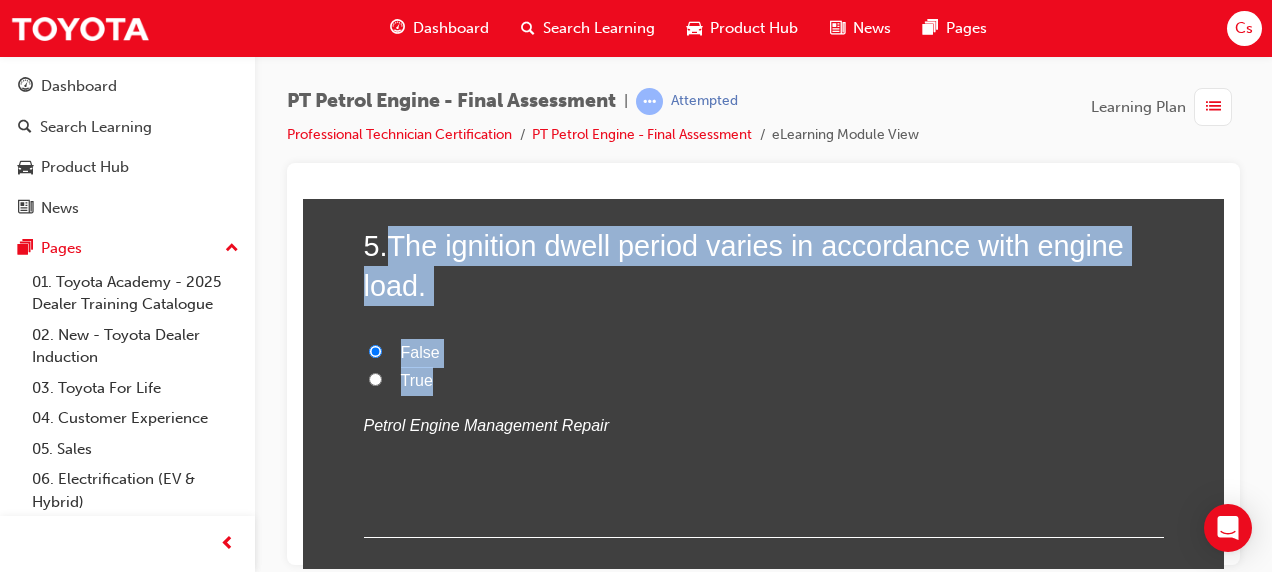 radio on "true" 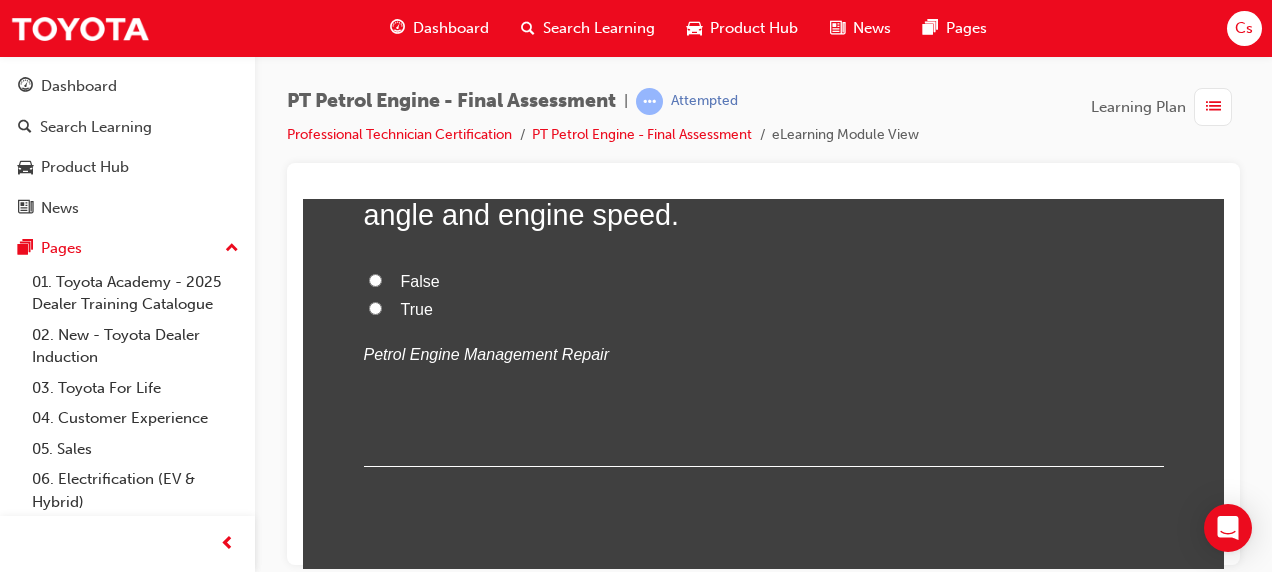 scroll, scrollTop: 2312, scrollLeft: 0, axis: vertical 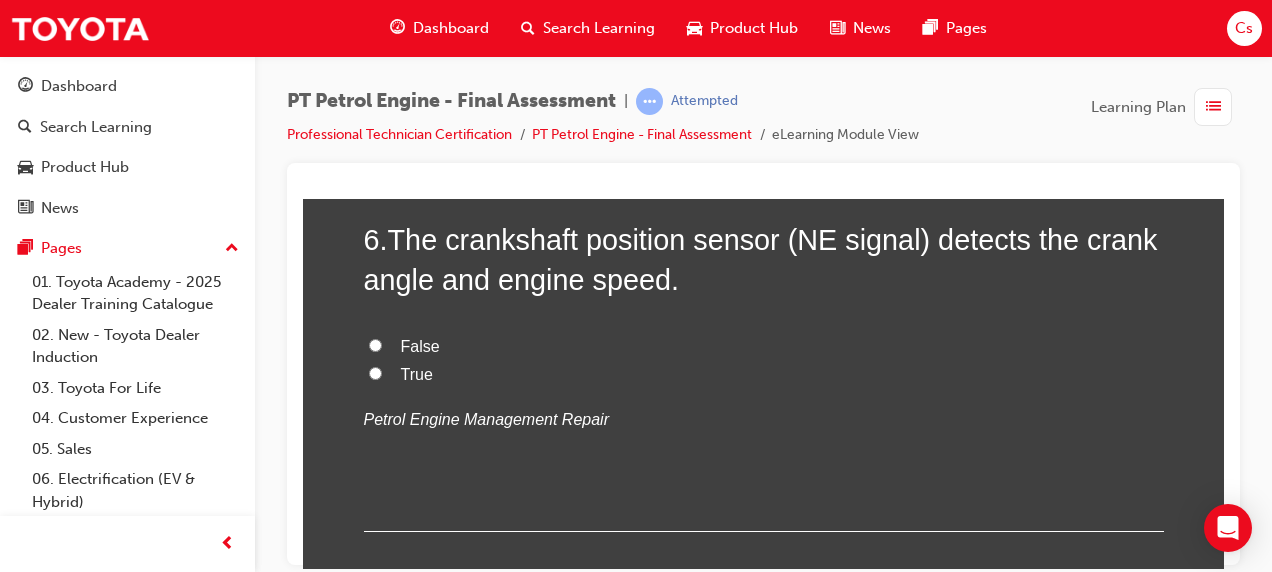 click on "True" at bounding box center (375, 372) 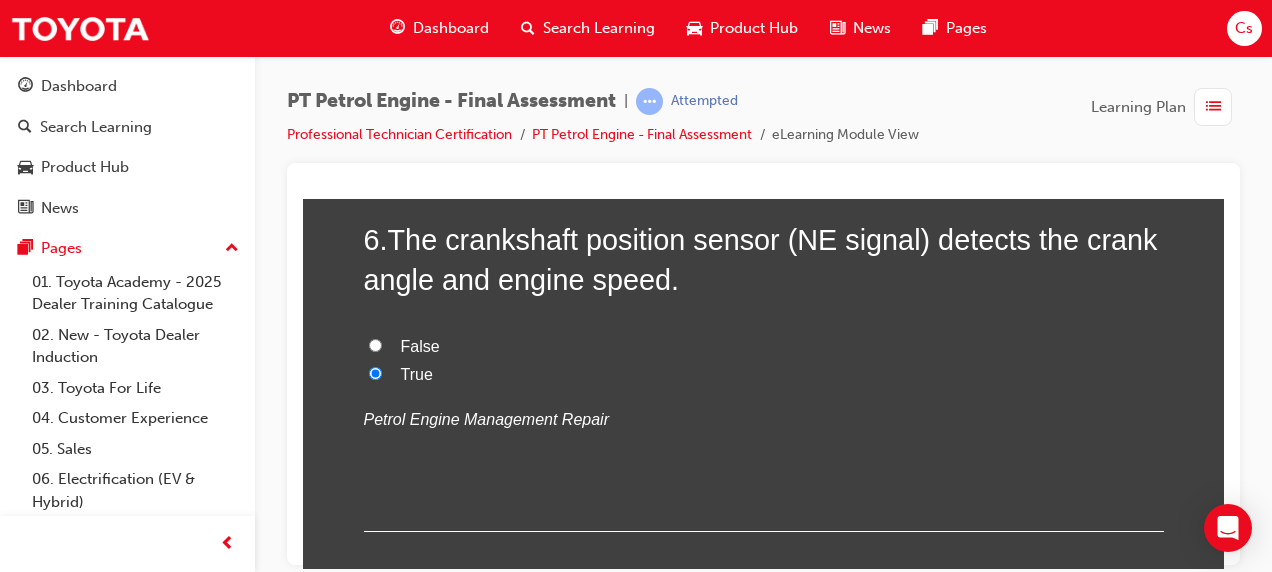 radio on "true" 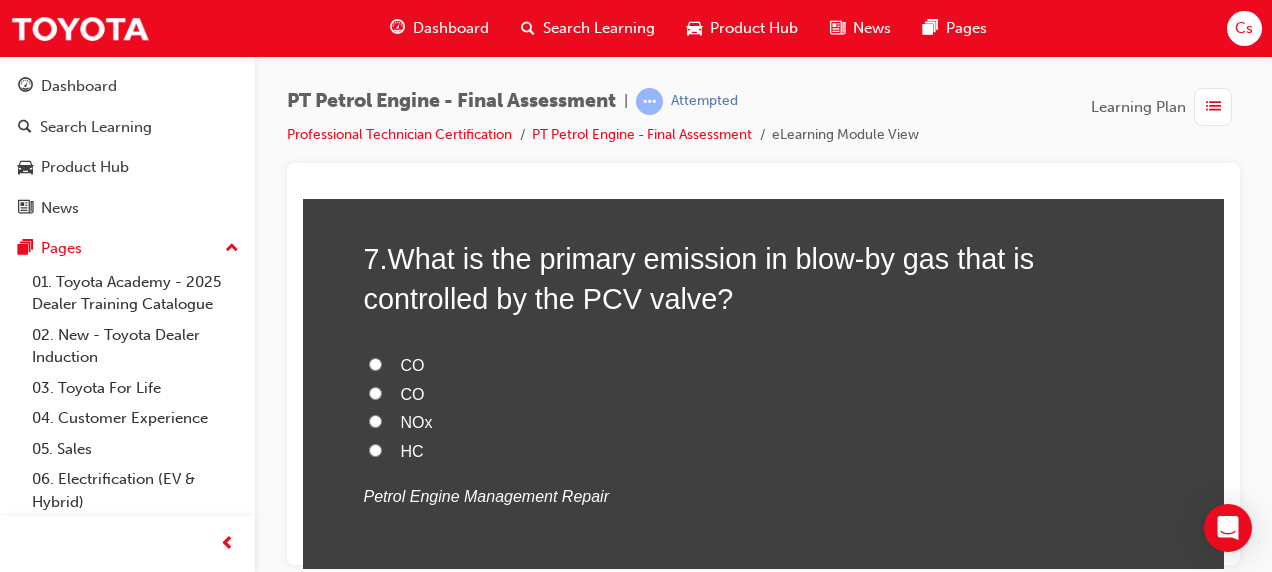 scroll, scrollTop: 2719, scrollLeft: 0, axis: vertical 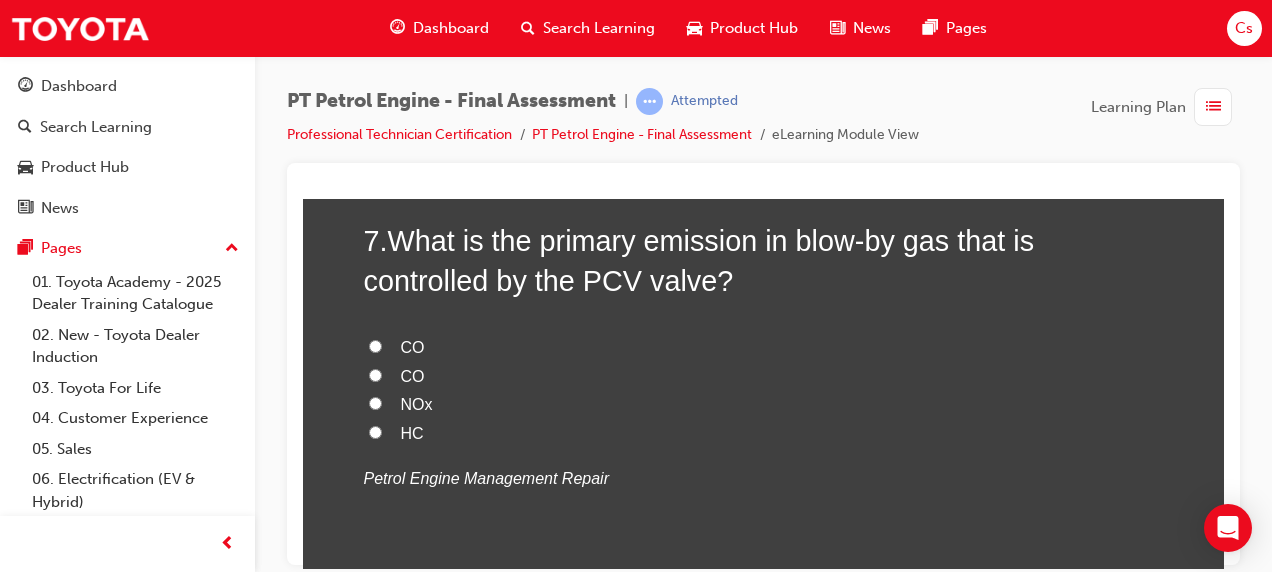 click on "HC" at bounding box center (375, 431) 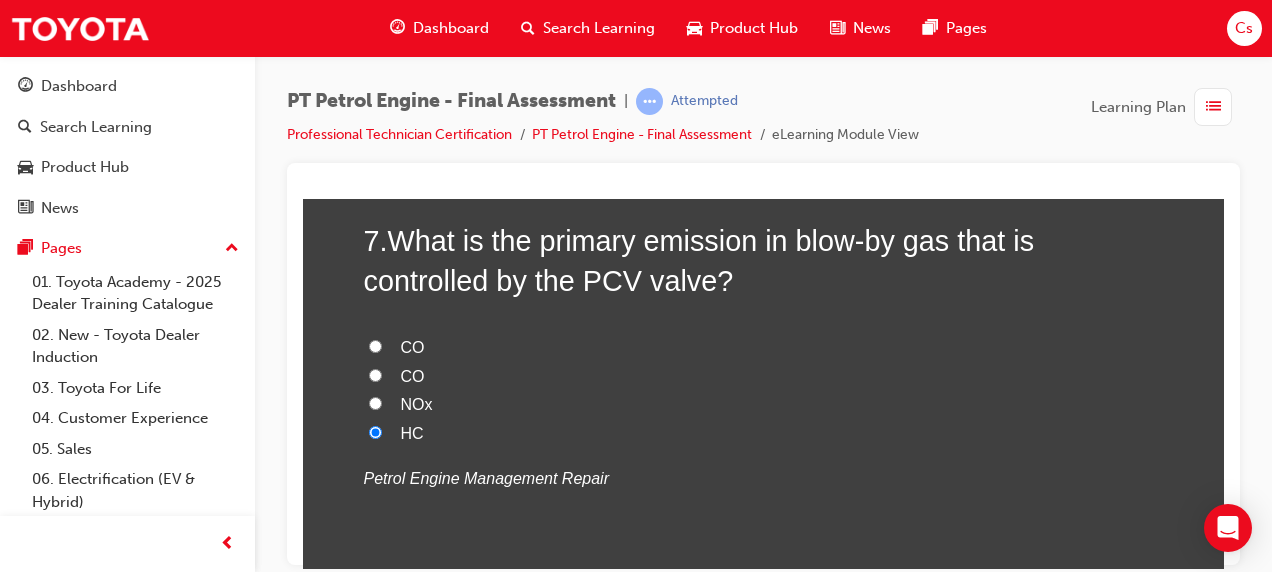 radio on "true" 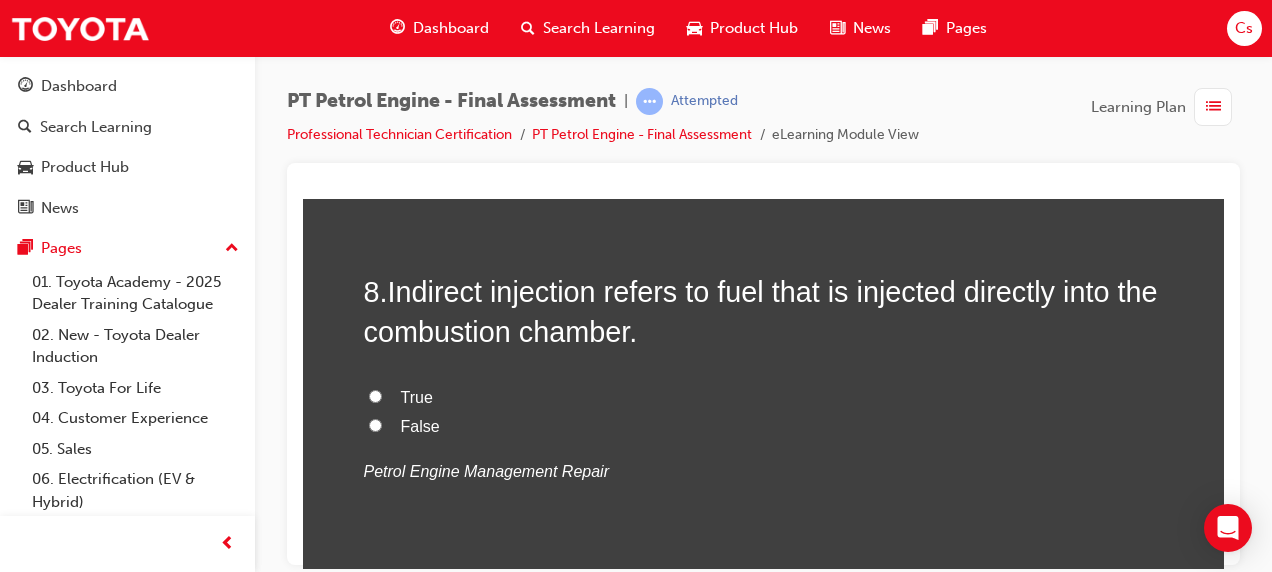 scroll, scrollTop: 3140, scrollLeft: 0, axis: vertical 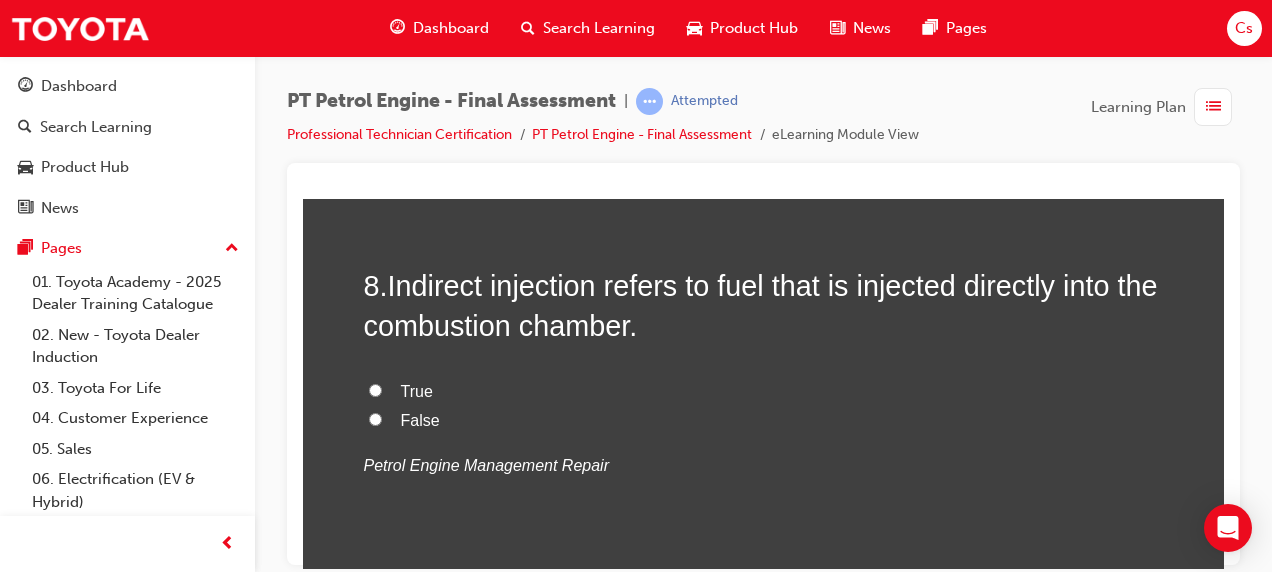 click on "False" at bounding box center (764, 420) 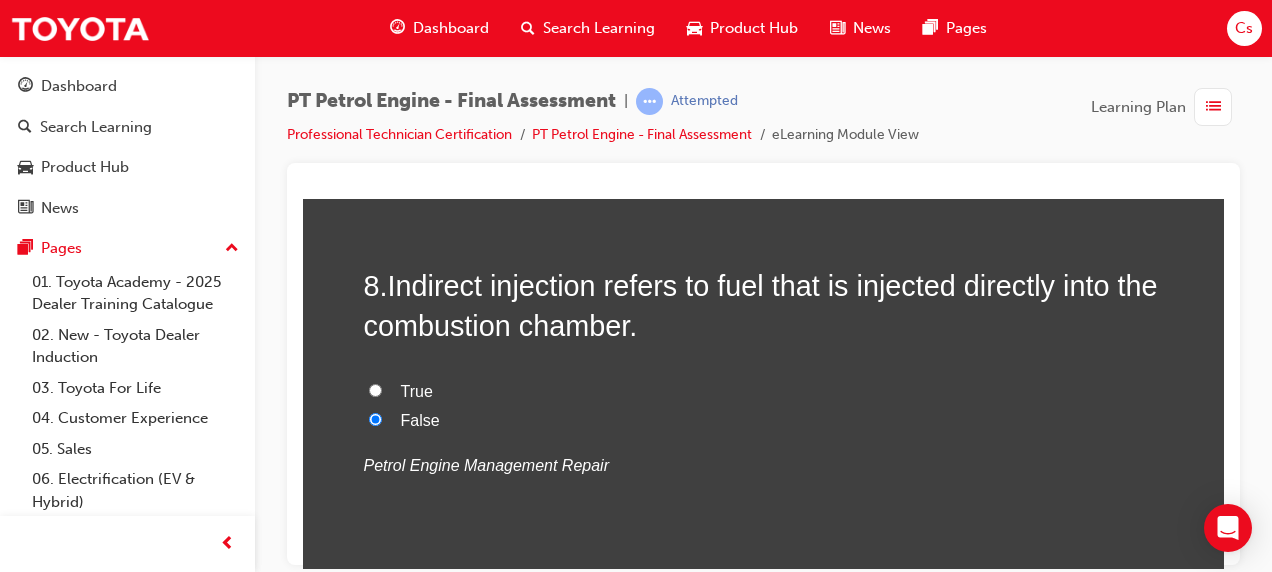radio on "true" 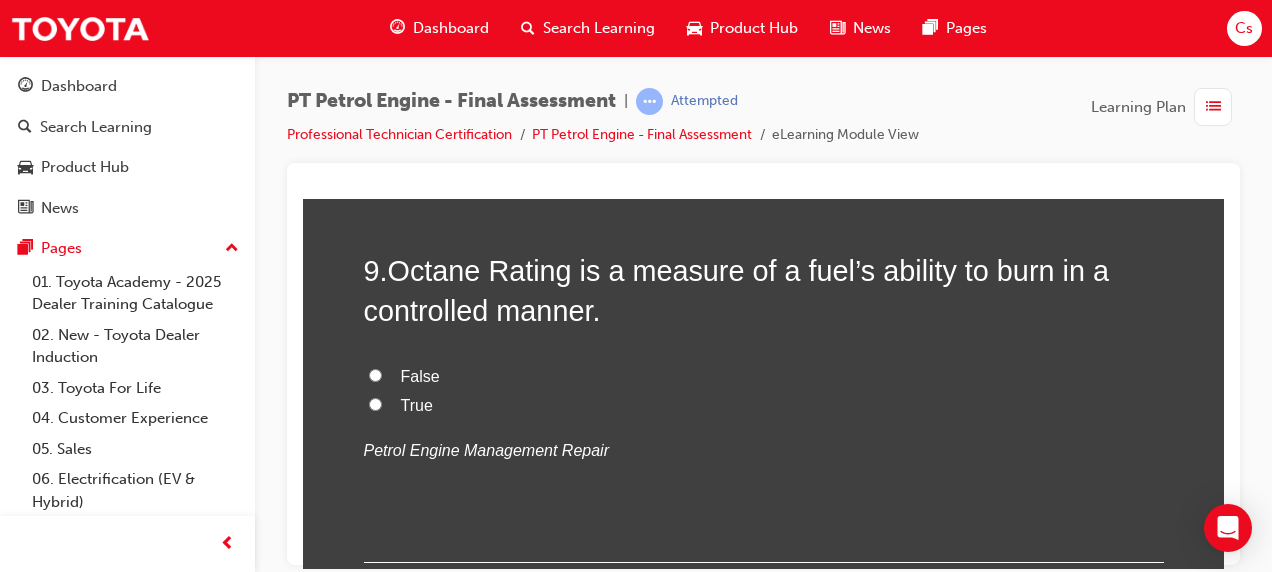 scroll, scrollTop: 3564, scrollLeft: 0, axis: vertical 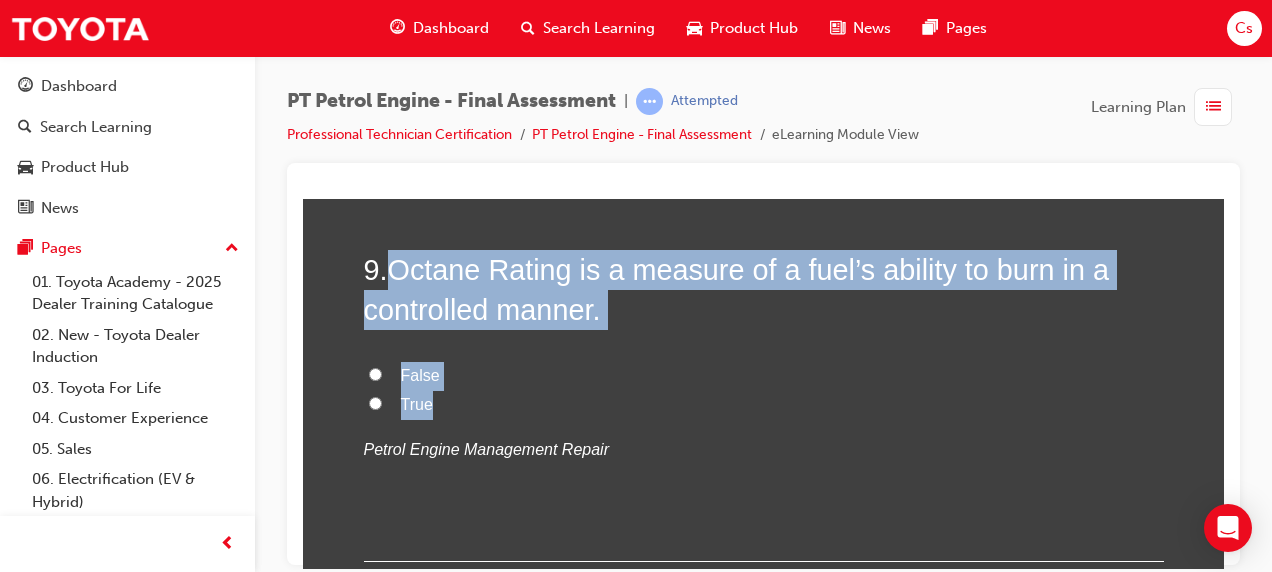 drag, startPoint x: 388, startPoint y: 259, endPoint x: 521, endPoint y: 399, distance: 193.10359 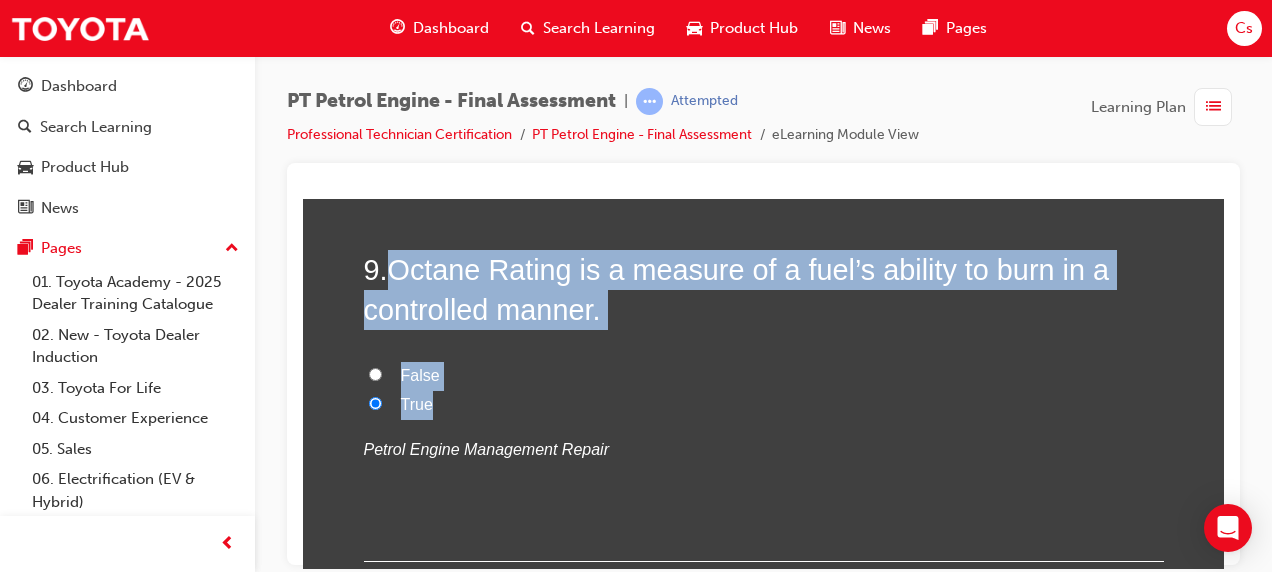 radio on "true" 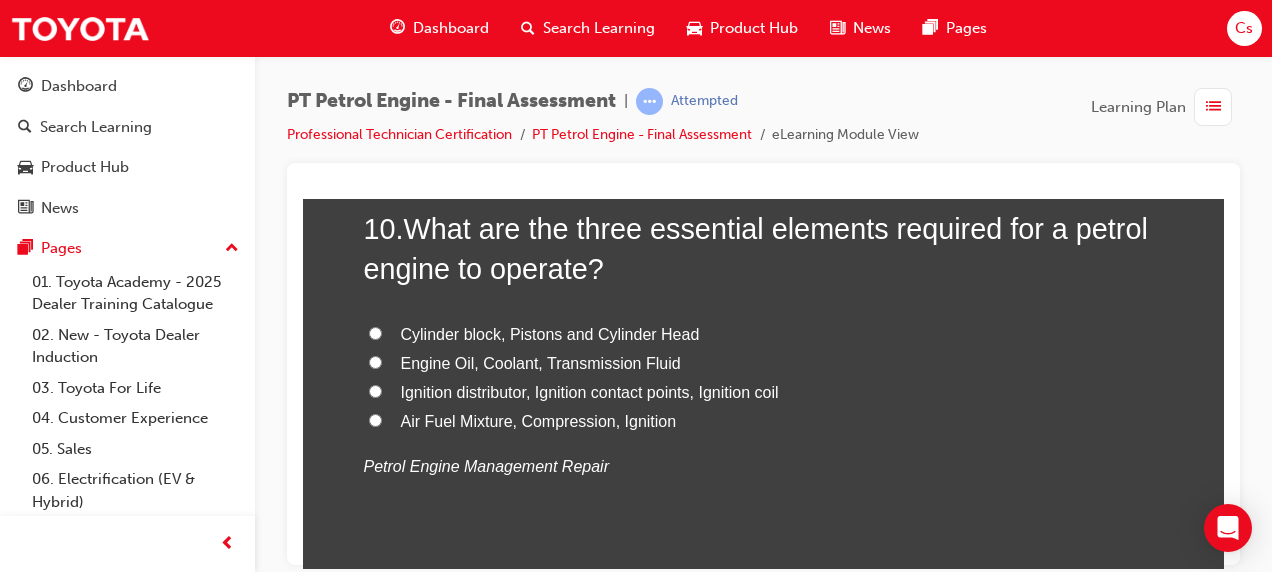 scroll, scrollTop: 4014, scrollLeft: 0, axis: vertical 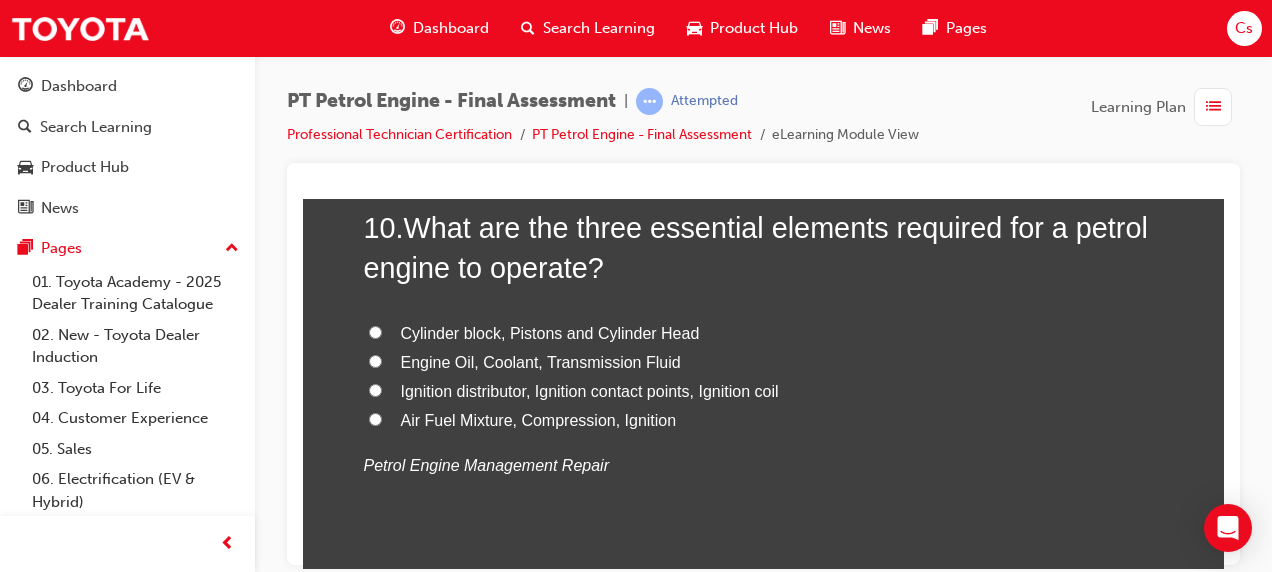 click on "Air Fuel Mixture, Compression, Ignition" at bounding box center (539, 419) 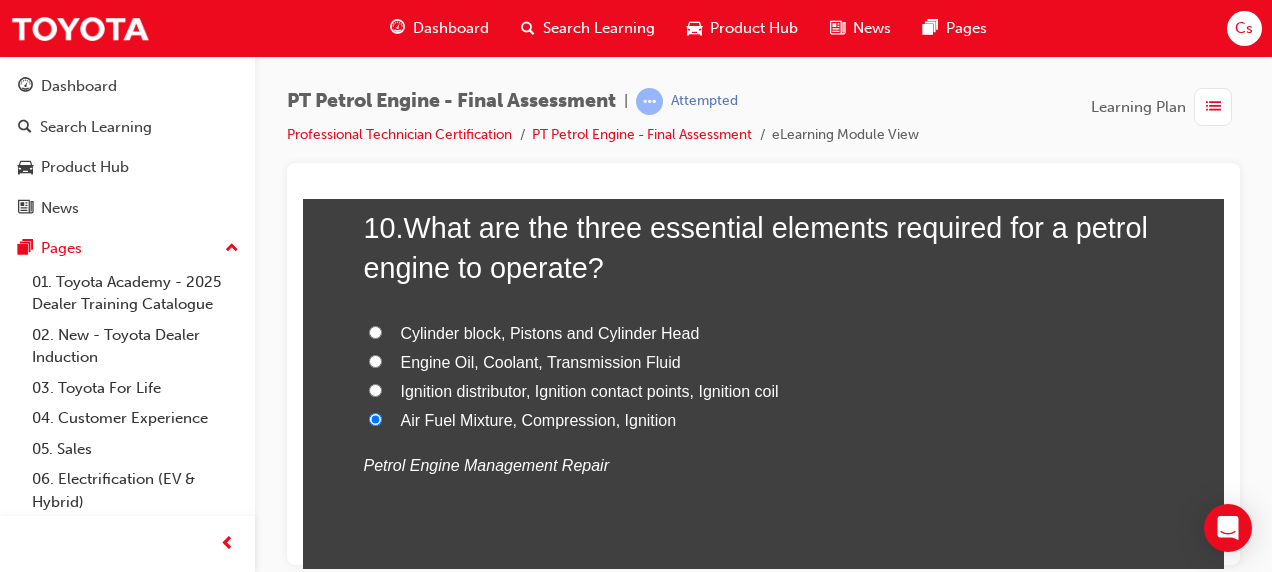 radio on "true" 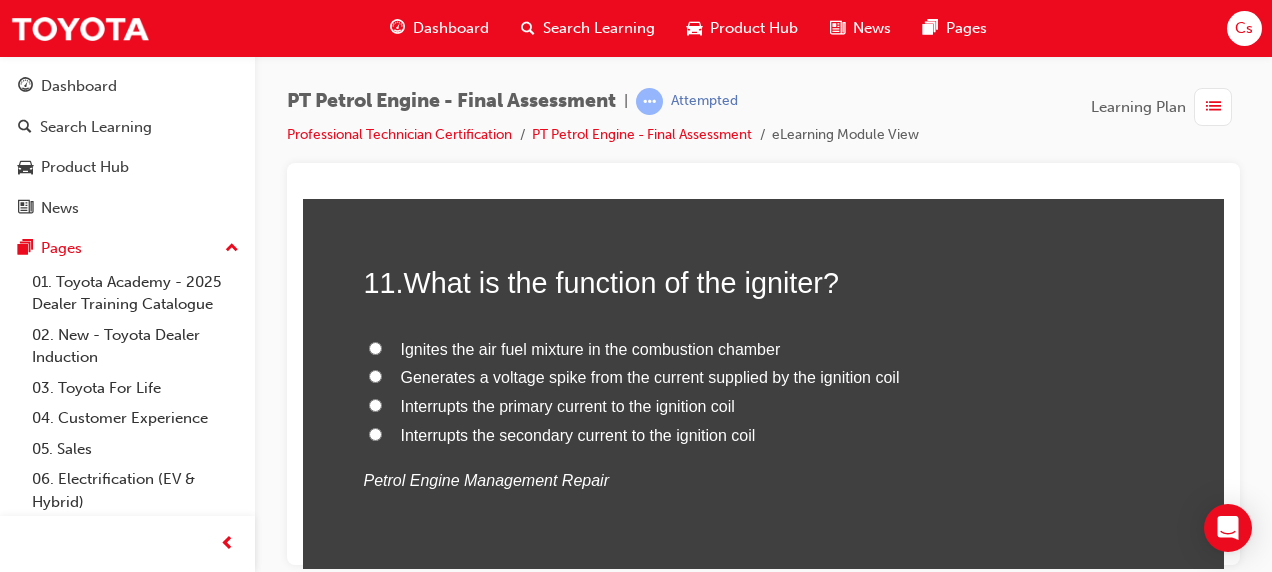 scroll, scrollTop: 4425, scrollLeft: 0, axis: vertical 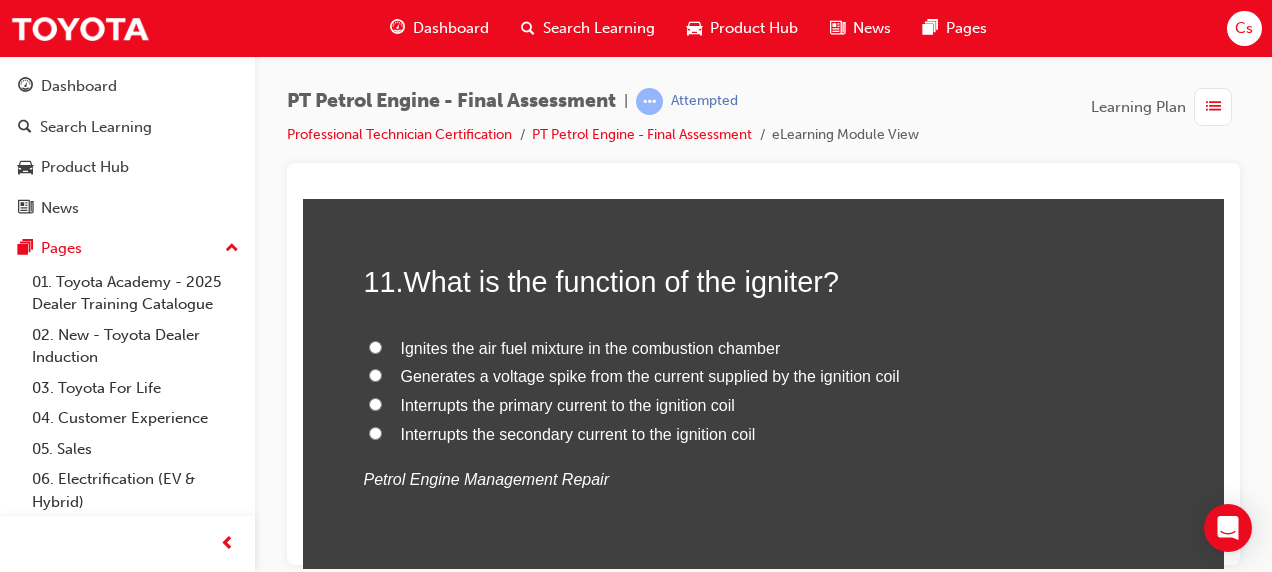 click on "Generates a voltage spike from the current supplied by the ignition coil" at bounding box center (650, 375) 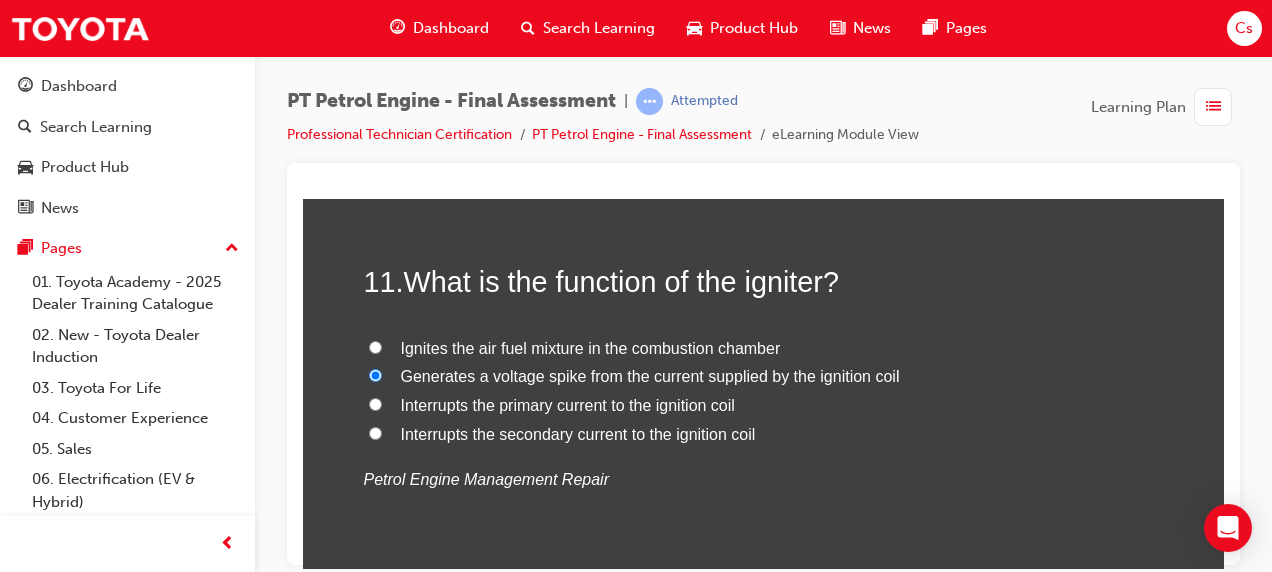 radio on "true" 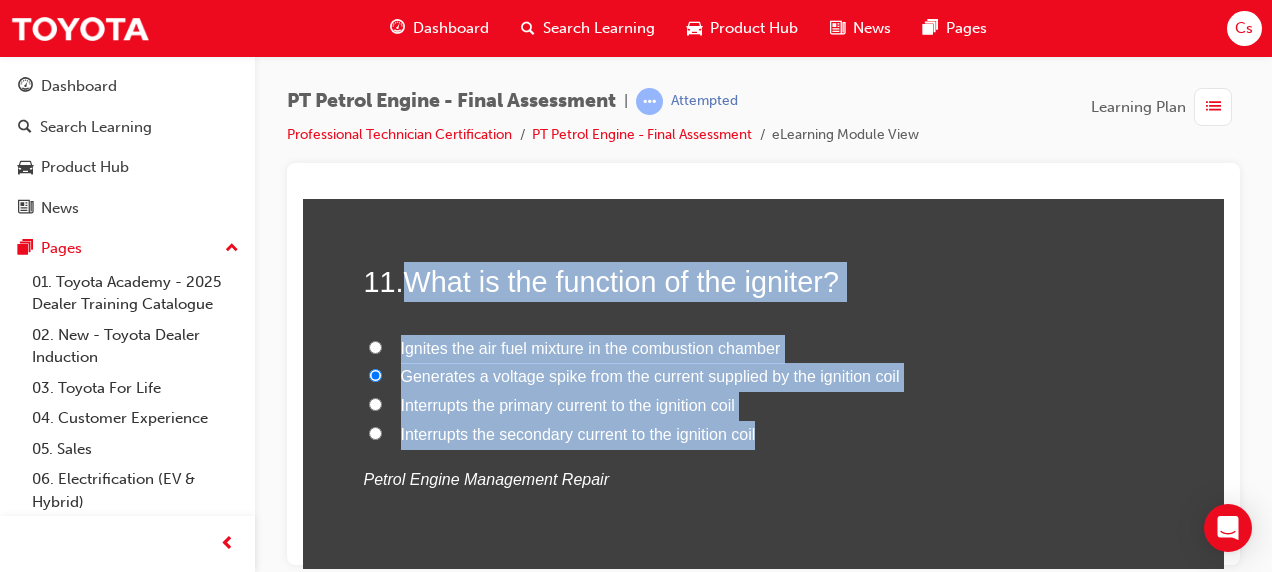 drag, startPoint x: 403, startPoint y: 263, endPoint x: 798, endPoint y: 429, distance: 428.46353 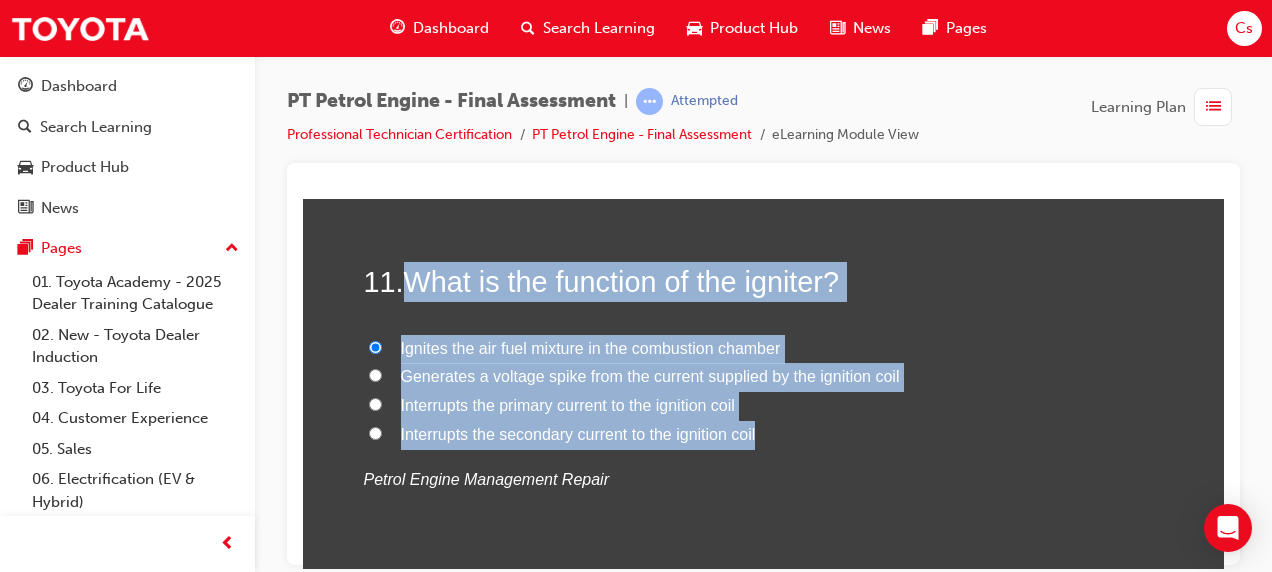 click on "Interrupts the primary current to the ignition coil" at bounding box center [375, 403] 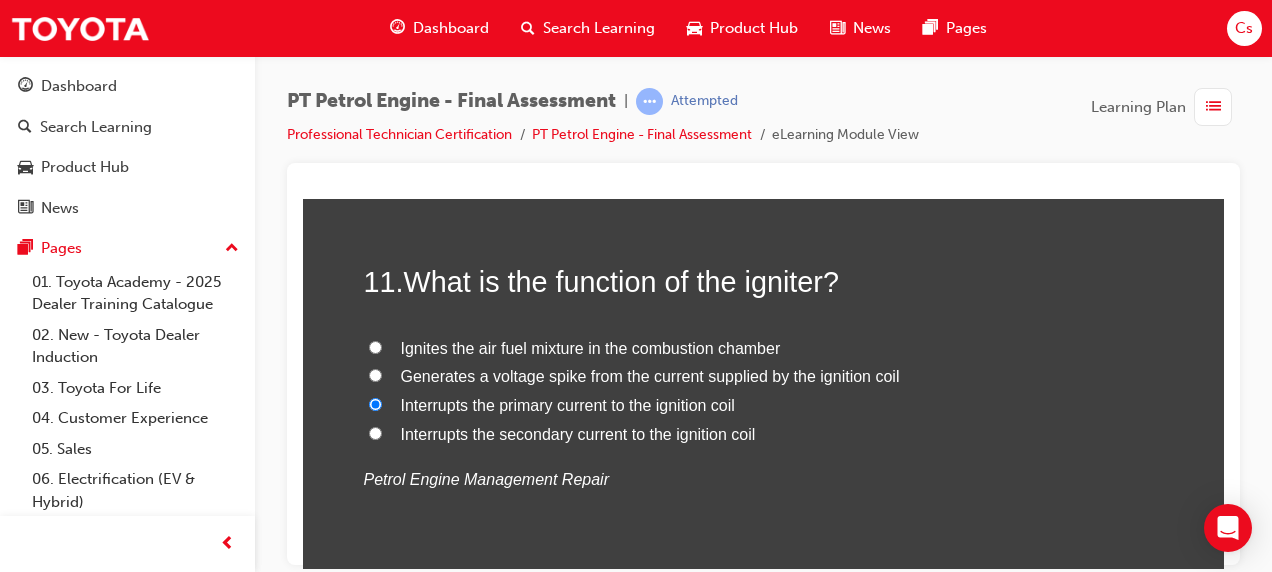 click on "Petrol Engine Management Repair" at bounding box center (764, 479) 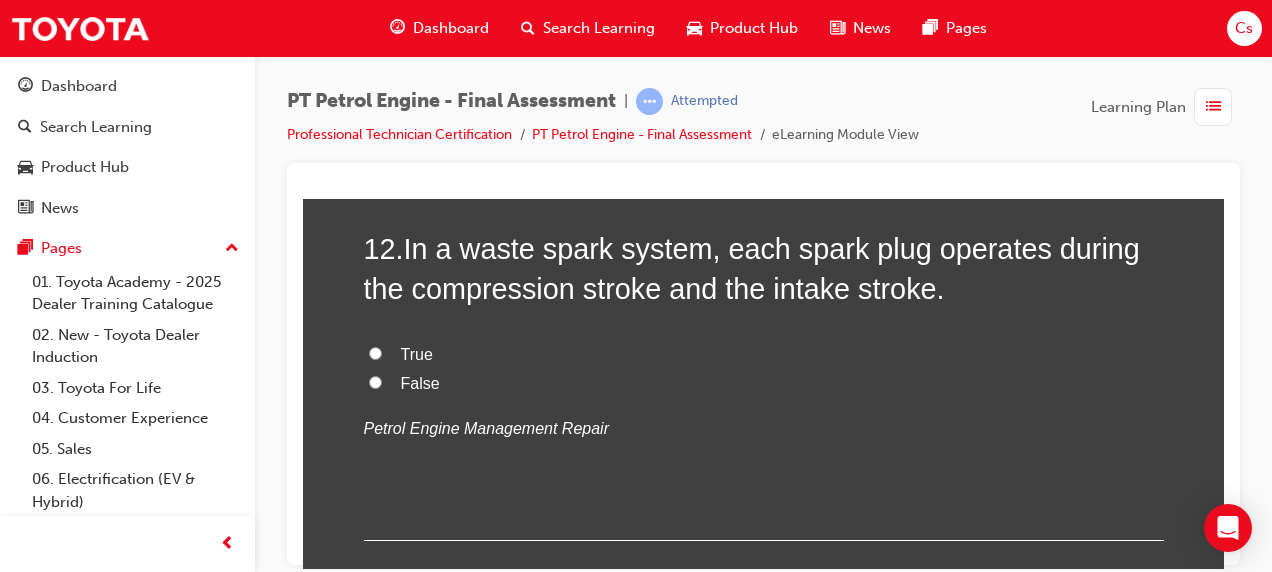 scroll, scrollTop: 4843, scrollLeft: 0, axis: vertical 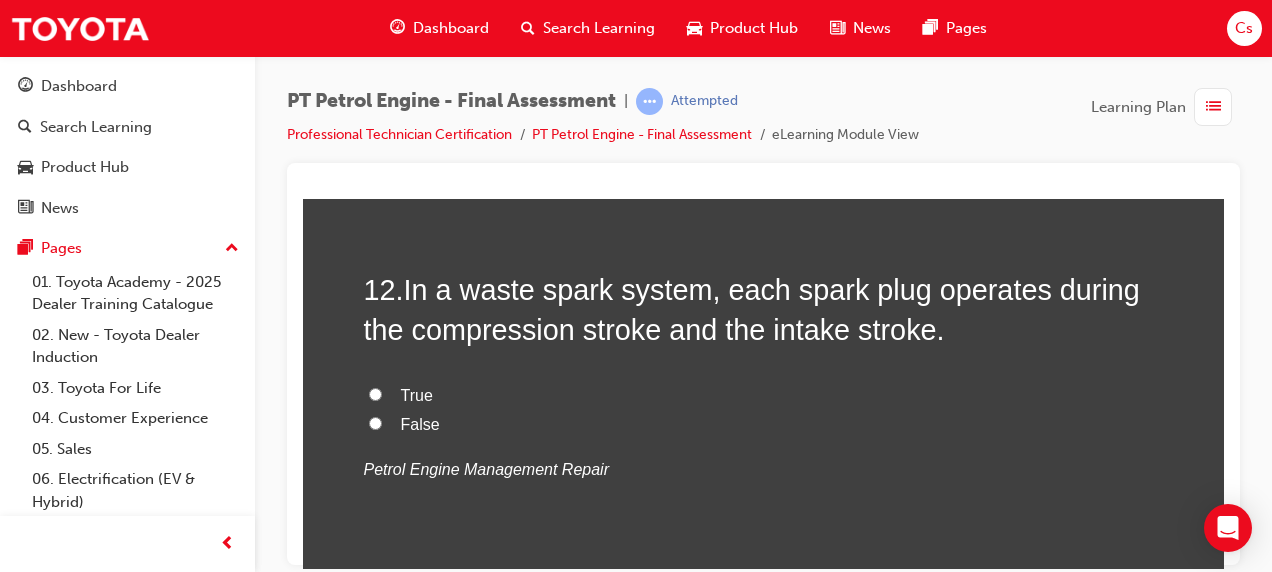 click on "False" at bounding box center (375, 422) 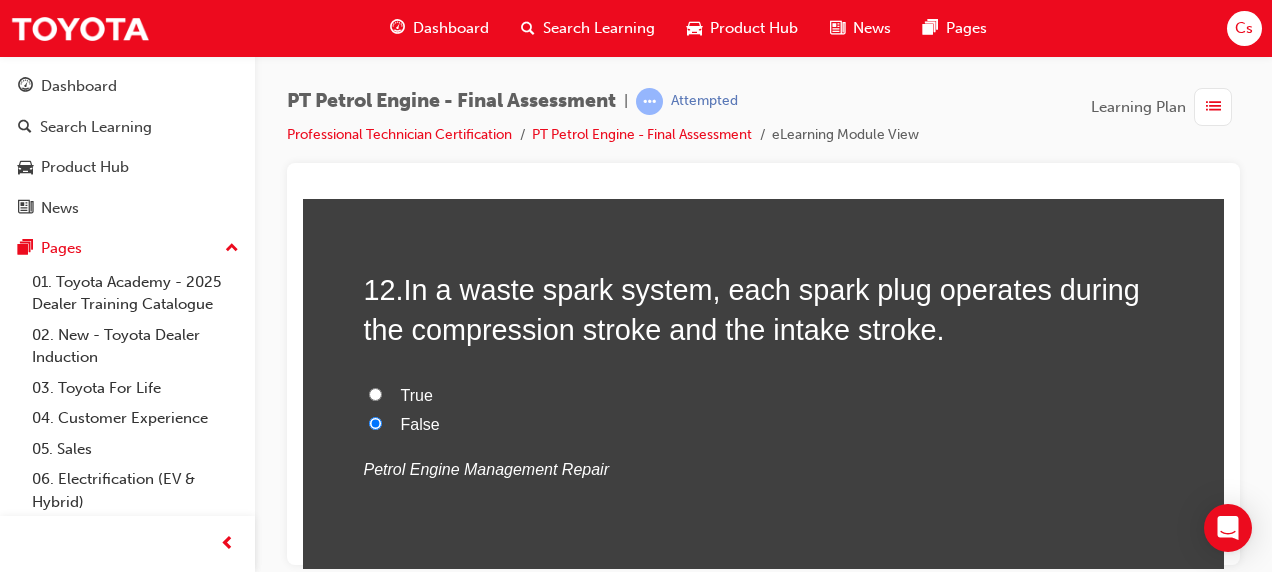 radio on "true" 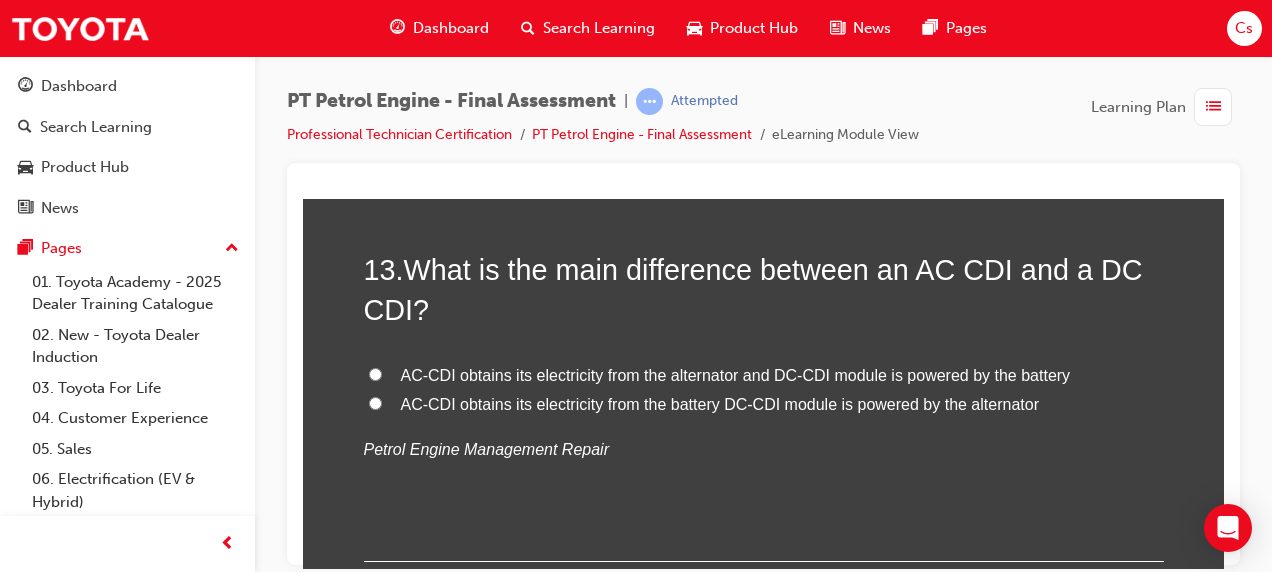 scroll, scrollTop: 5298, scrollLeft: 0, axis: vertical 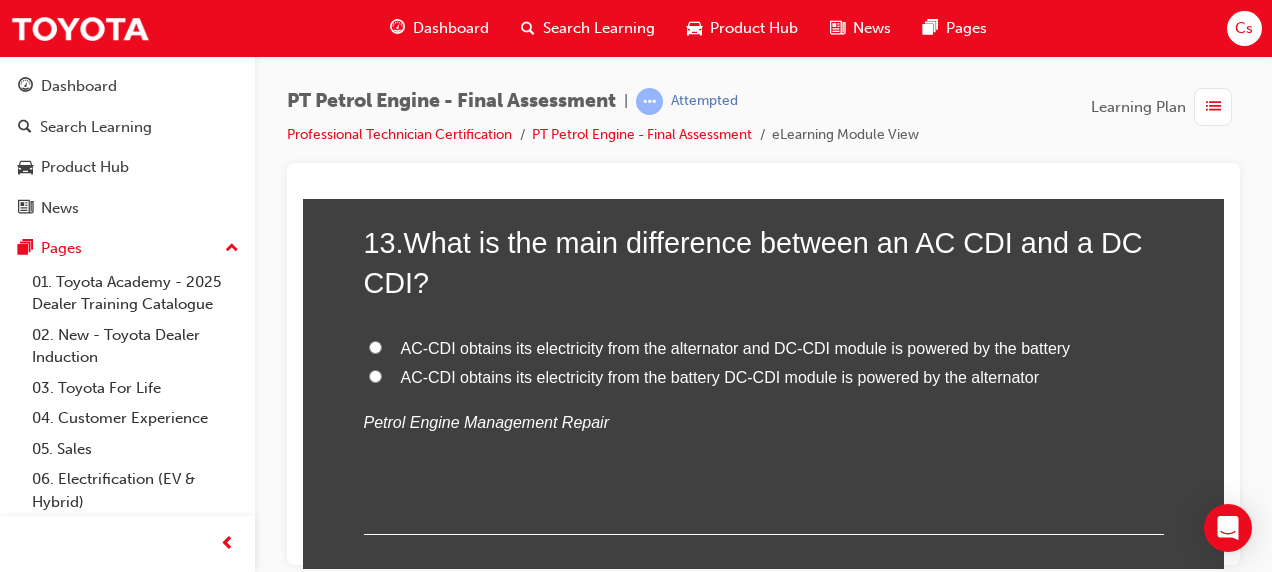 click on "AC-CDI obtains its electricity from the alternator and DC-CDI module is powered by the battery" at bounding box center [736, 347] 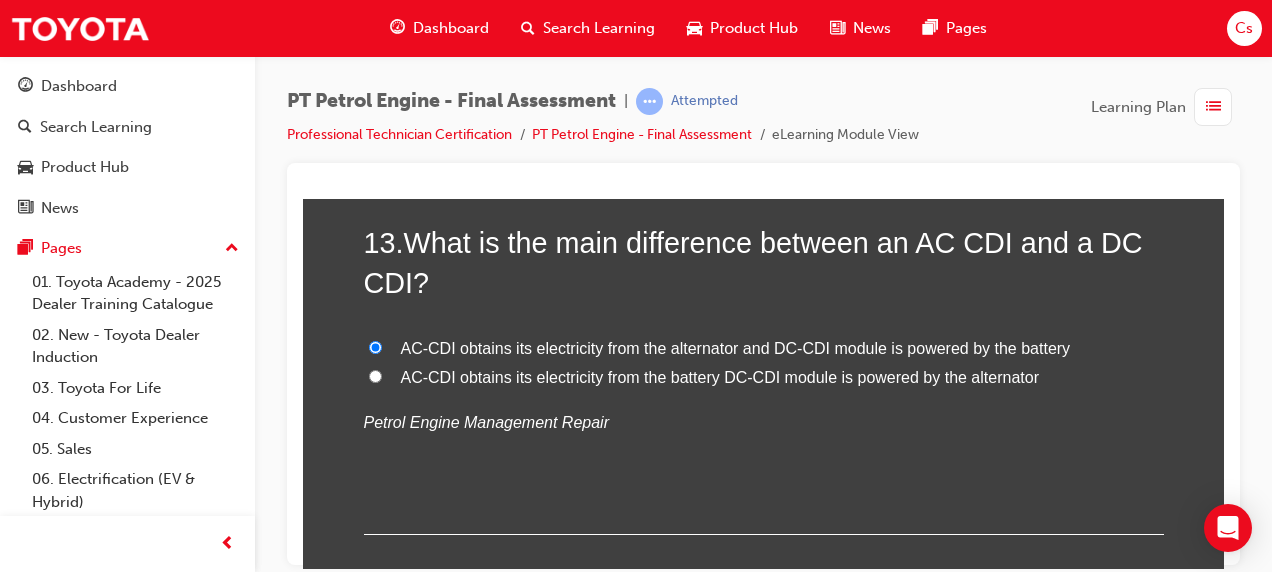 radio on "true" 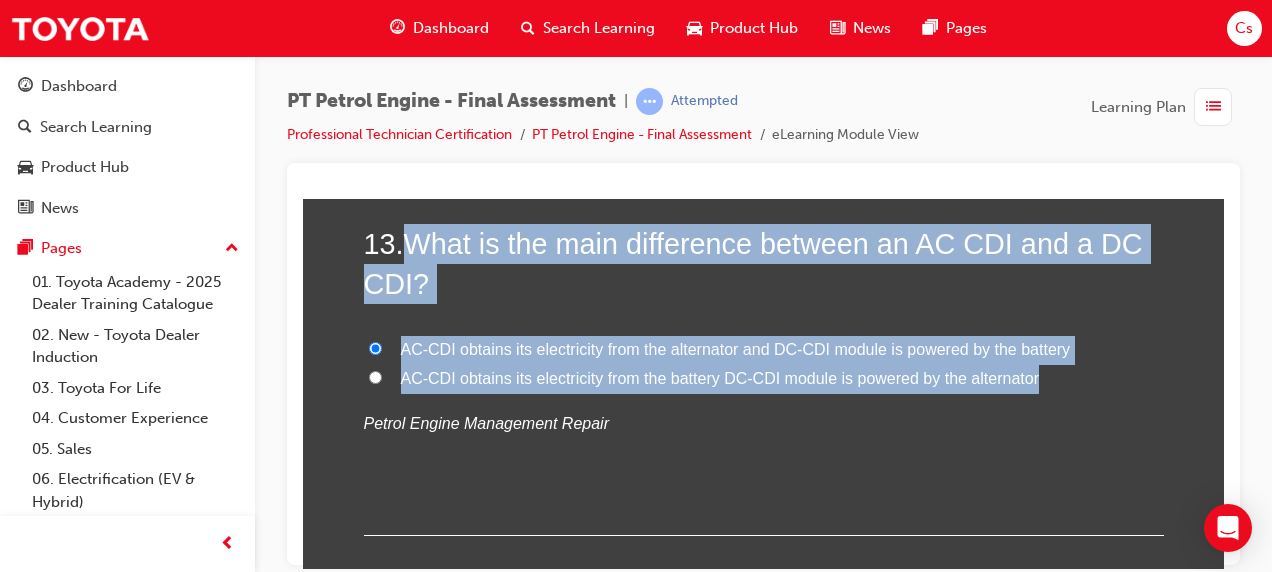 drag, startPoint x: 401, startPoint y: 218, endPoint x: 1038, endPoint y: 362, distance: 653.0735 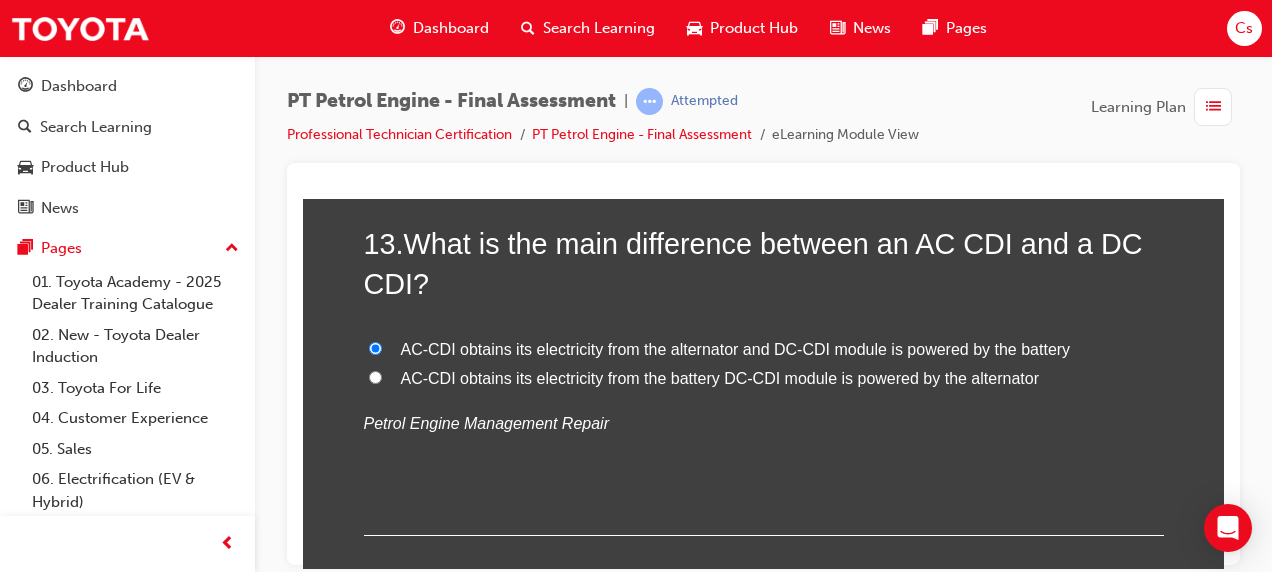 click on "13 .  What is the main difference between an AC CDI and a DC CDI? AC-CDI obtains its electricity from the alternator and DC-CDI module is powered by the battery AC-CDI obtains its electricity from the battery DC-CDI module is powered by the alternator
Petrol Engine Management Repair" at bounding box center (764, 379) 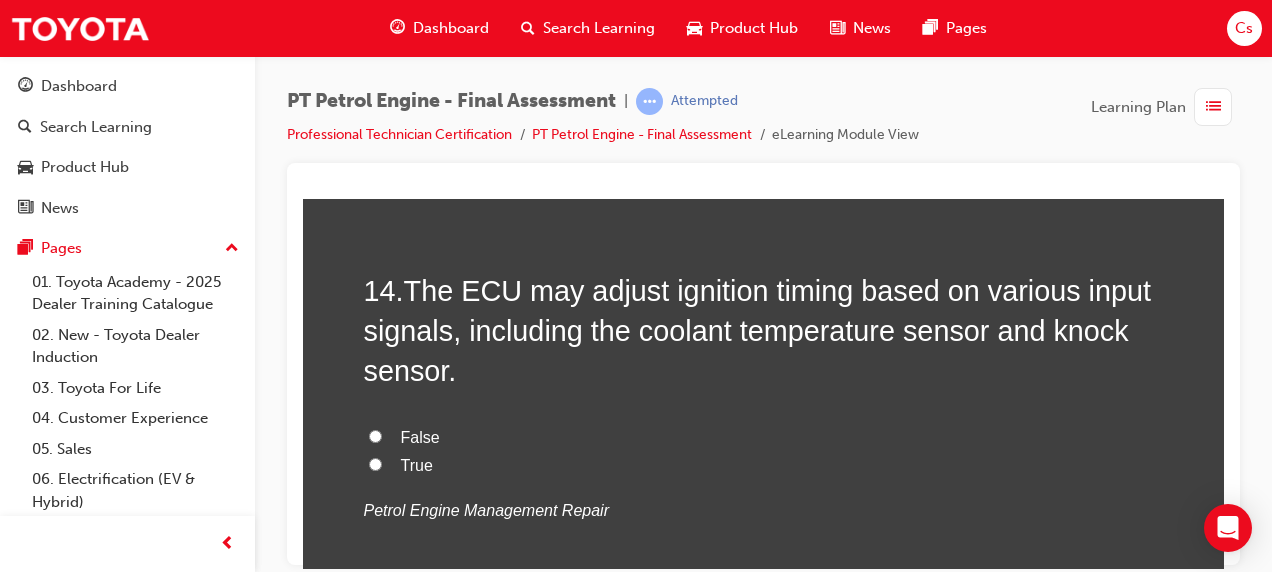 scroll, scrollTop: 5659, scrollLeft: 0, axis: vertical 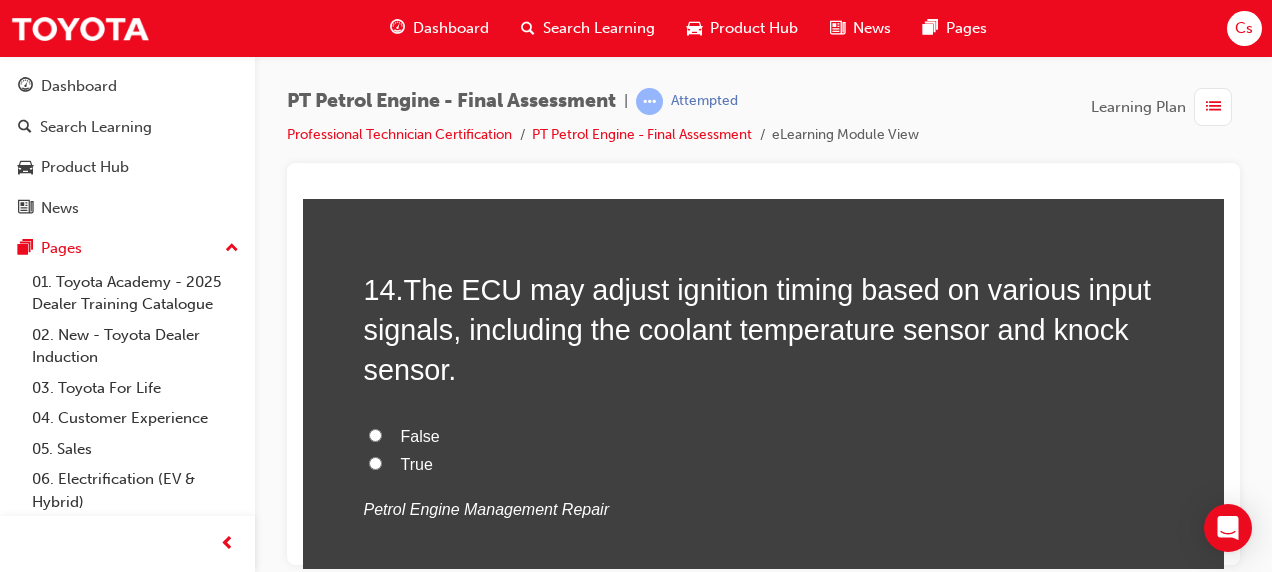 click on "True" at bounding box center [764, 464] 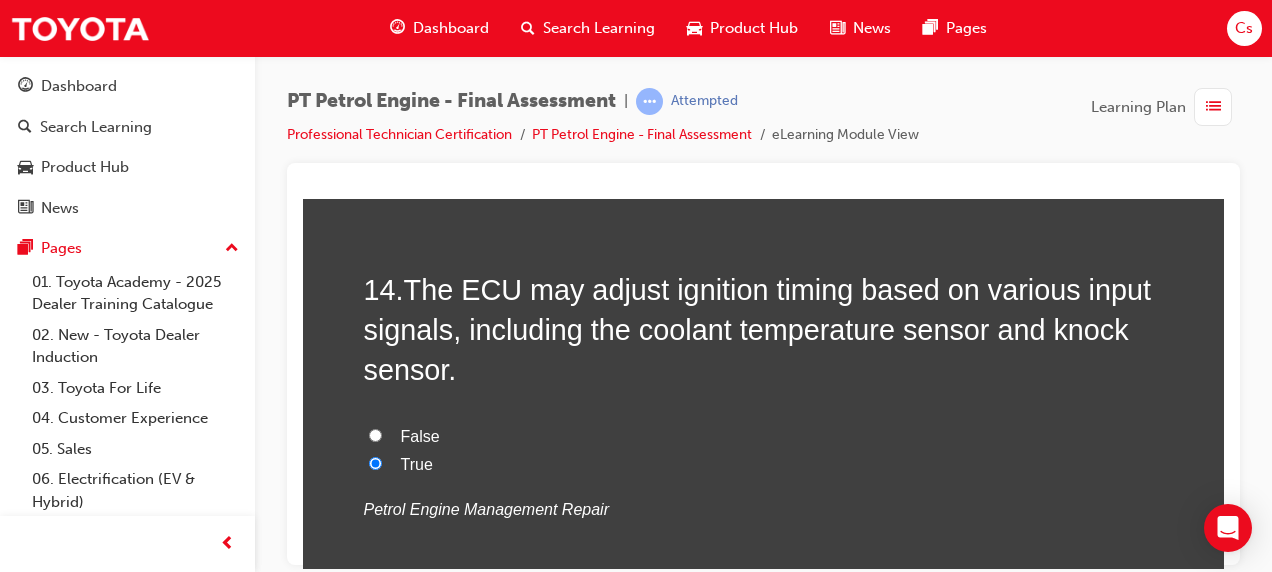 radio on "true" 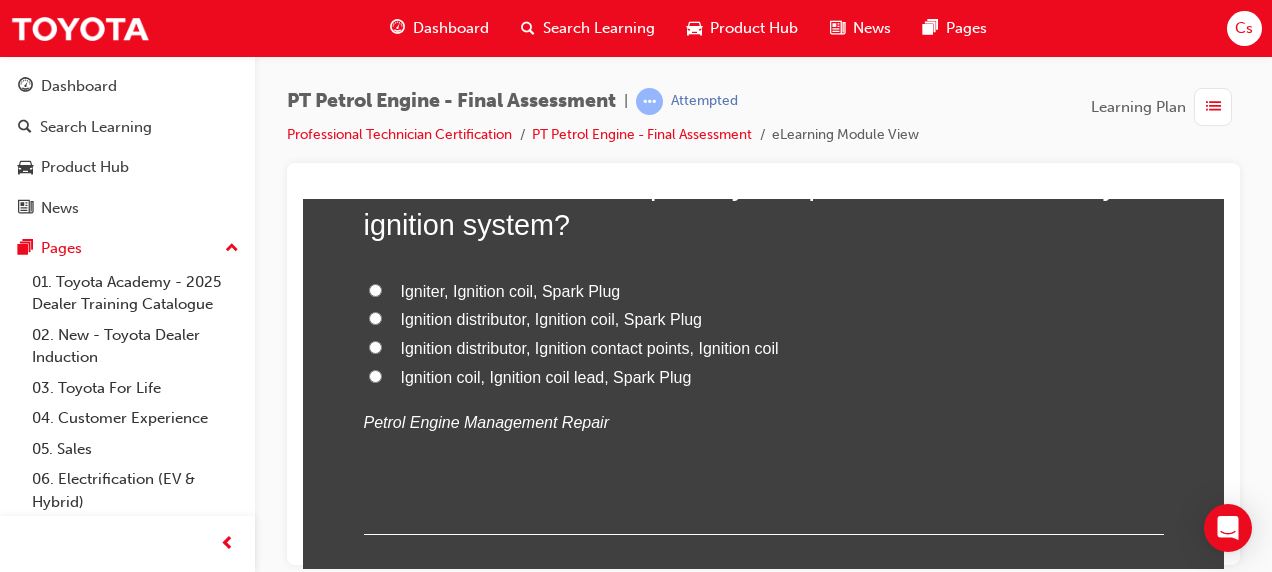 scroll, scrollTop: 6213, scrollLeft: 0, axis: vertical 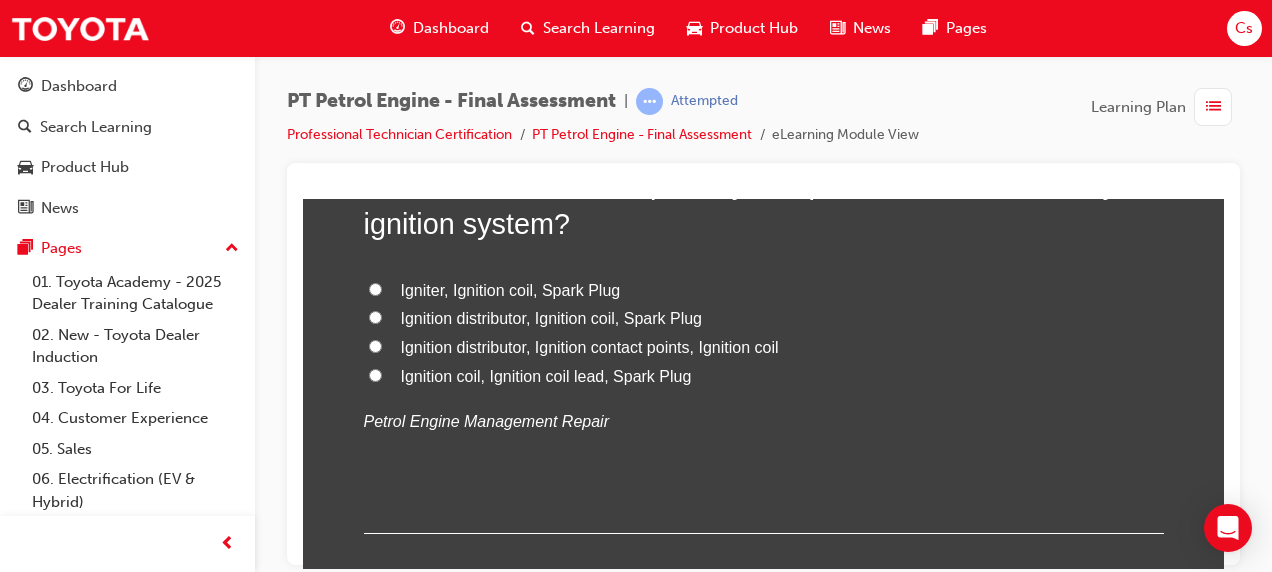 click on "Igniter, Ignition coil, Spark Plug" at bounding box center (511, 289) 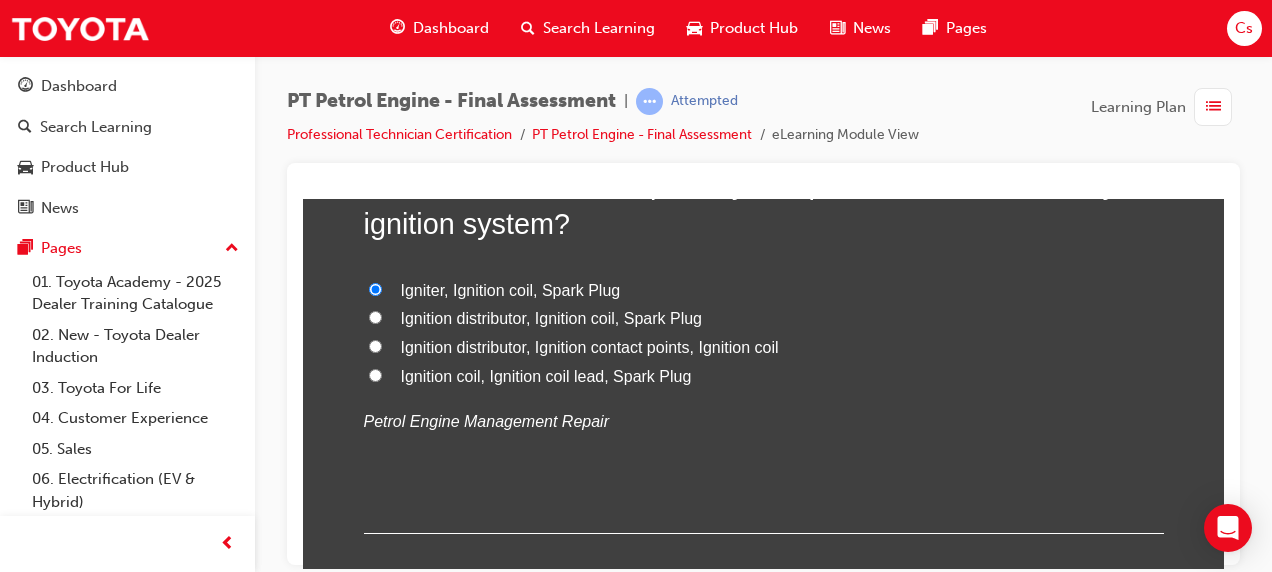 radio on "true" 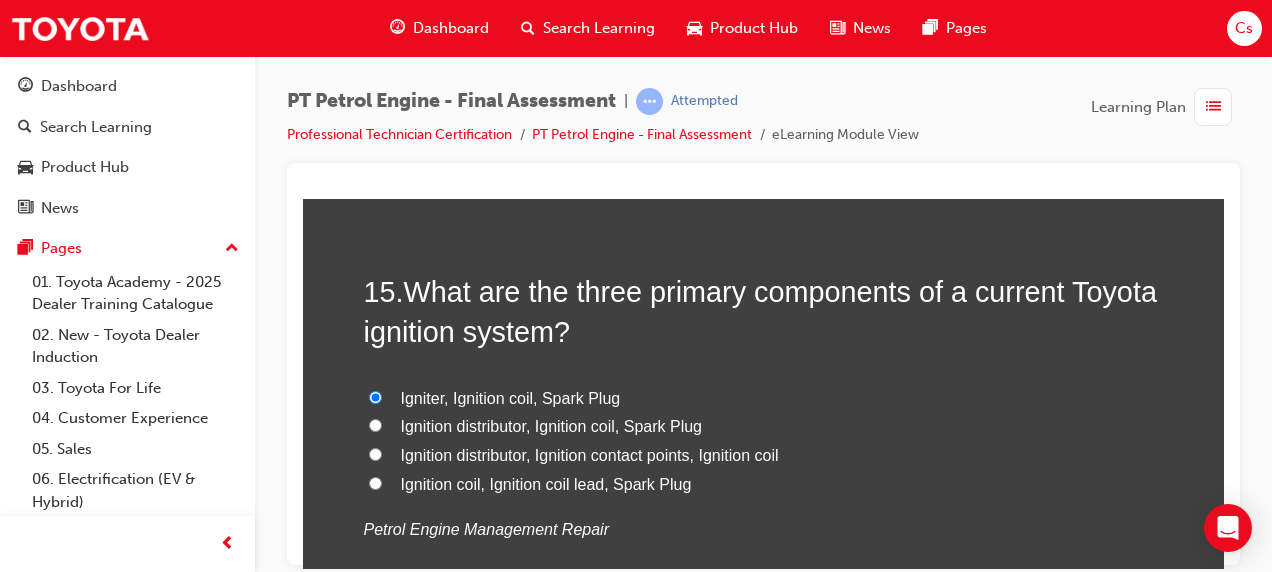 scroll, scrollTop: 6101, scrollLeft: 0, axis: vertical 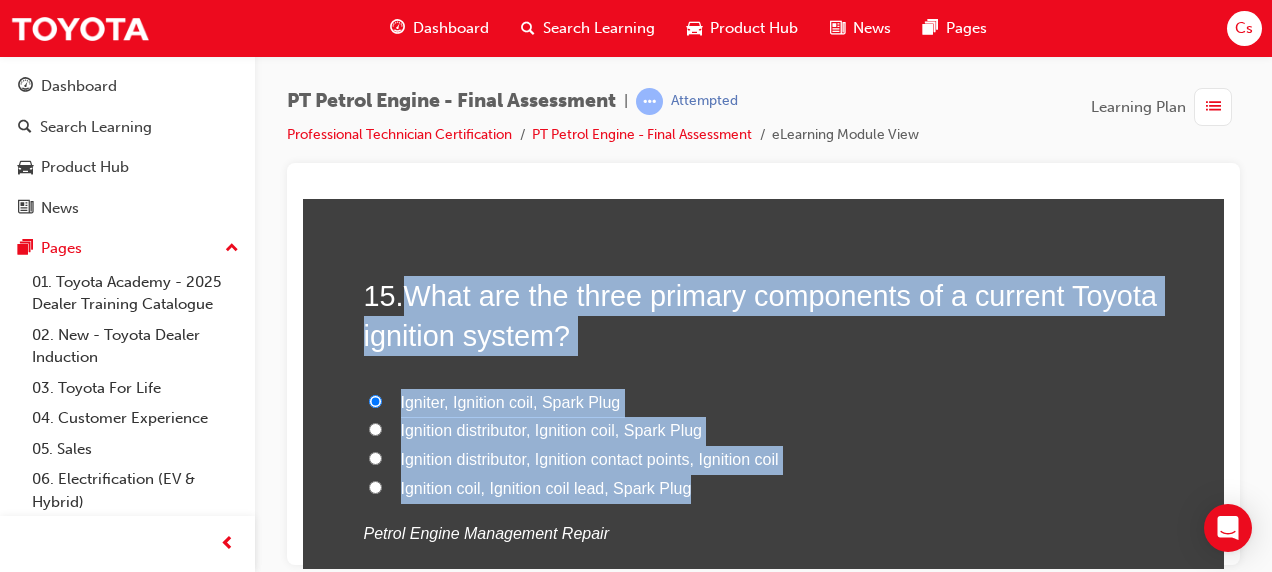 drag, startPoint x: 398, startPoint y: 282, endPoint x: 766, endPoint y: 476, distance: 416.00482 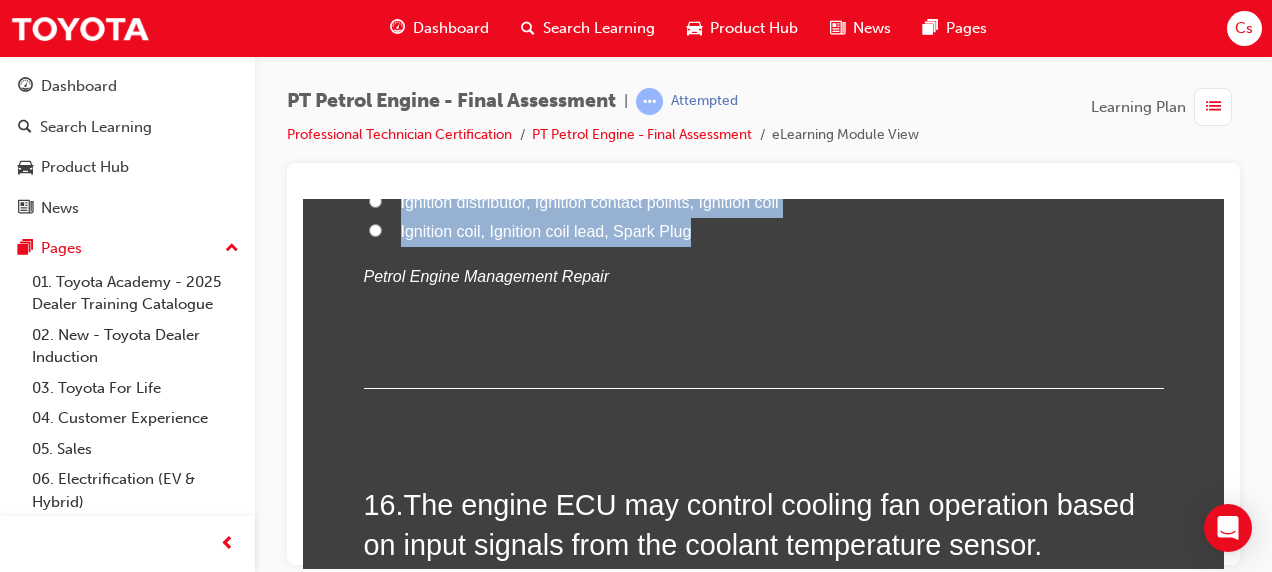 scroll, scrollTop: 6542, scrollLeft: 0, axis: vertical 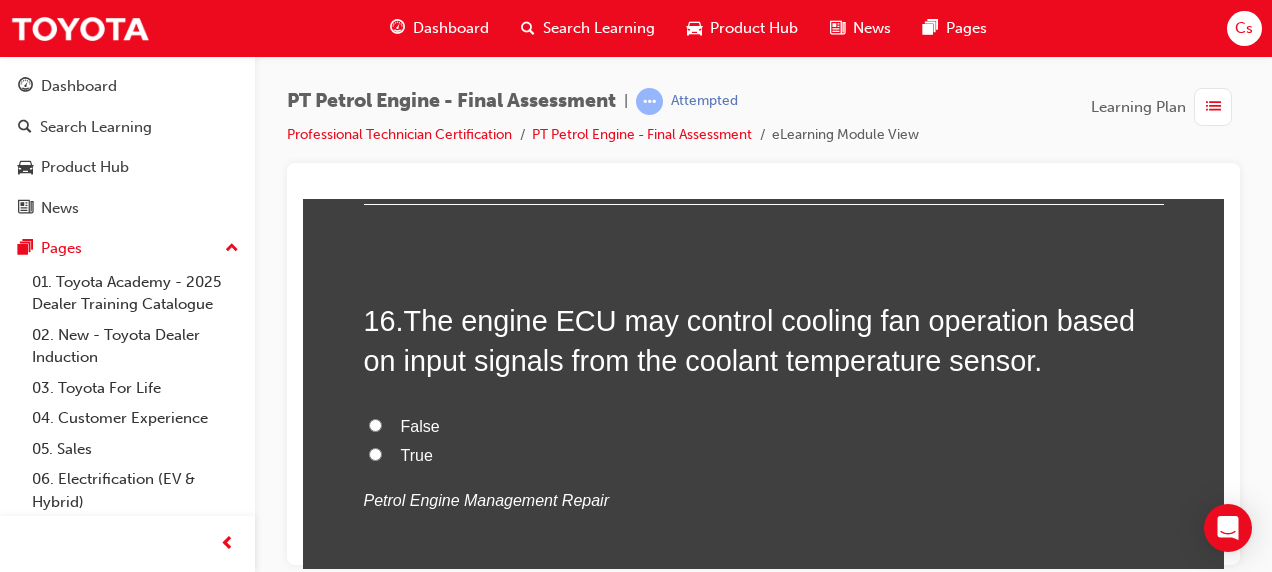 click on "The engine ECU may control cooling fan operation based on input signals from the coolant temperature sensor." at bounding box center [750, 340] 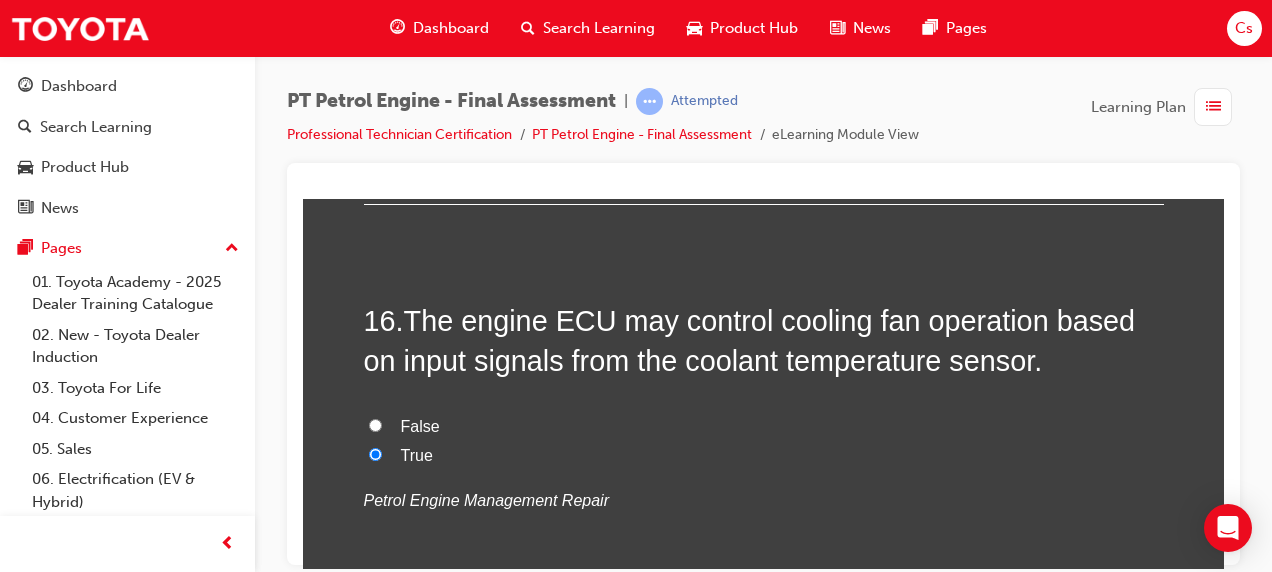 radio on "true" 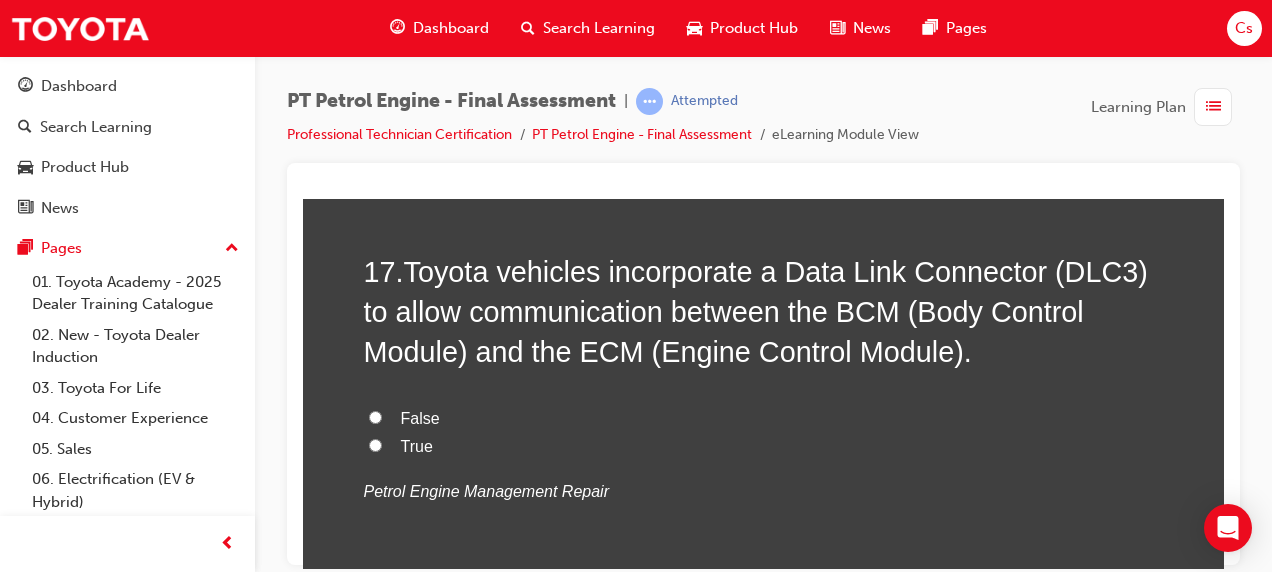 scroll, scrollTop: 7000, scrollLeft: 0, axis: vertical 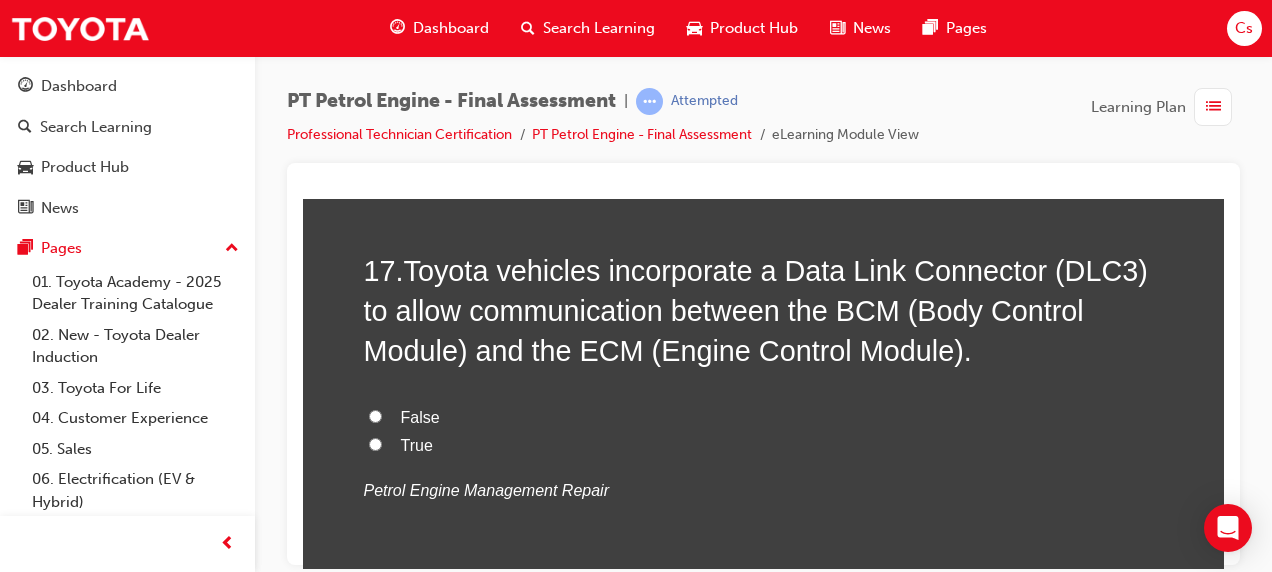 click on "False" at bounding box center [375, 415] 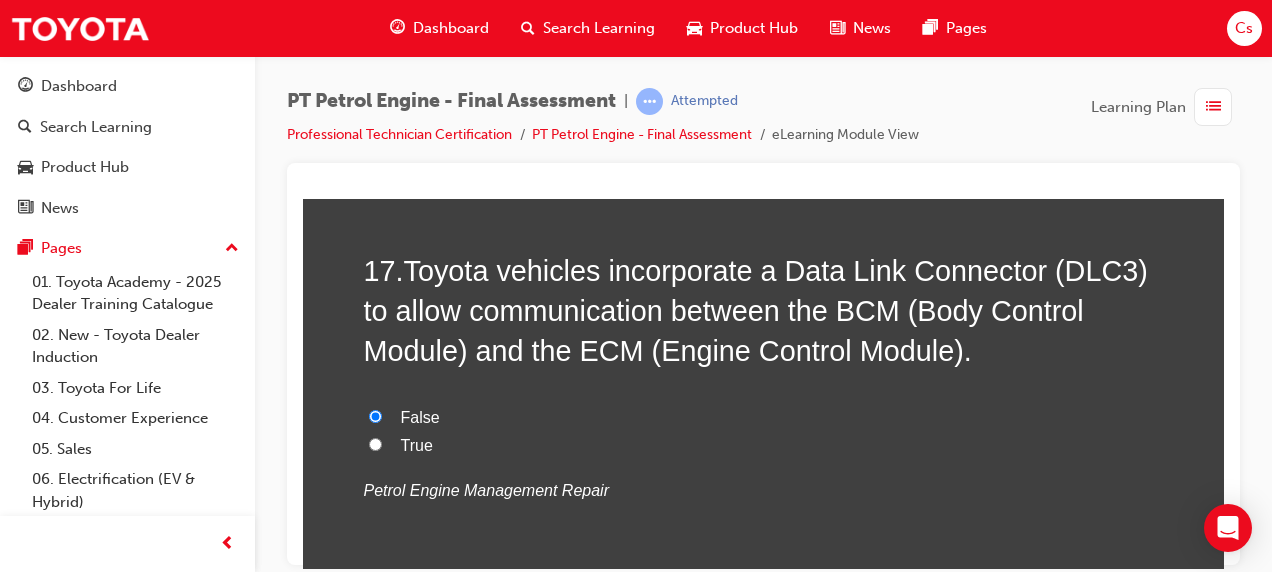 radio on "true" 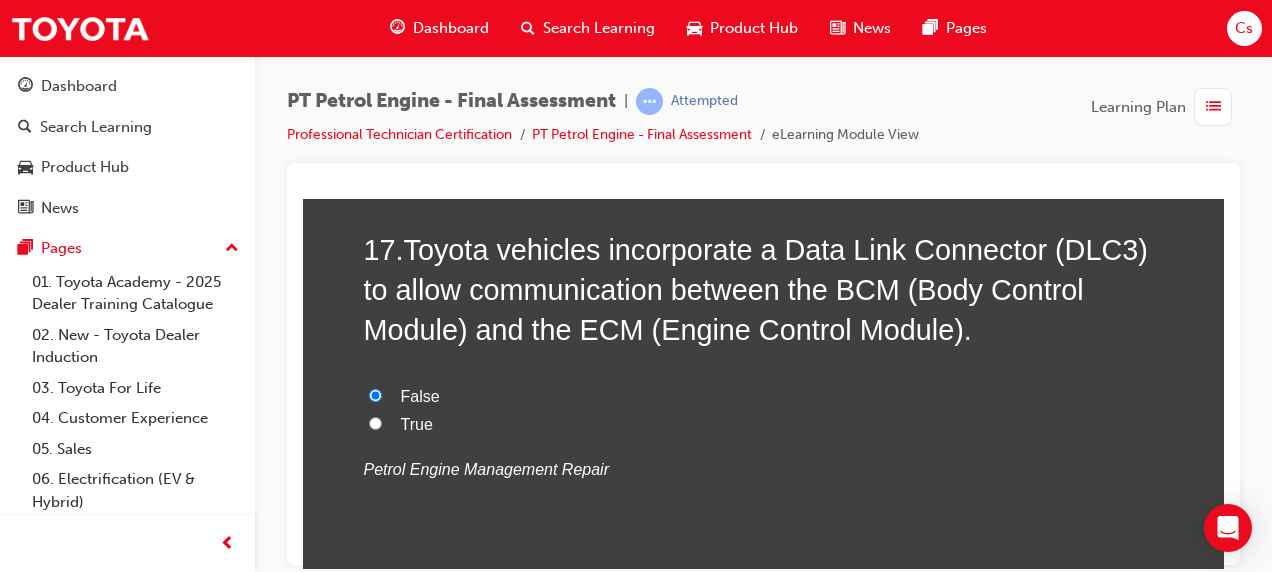 scroll, scrollTop: 7022, scrollLeft: 0, axis: vertical 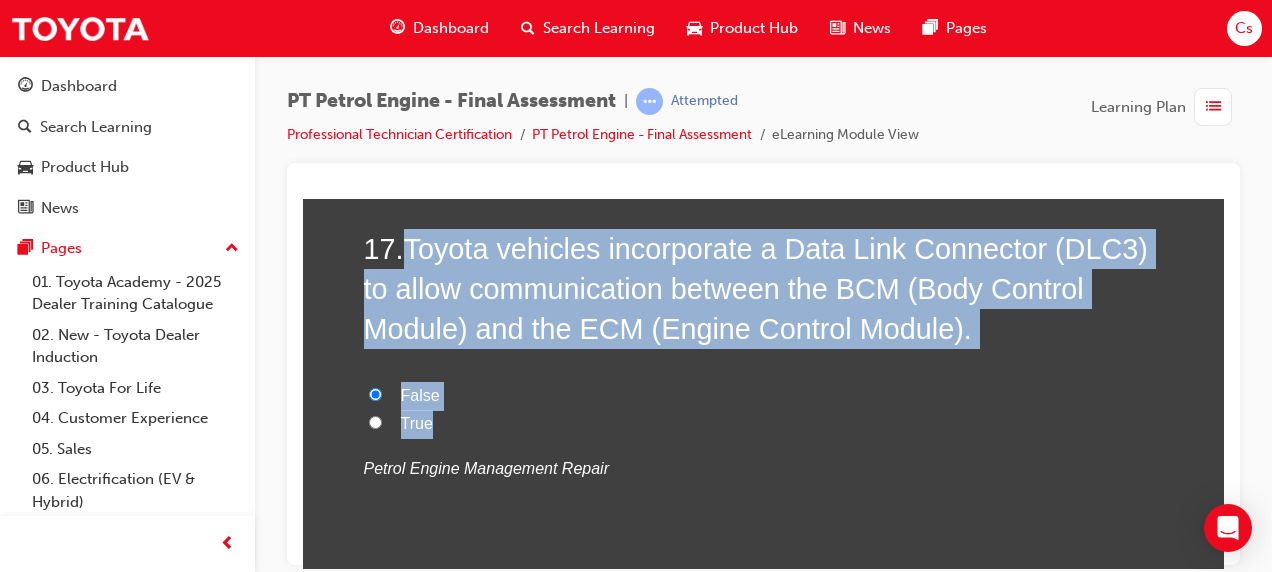 drag, startPoint x: 404, startPoint y: 246, endPoint x: 827, endPoint y: 426, distance: 459.70535 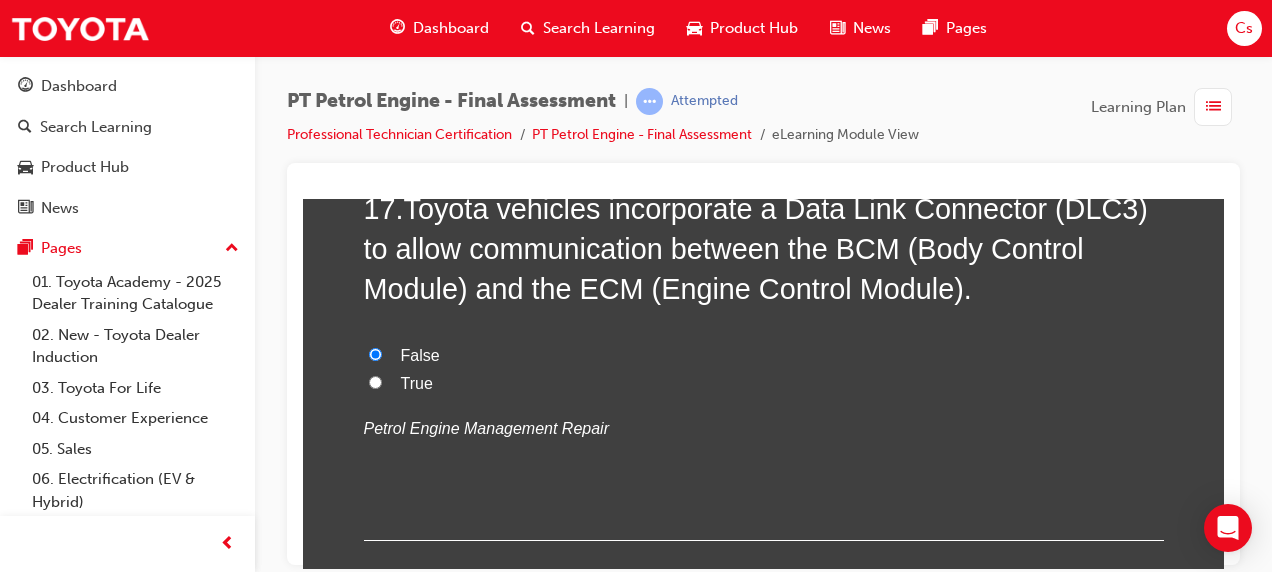 scroll, scrollTop: 7060, scrollLeft: 0, axis: vertical 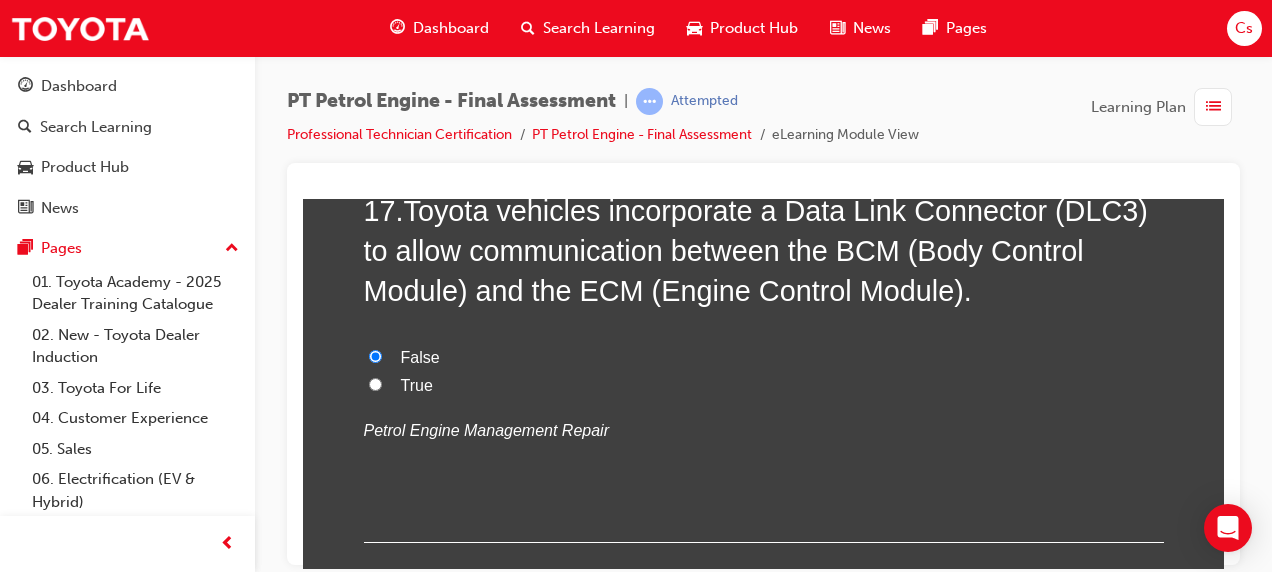 click on "True" at bounding box center (375, 383) 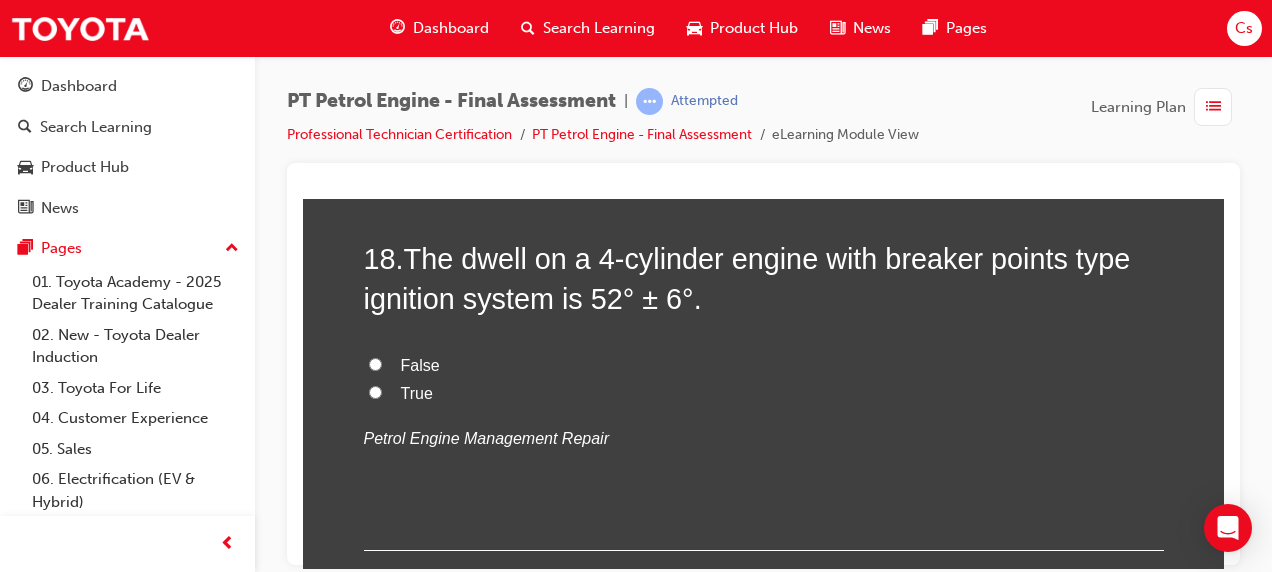 scroll, scrollTop: 7461, scrollLeft: 0, axis: vertical 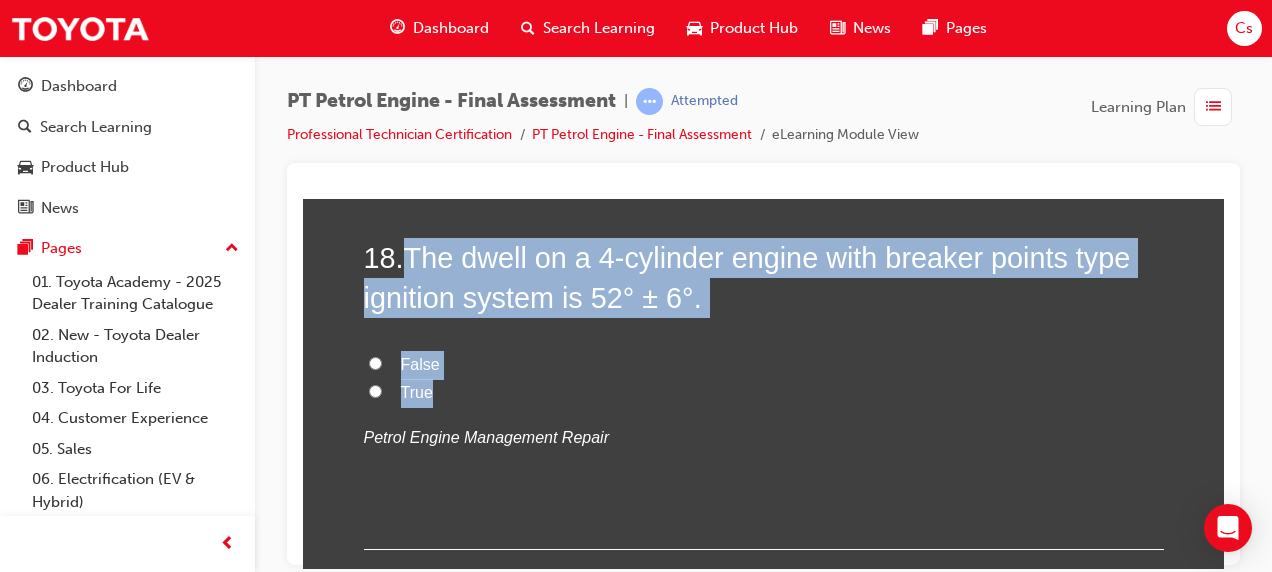 drag, startPoint x: 406, startPoint y: 248, endPoint x: 584, endPoint y: 378, distance: 220.41779 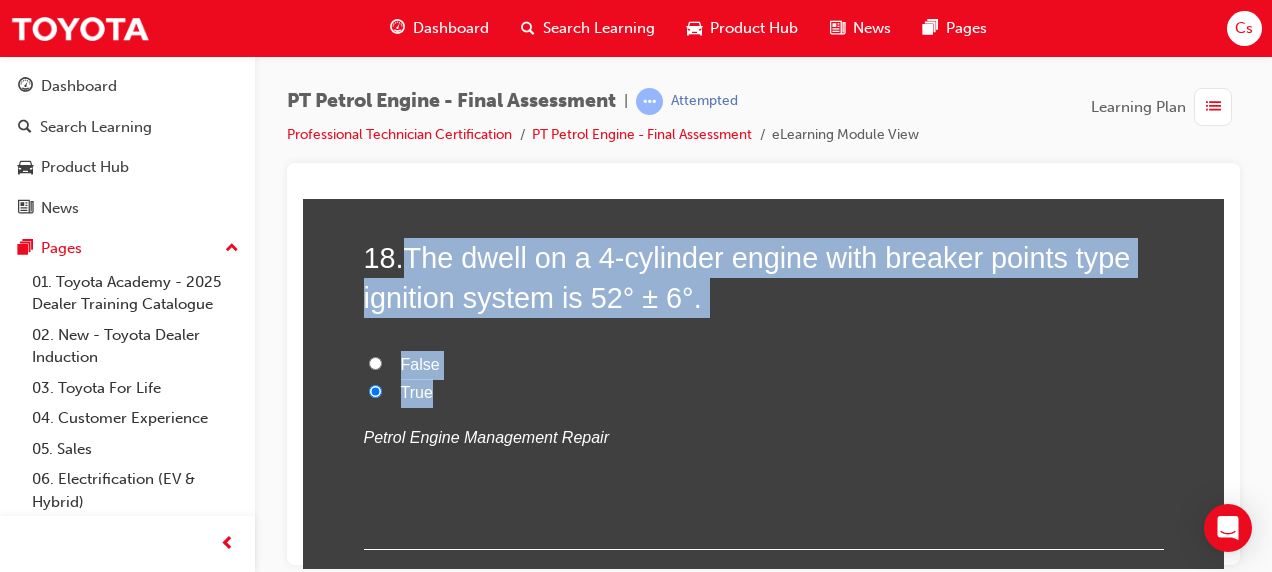 radio on "true" 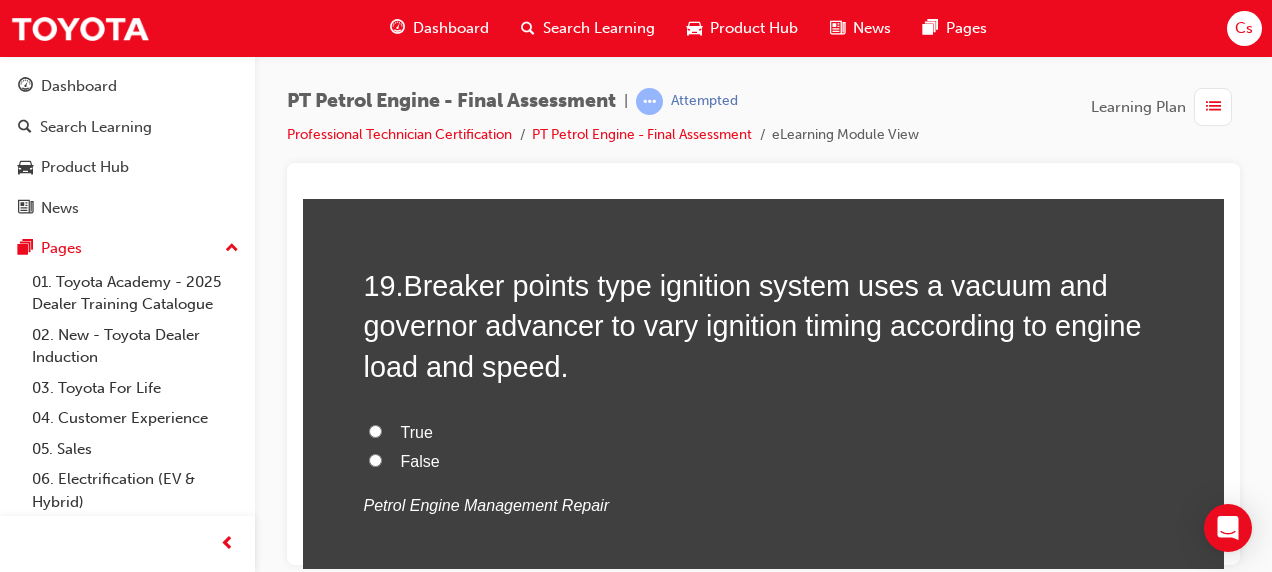 scroll, scrollTop: 7842, scrollLeft: 0, axis: vertical 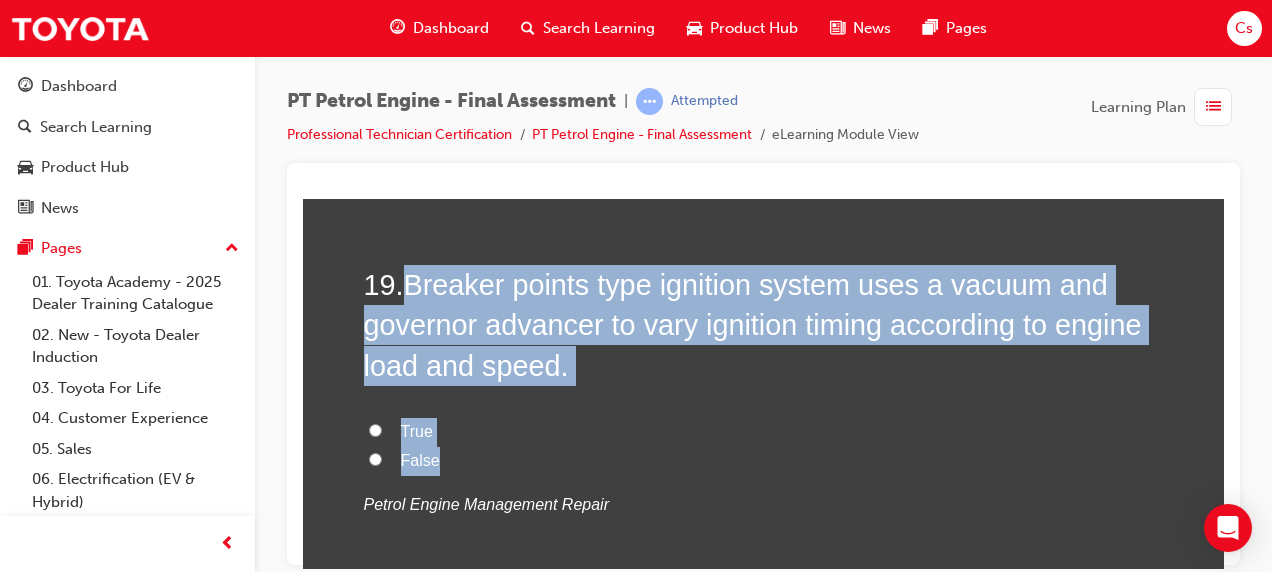drag, startPoint x: 406, startPoint y: 271, endPoint x: 652, endPoint y: 460, distance: 310.2209 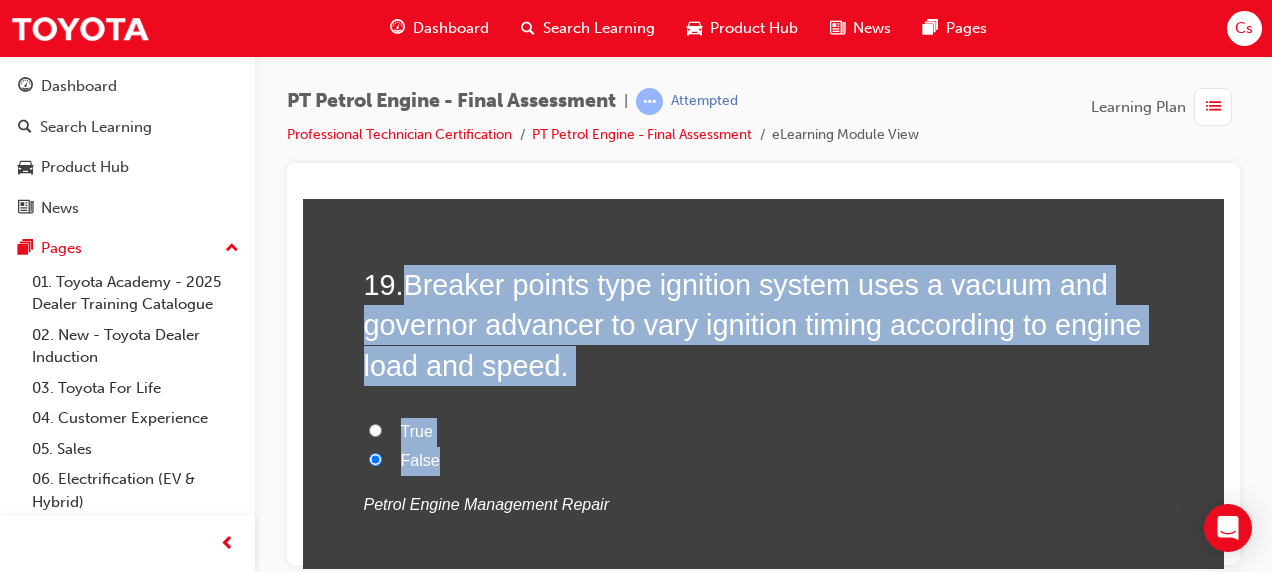 radio on "true" 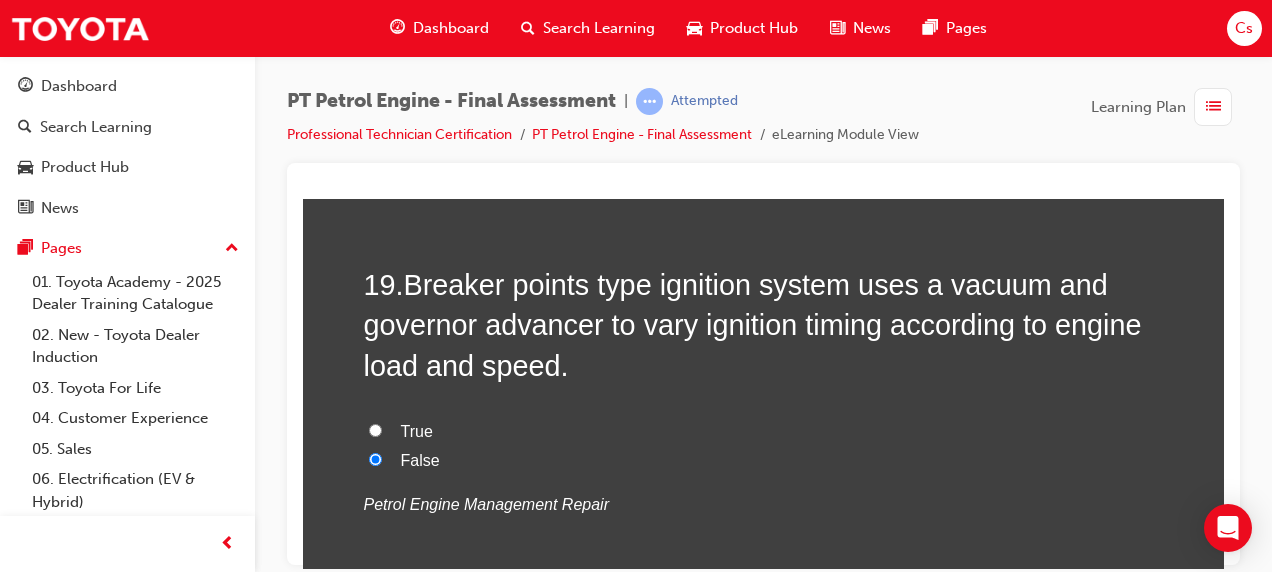 click on "True" at bounding box center [764, 431] 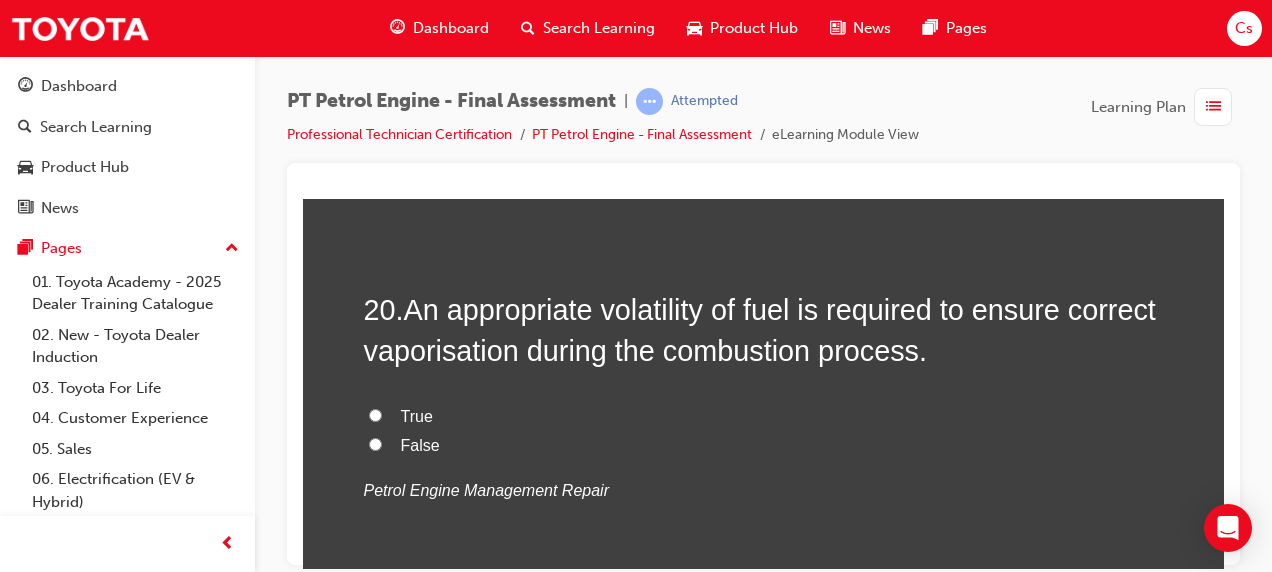 scroll, scrollTop: 8294, scrollLeft: 0, axis: vertical 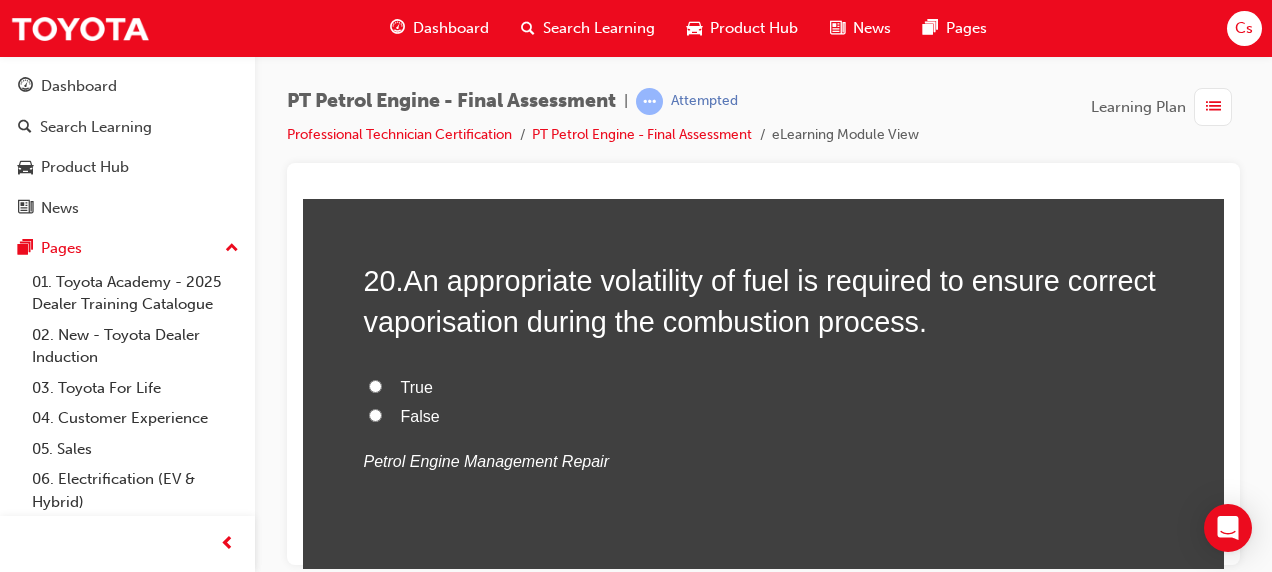 click on "True" at bounding box center (375, 385) 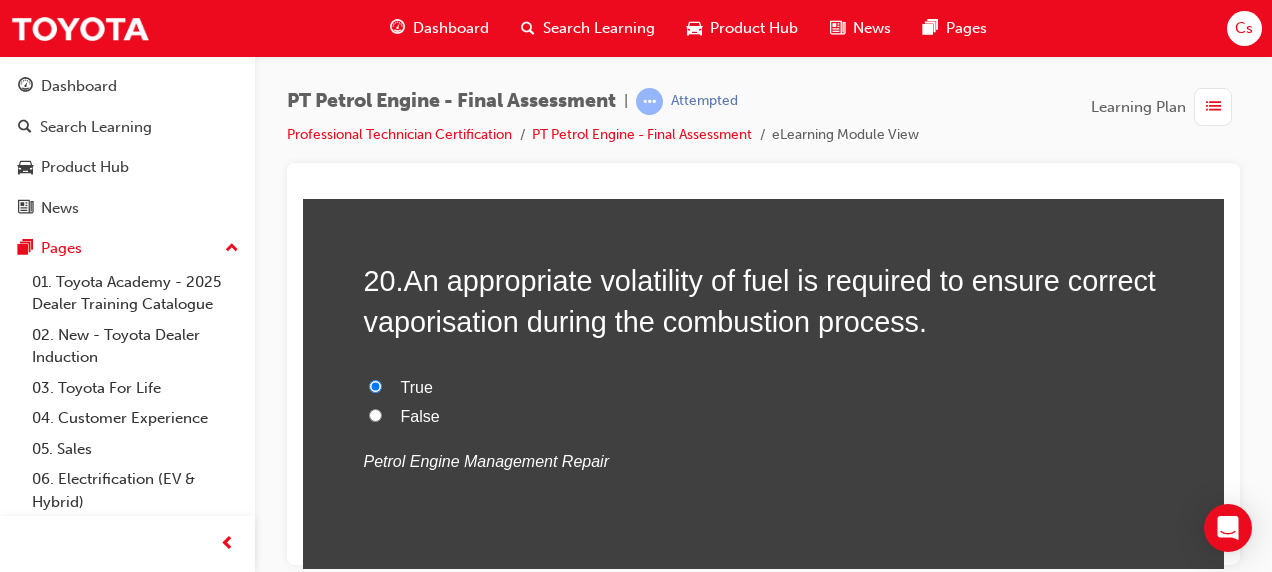 radio on "true" 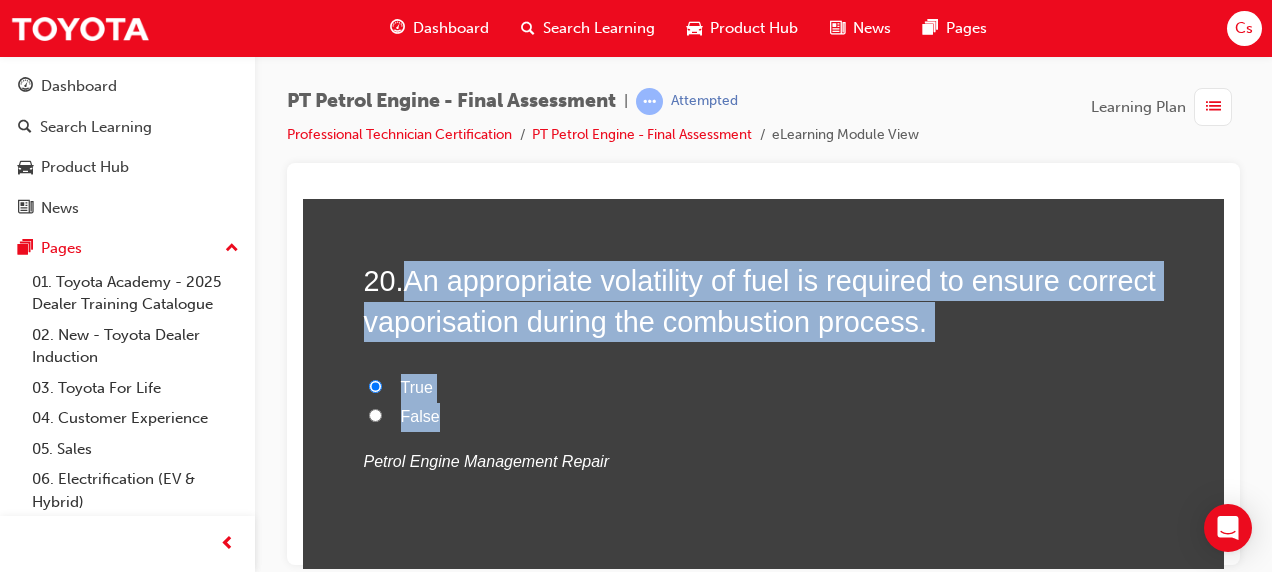 drag, startPoint x: 400, startPoint y: 271, endPoint x: 616, endPoint y: 397, distance: 250.064 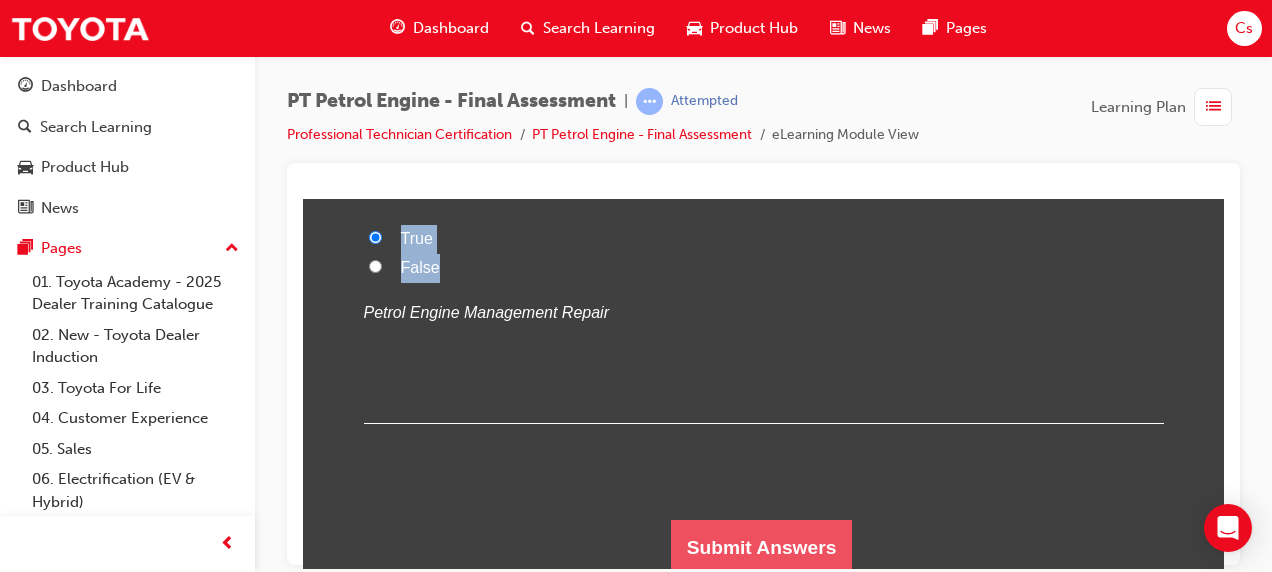 click on "Submit Answers" at bounding box center (762, 547) 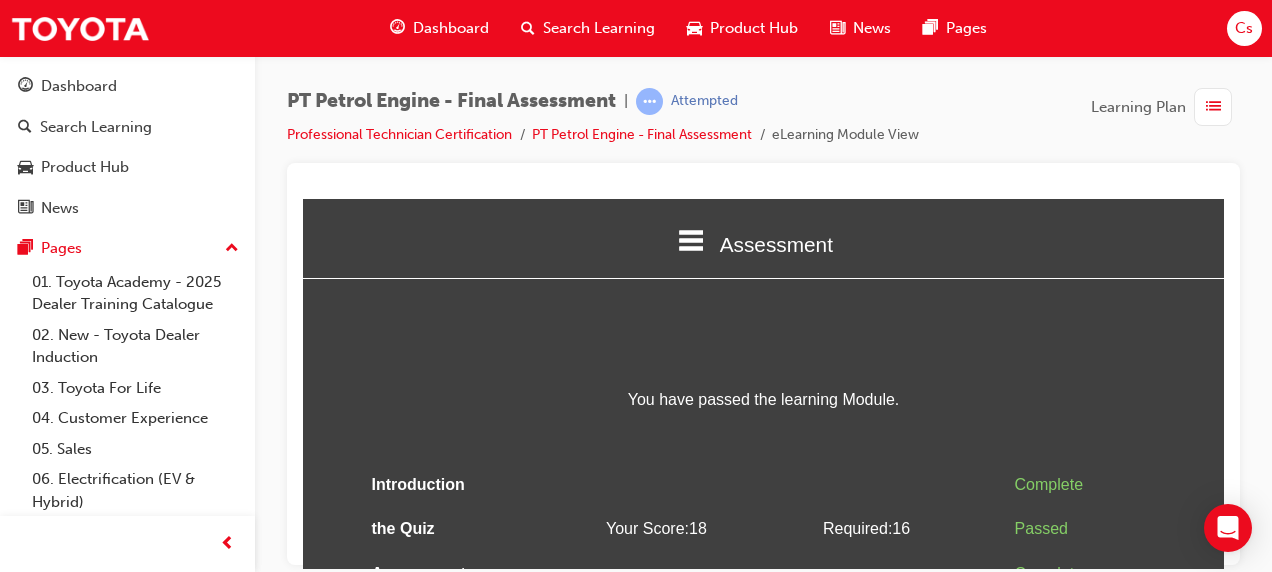 scroll, scrollTop: 59, scrollLeft: 0, axis: vertical 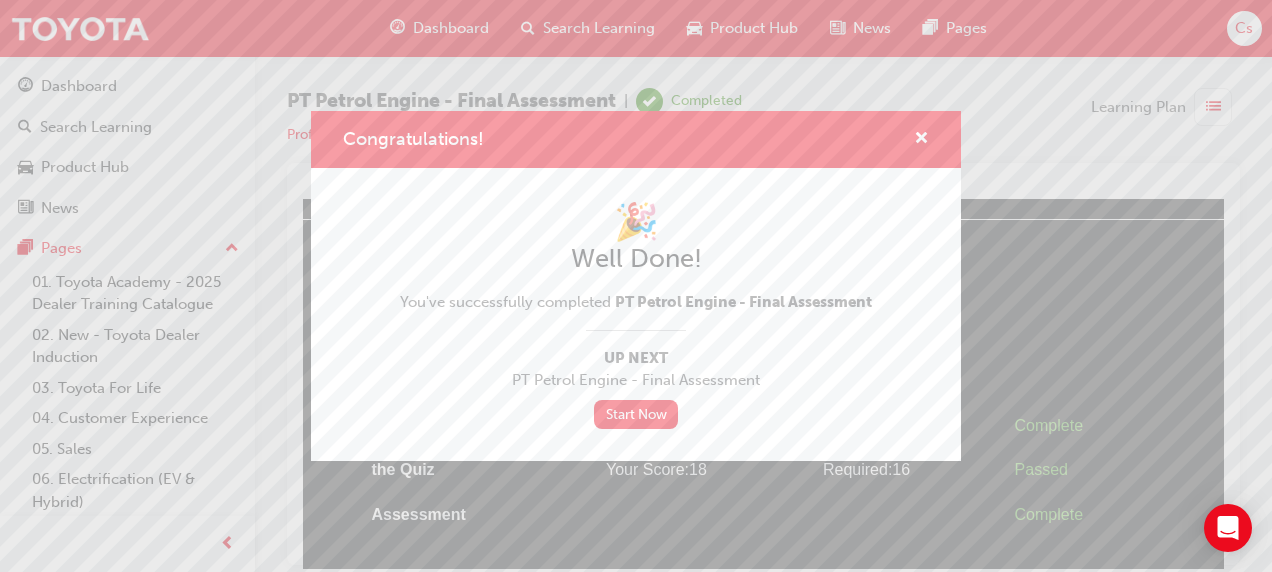 click on "Start Now" at bounding box center (636, 414) 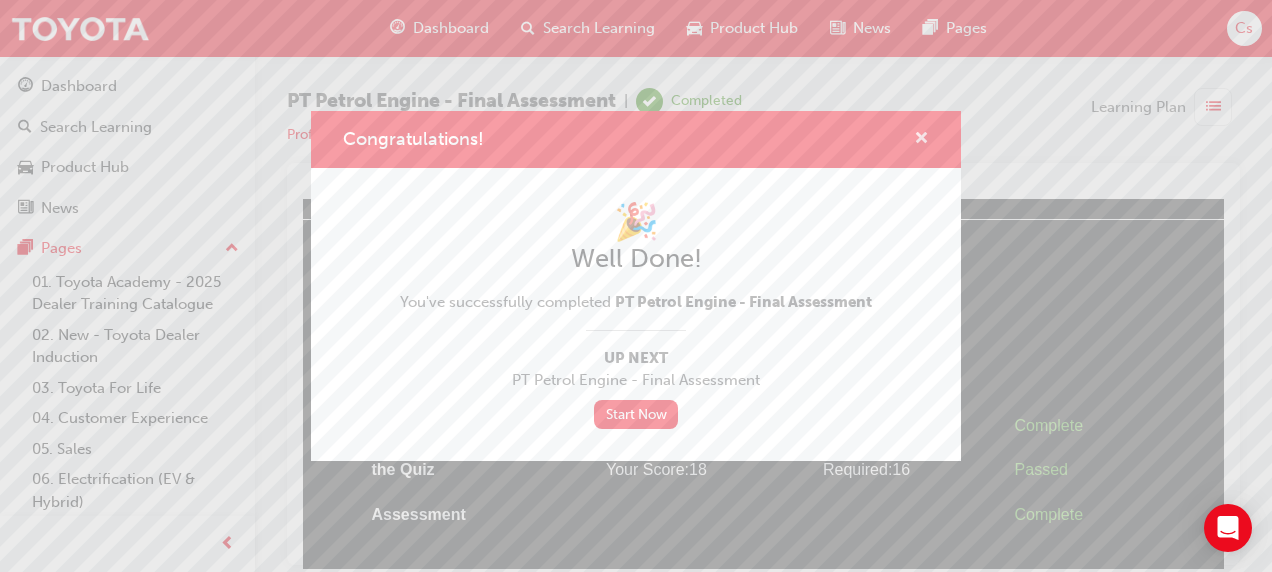 click at bounding box center (921, 140) 